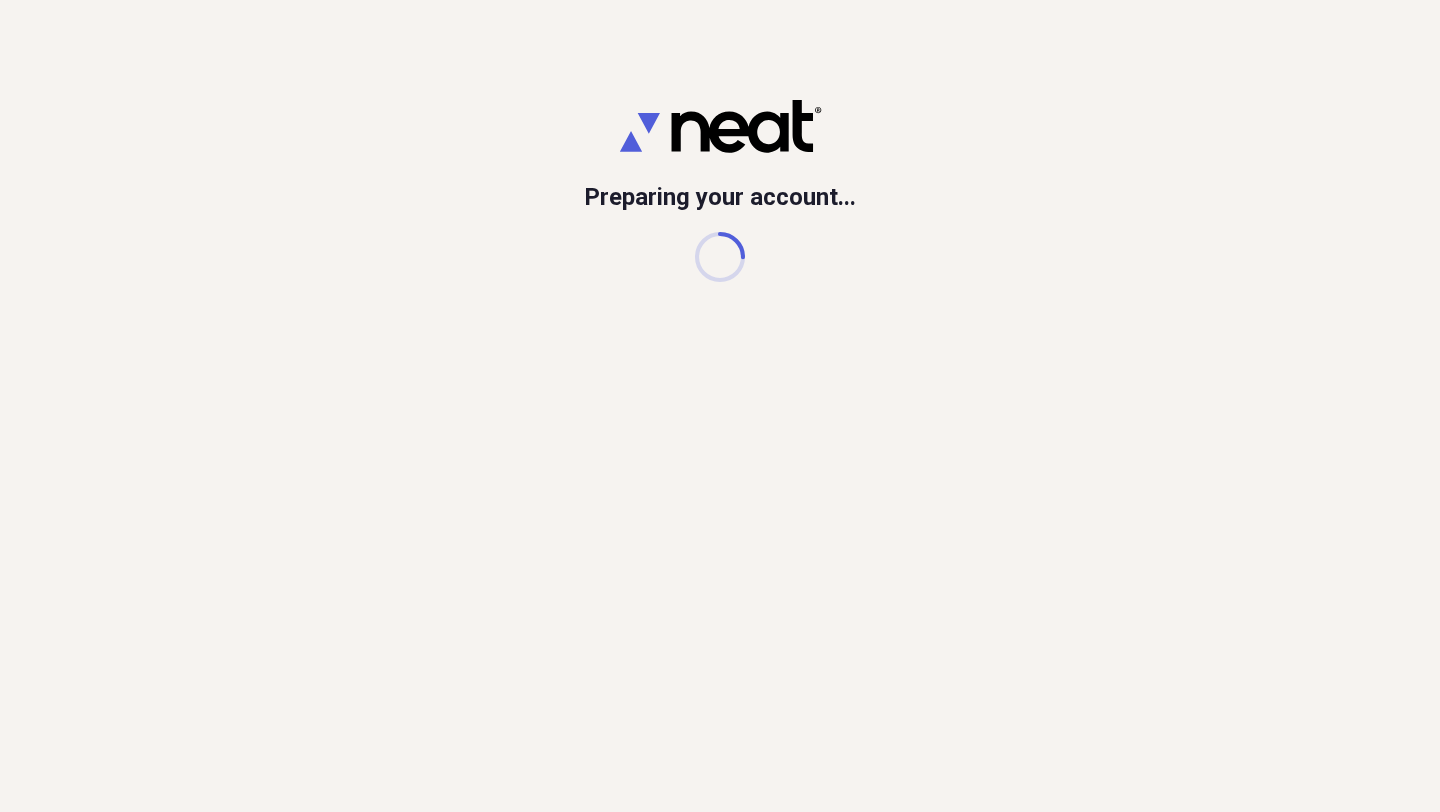 scroll, scrollTop: 0, scrollLeft: 0, axis: both 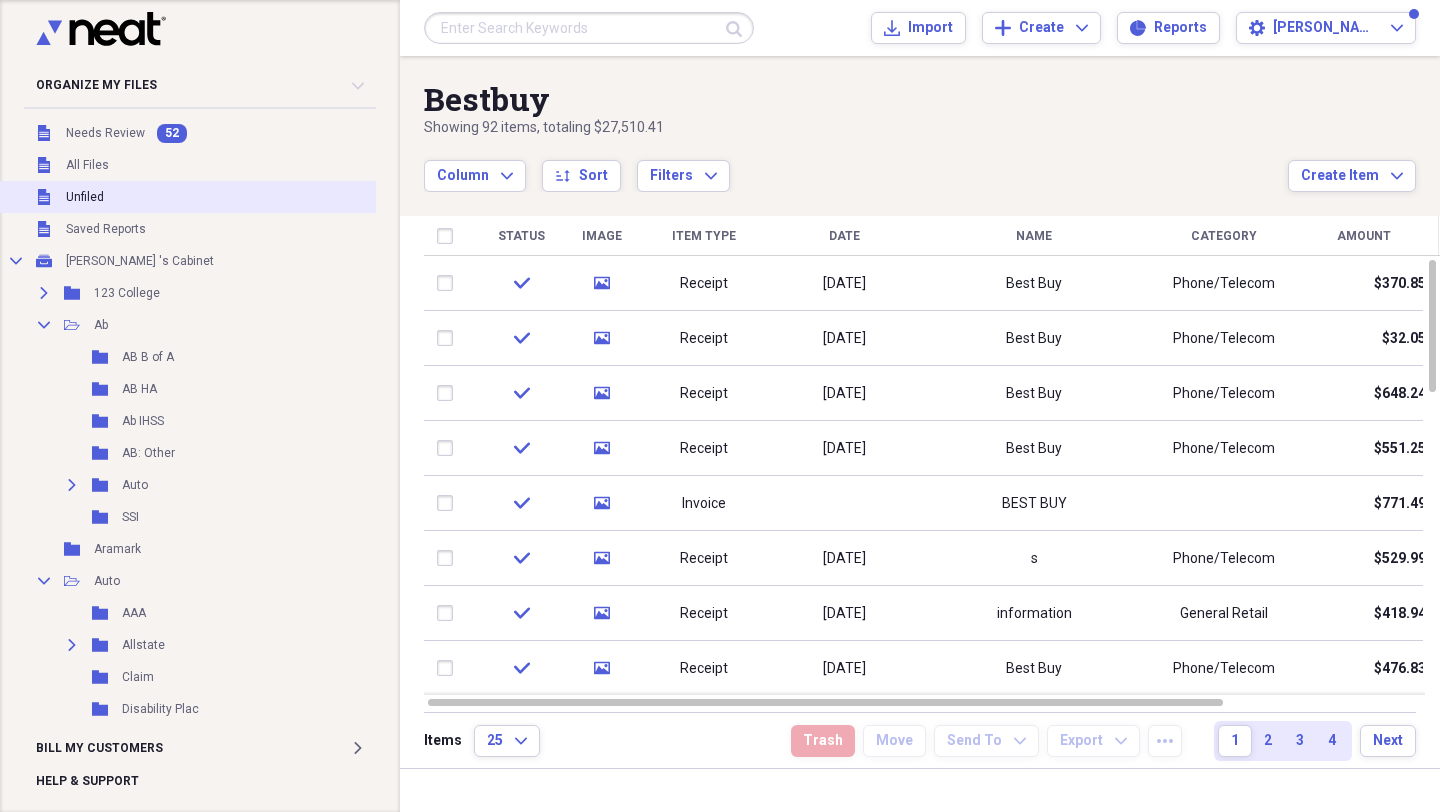 click on "Unfiled Unfiled" at bounding box center (203, 197) 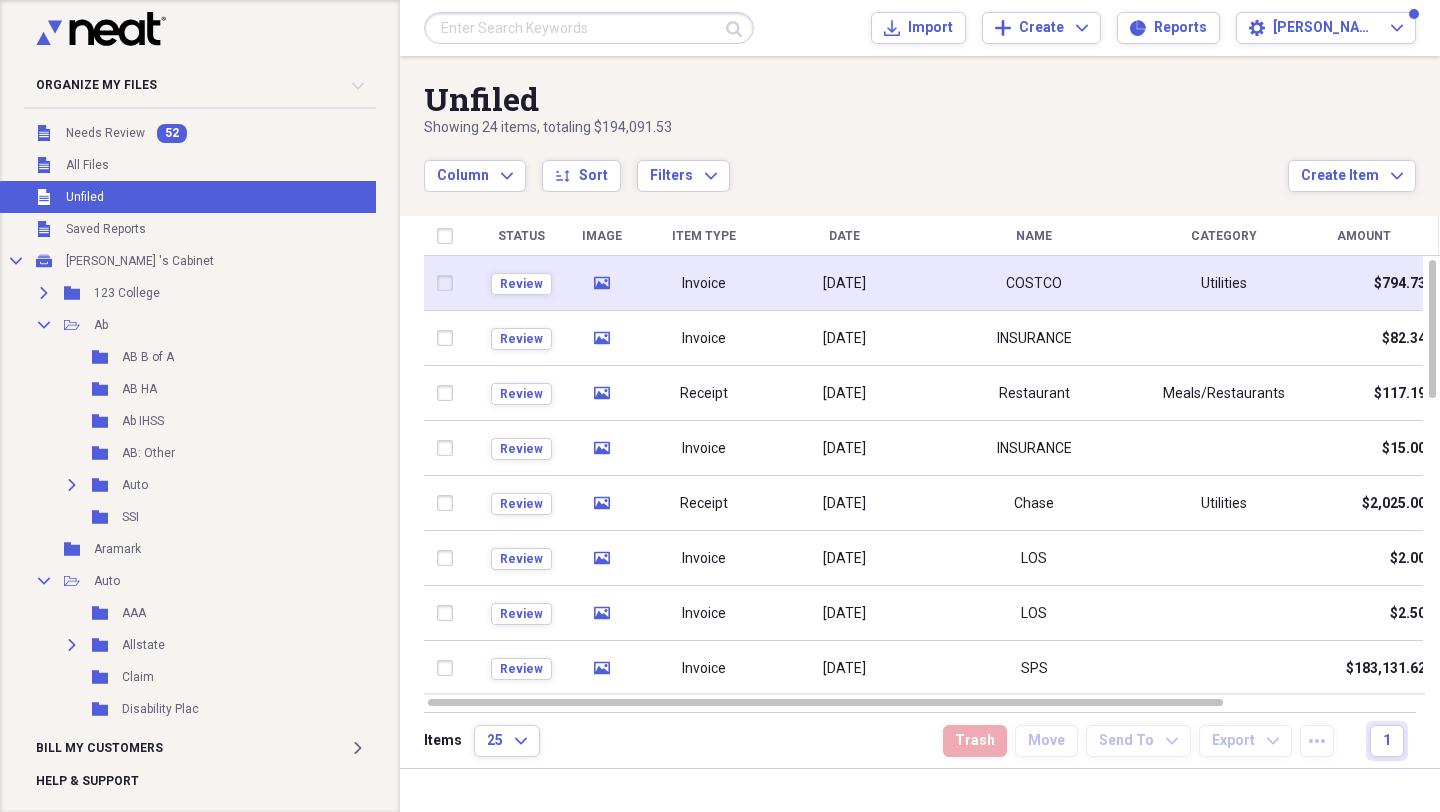click on "Invoice" at bounding box center [704, 284] 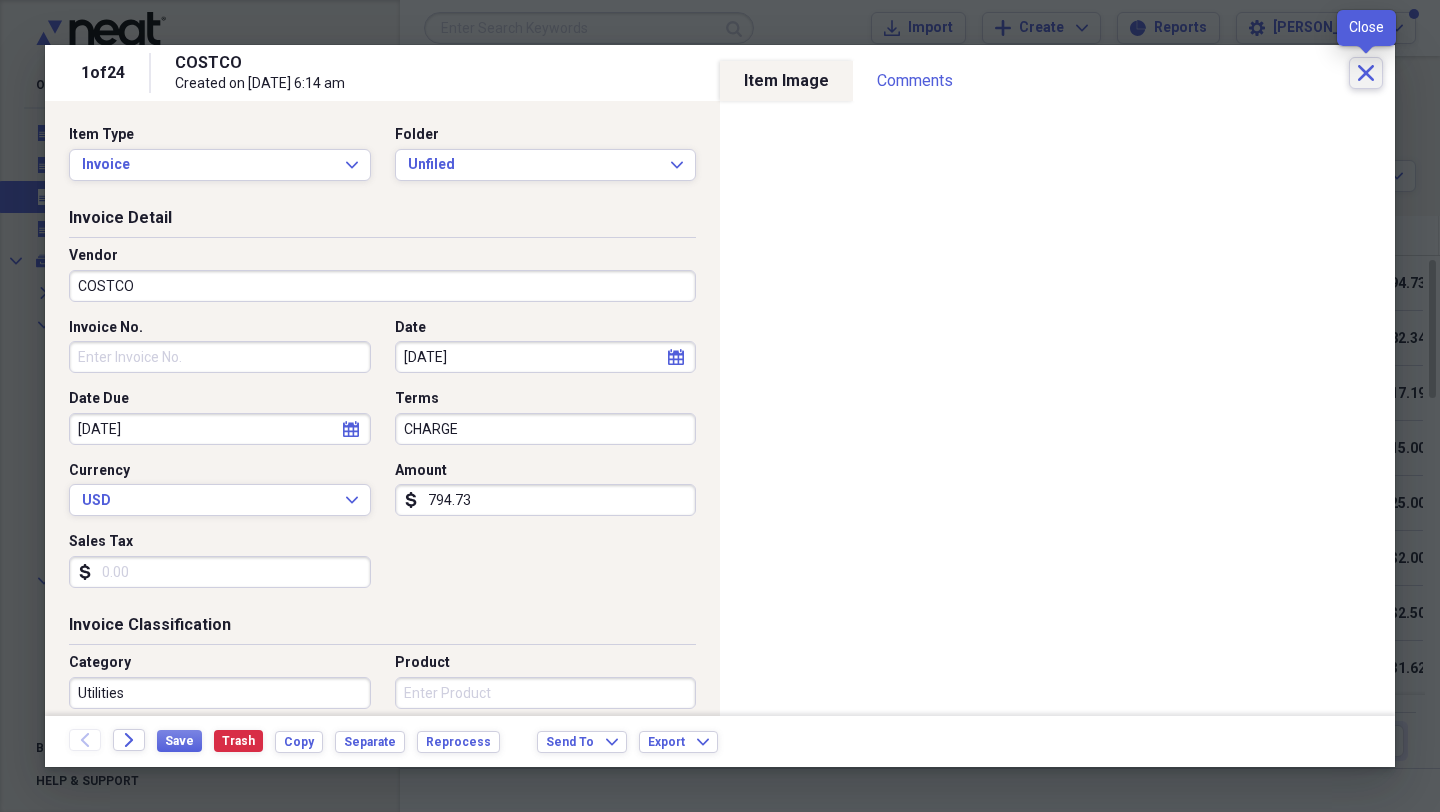click 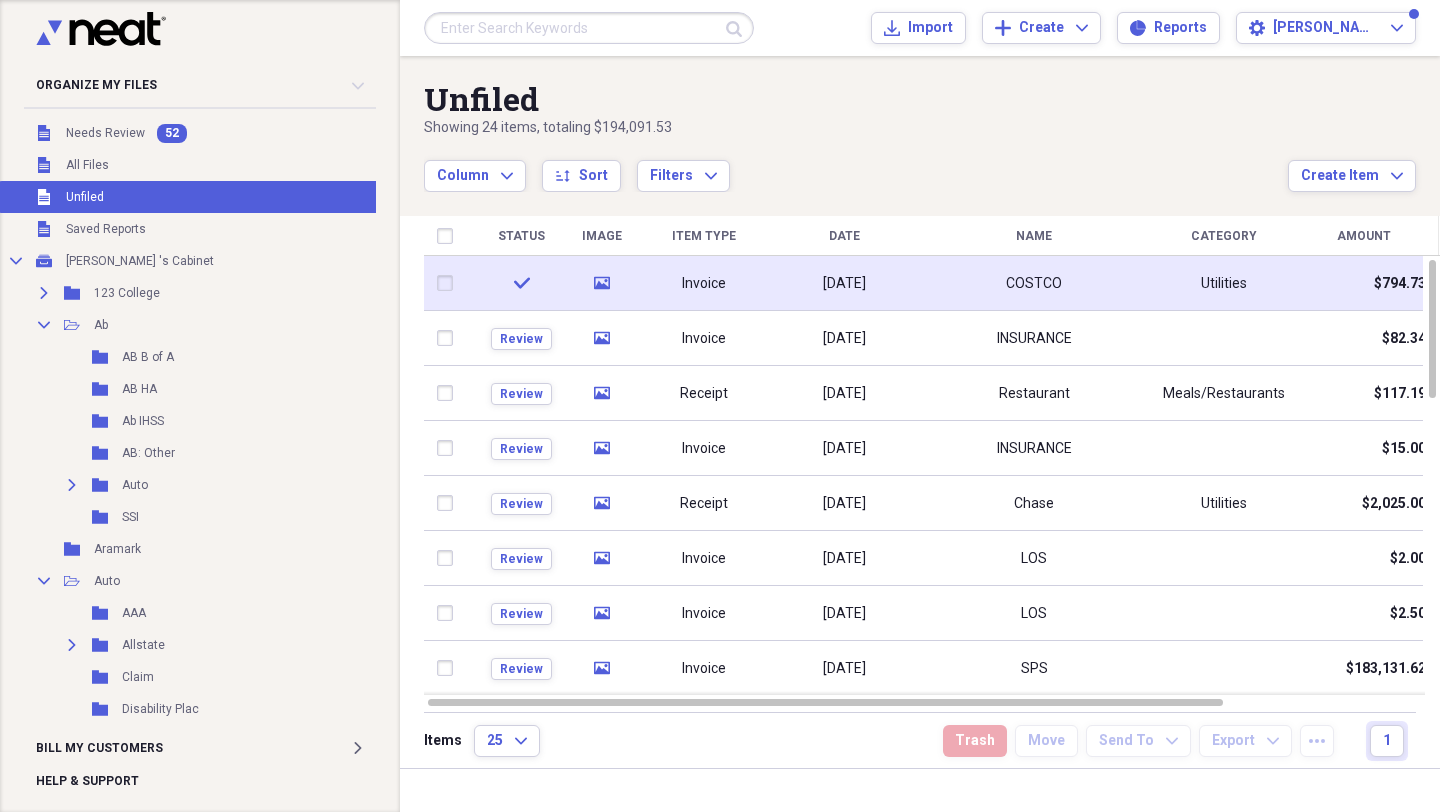 click on "Invoice" at bounding box center [704, 284] 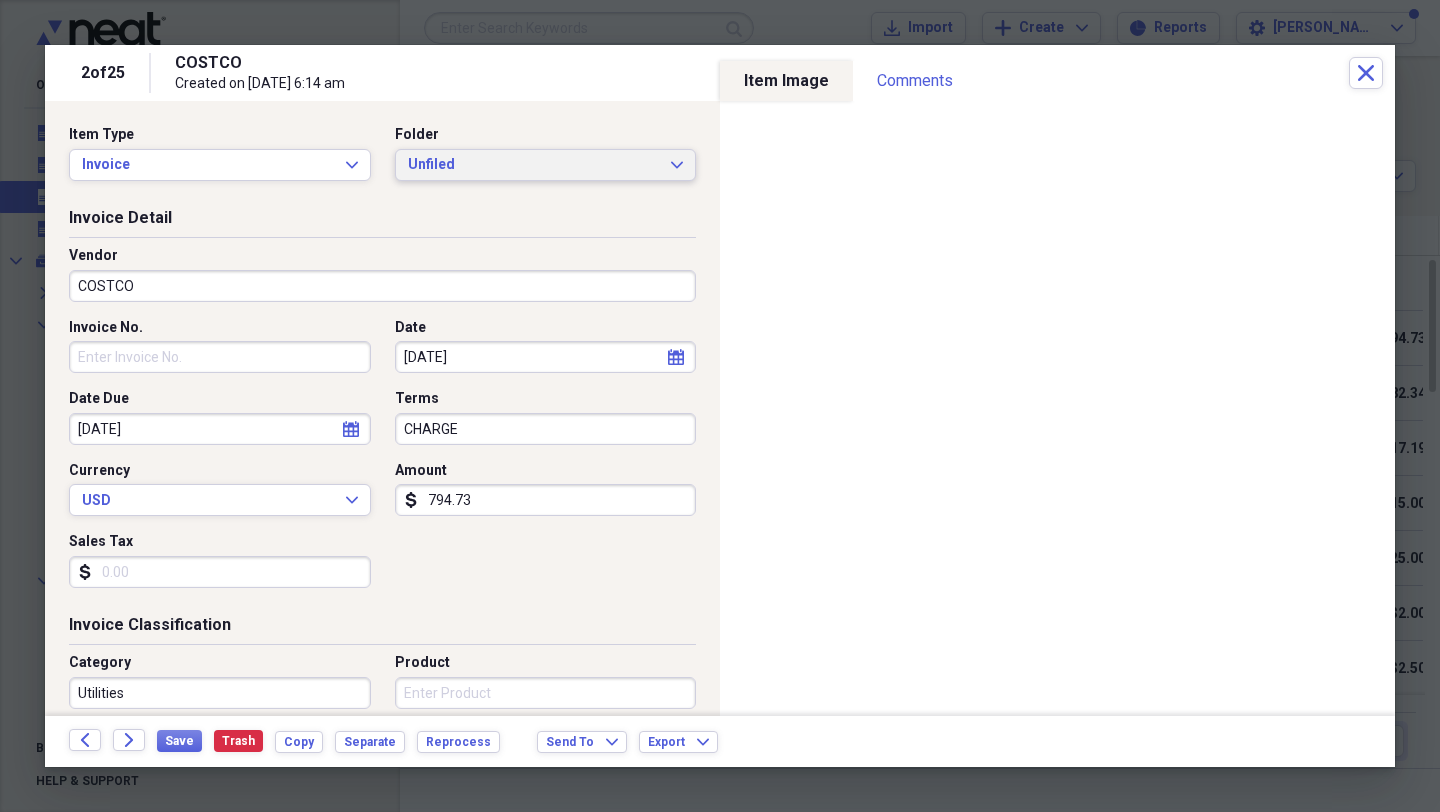 click on "Expand" 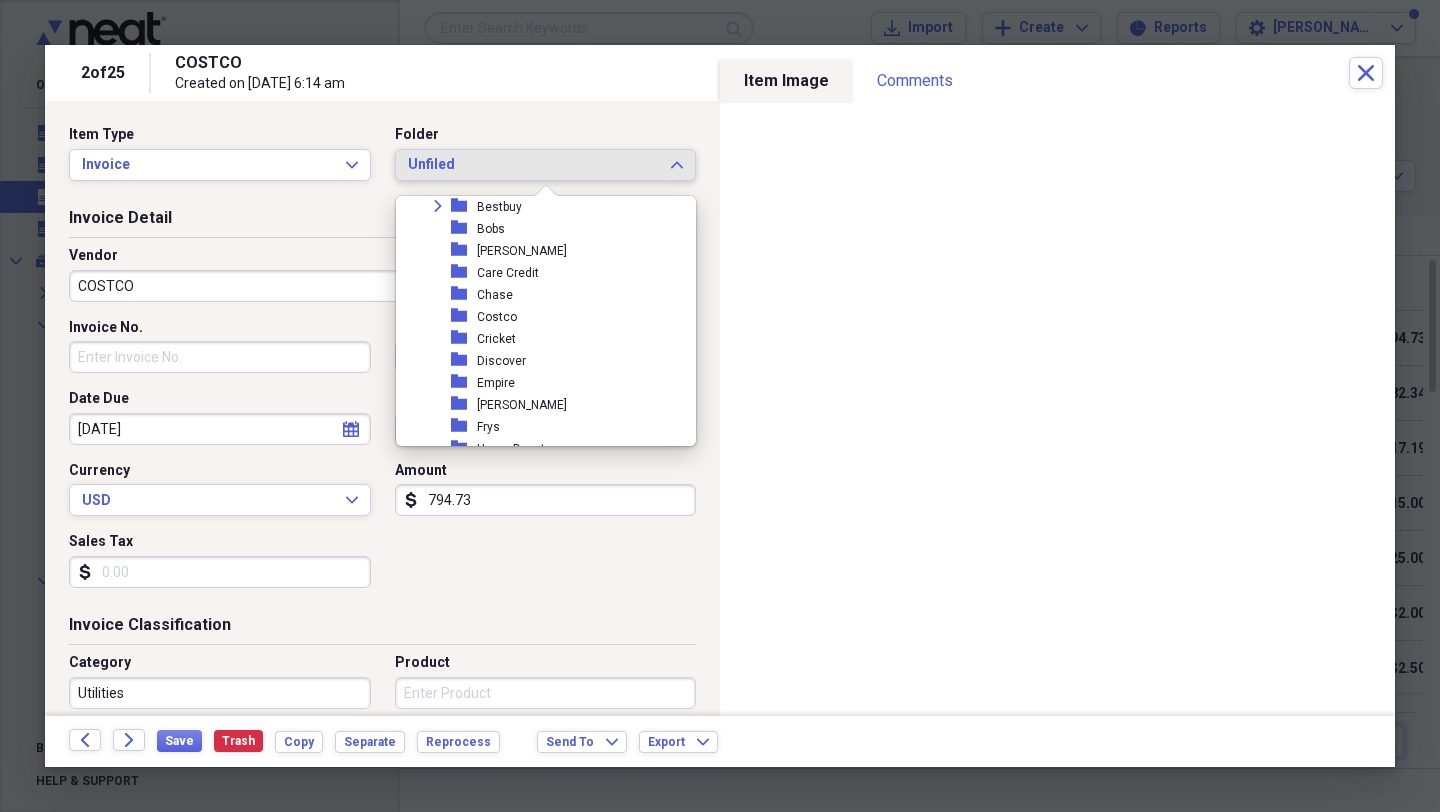 scroll, scrollTop: 1295, scrollLeft: 0, axis: vertical 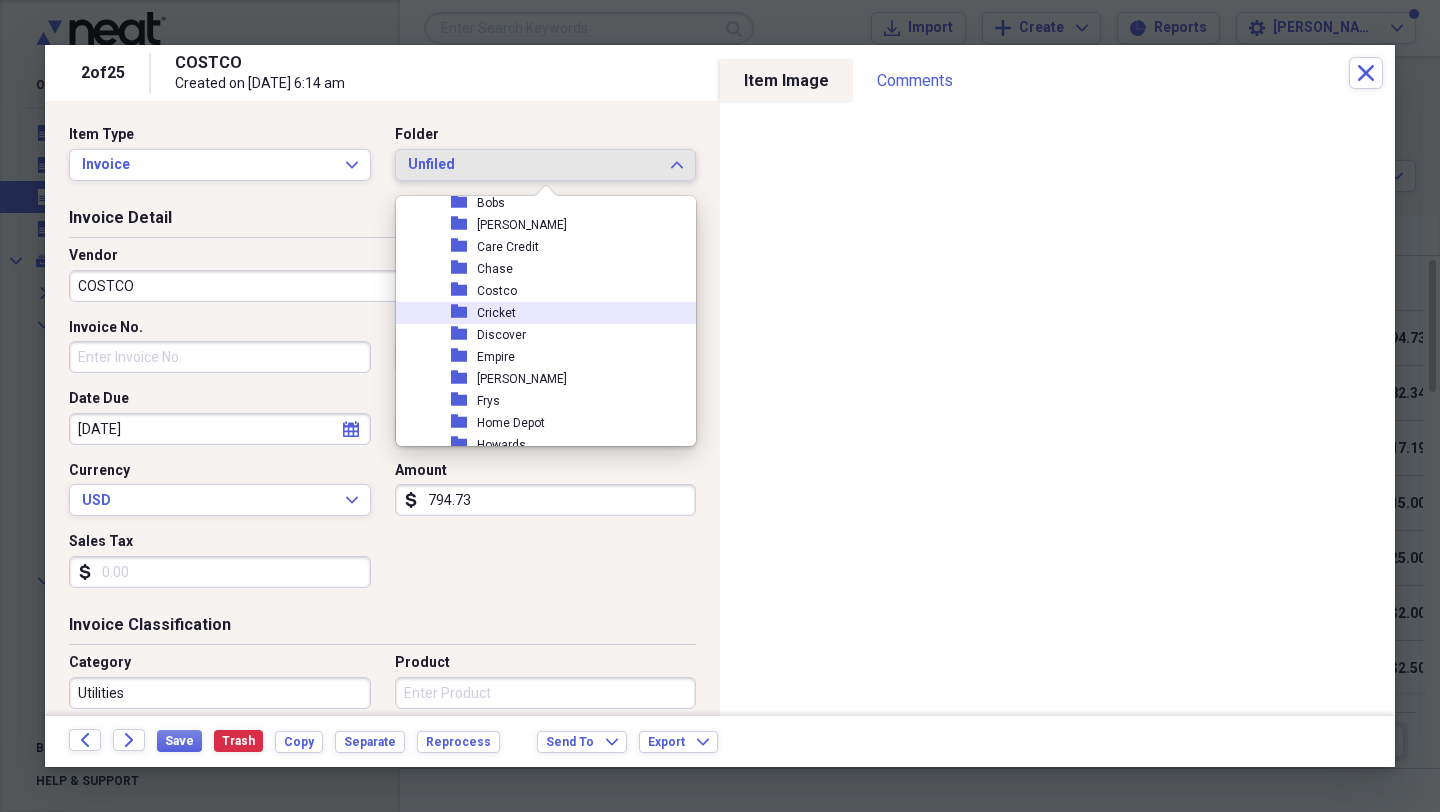 click on "Costco" at bounding box center [497, 291] 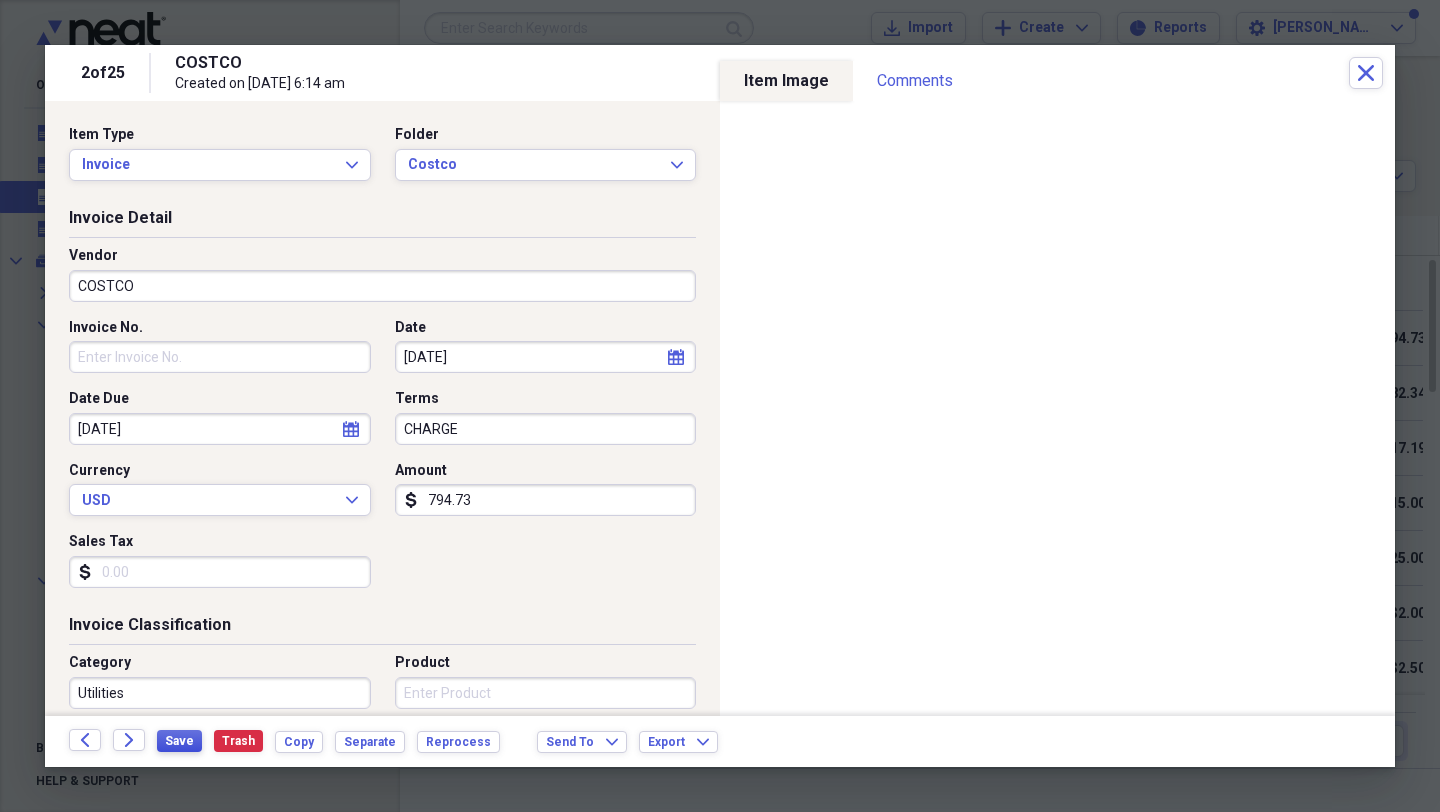 click on "Save" at bounding box center (179, 741) 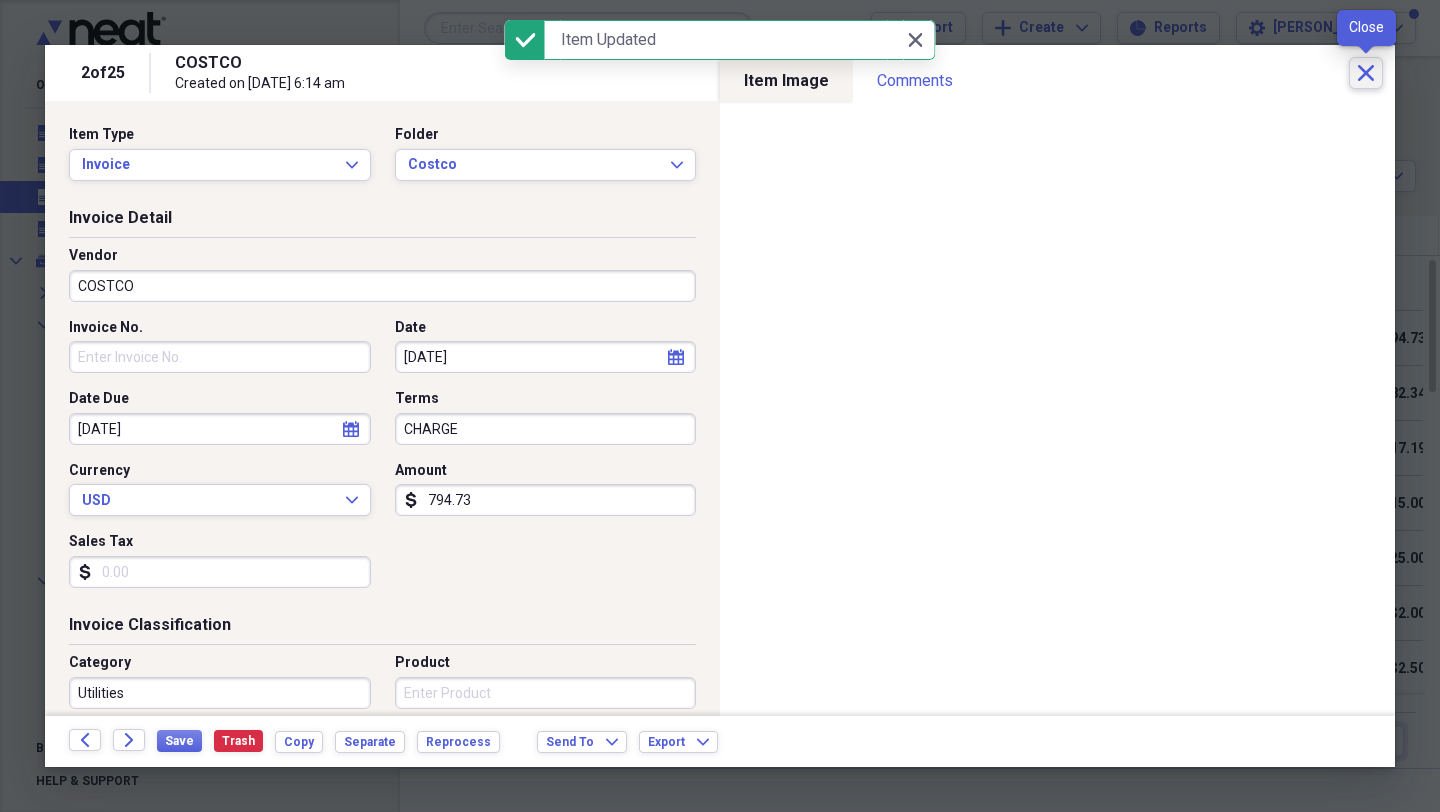 click on "Close" 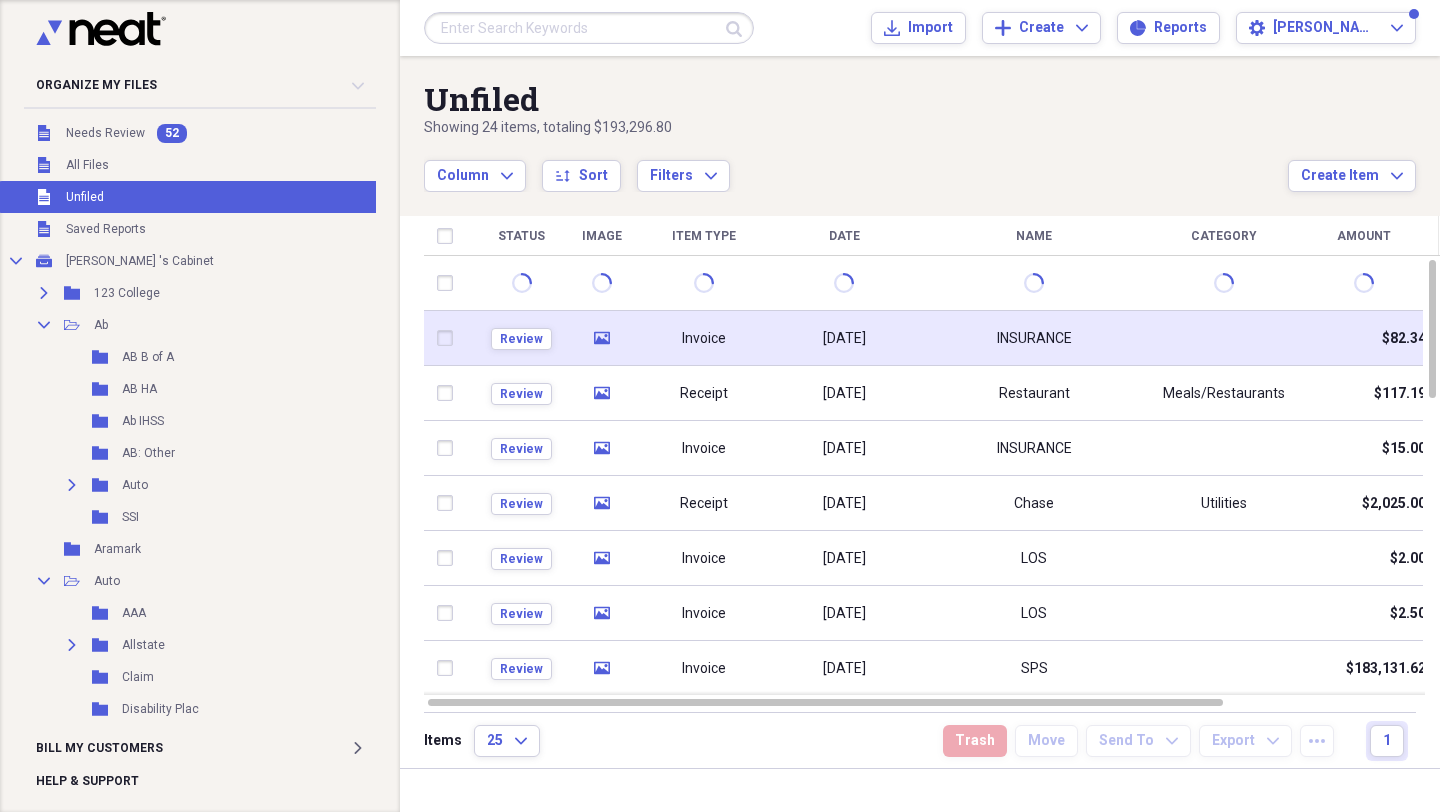 click on "Invoice" at bounding box center [704, 339] 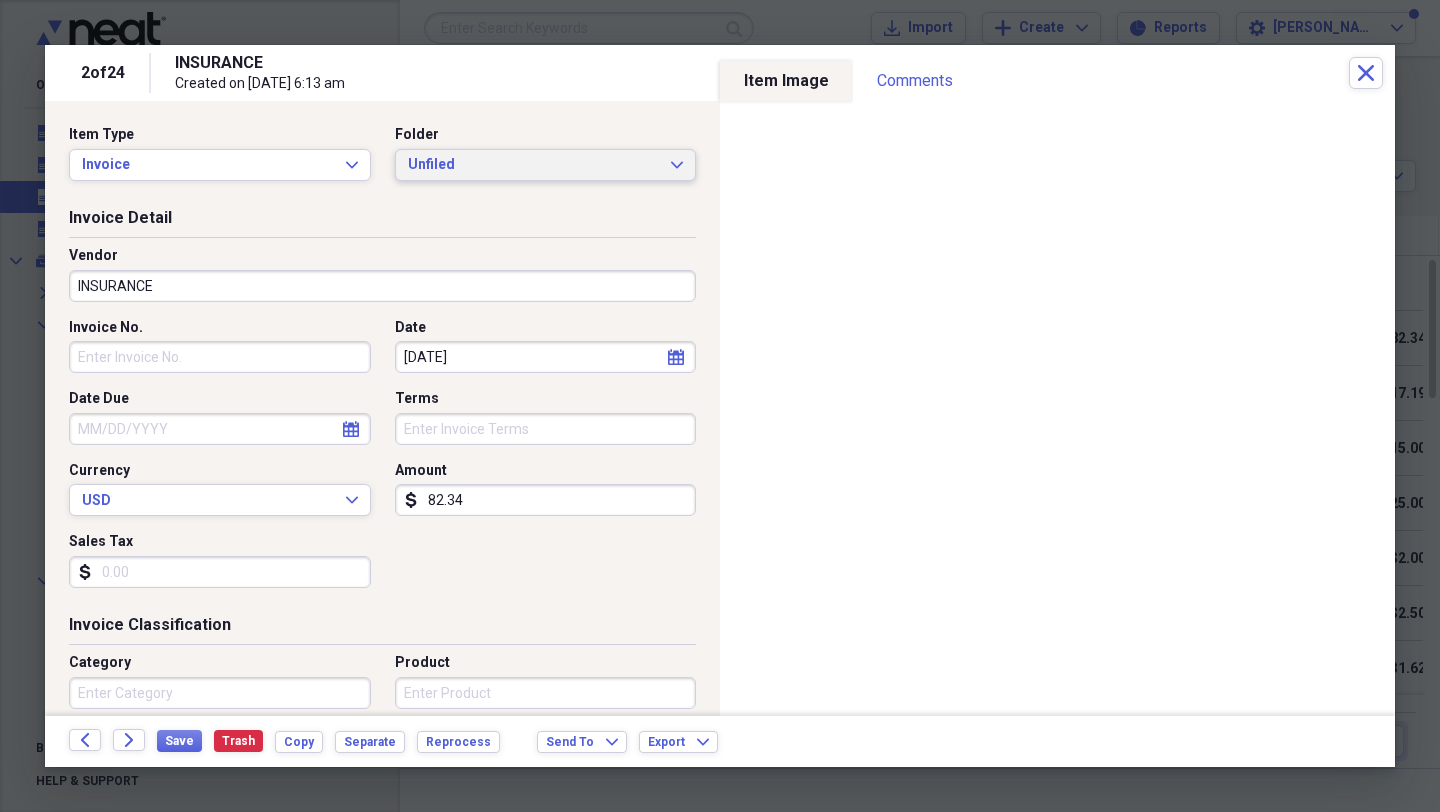 click on "Expand" 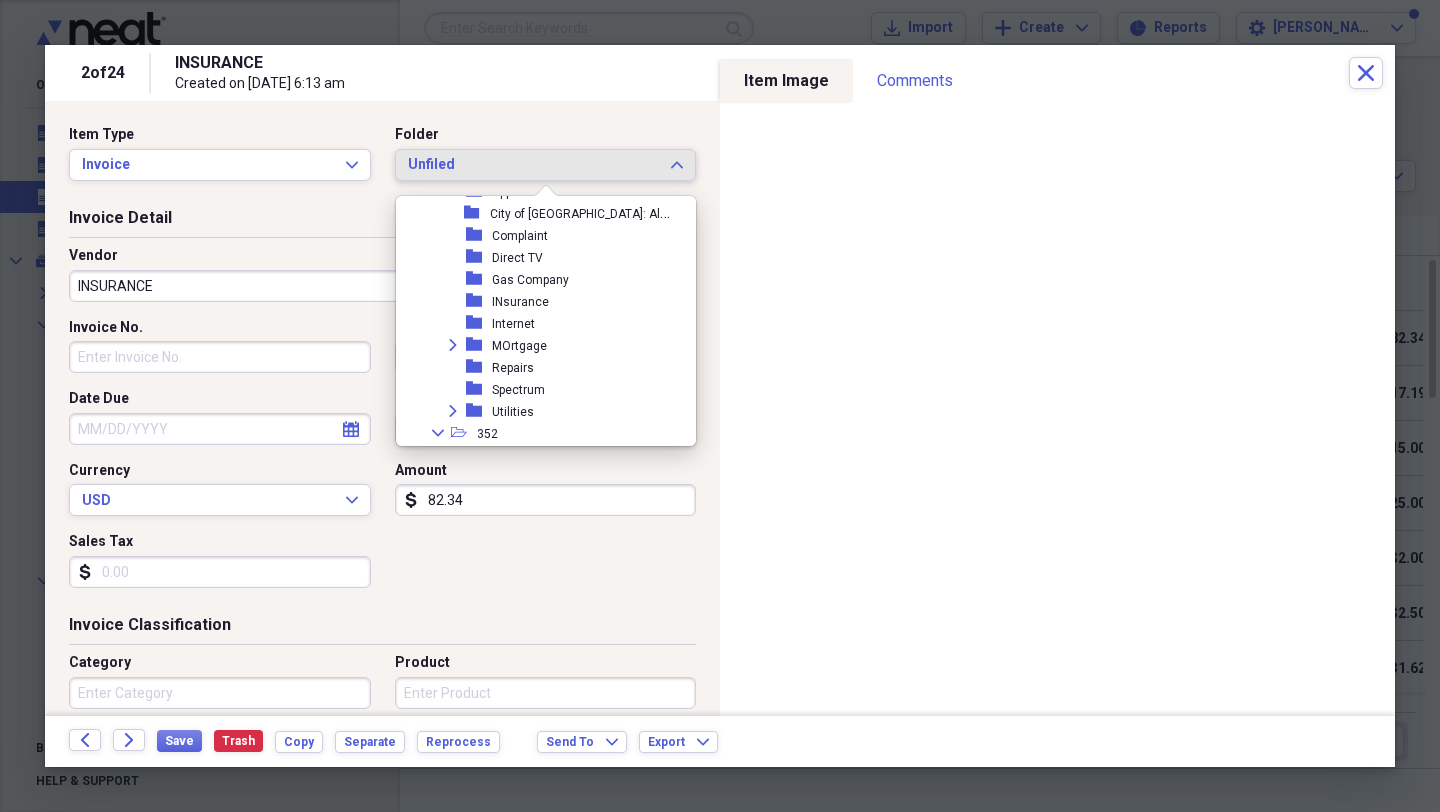 scroll, scrollTop: 6041, scrollLeft: 0, axis: vertical 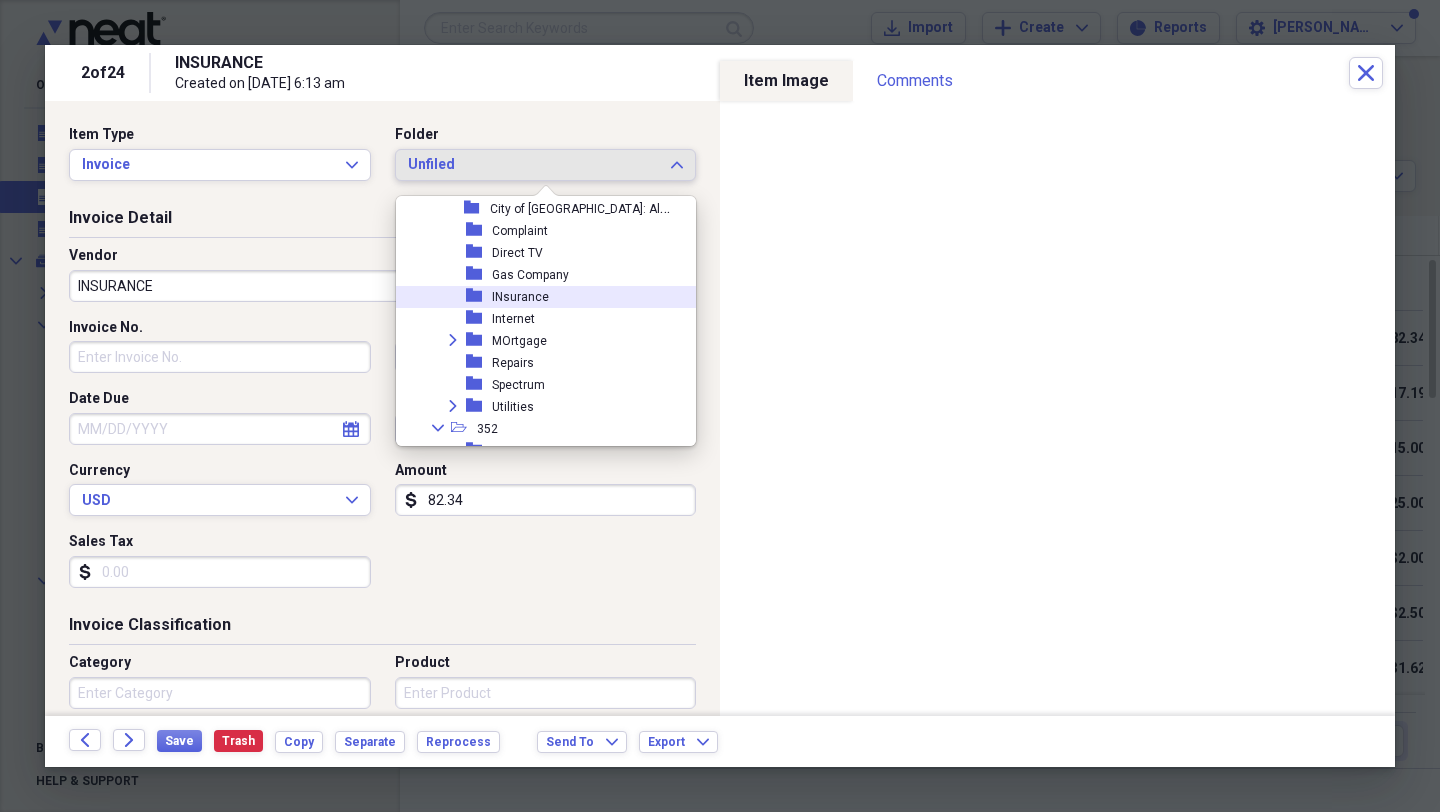 click on "INsurance" at bounding box center (520, 297) 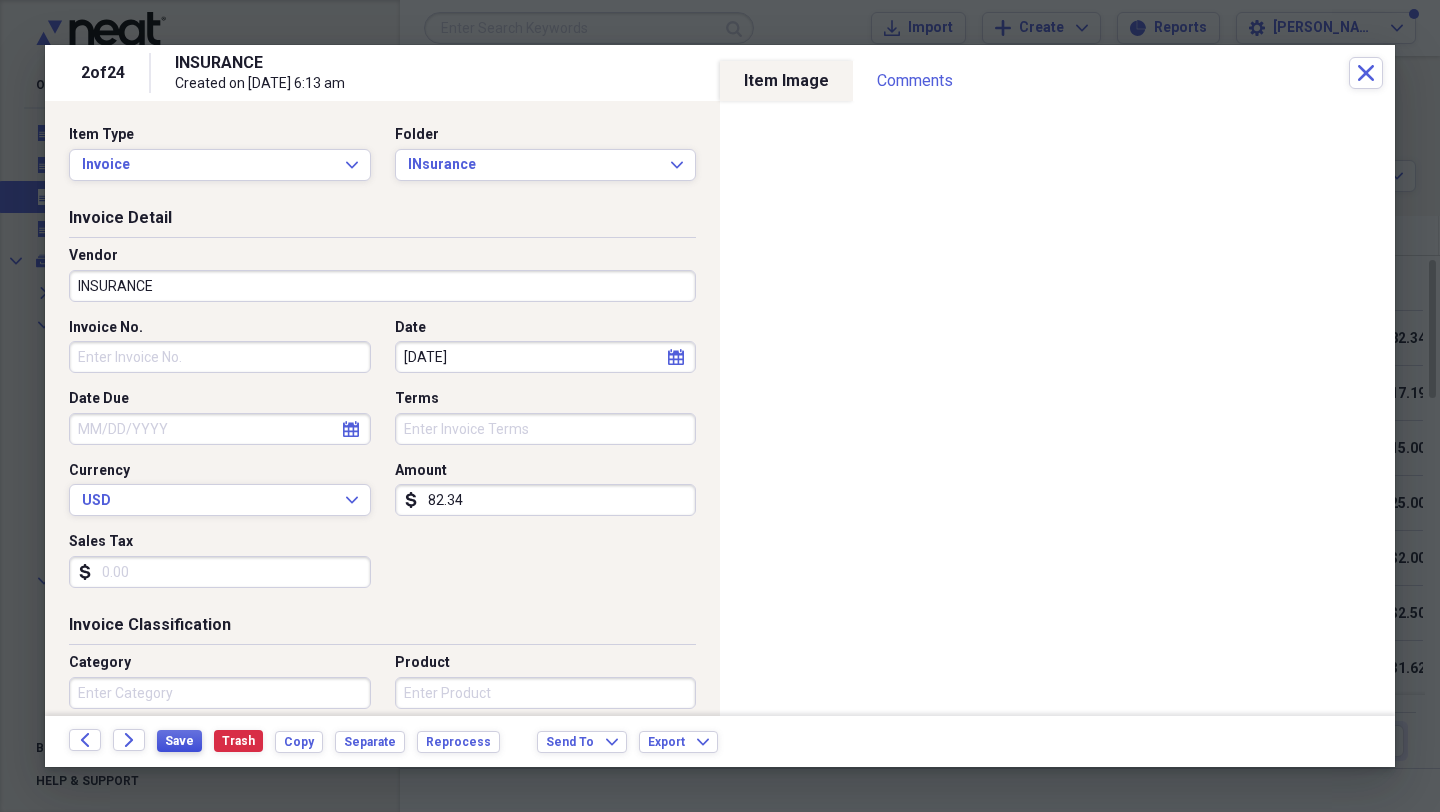 click on "Save" at bounding box center [179, 741] 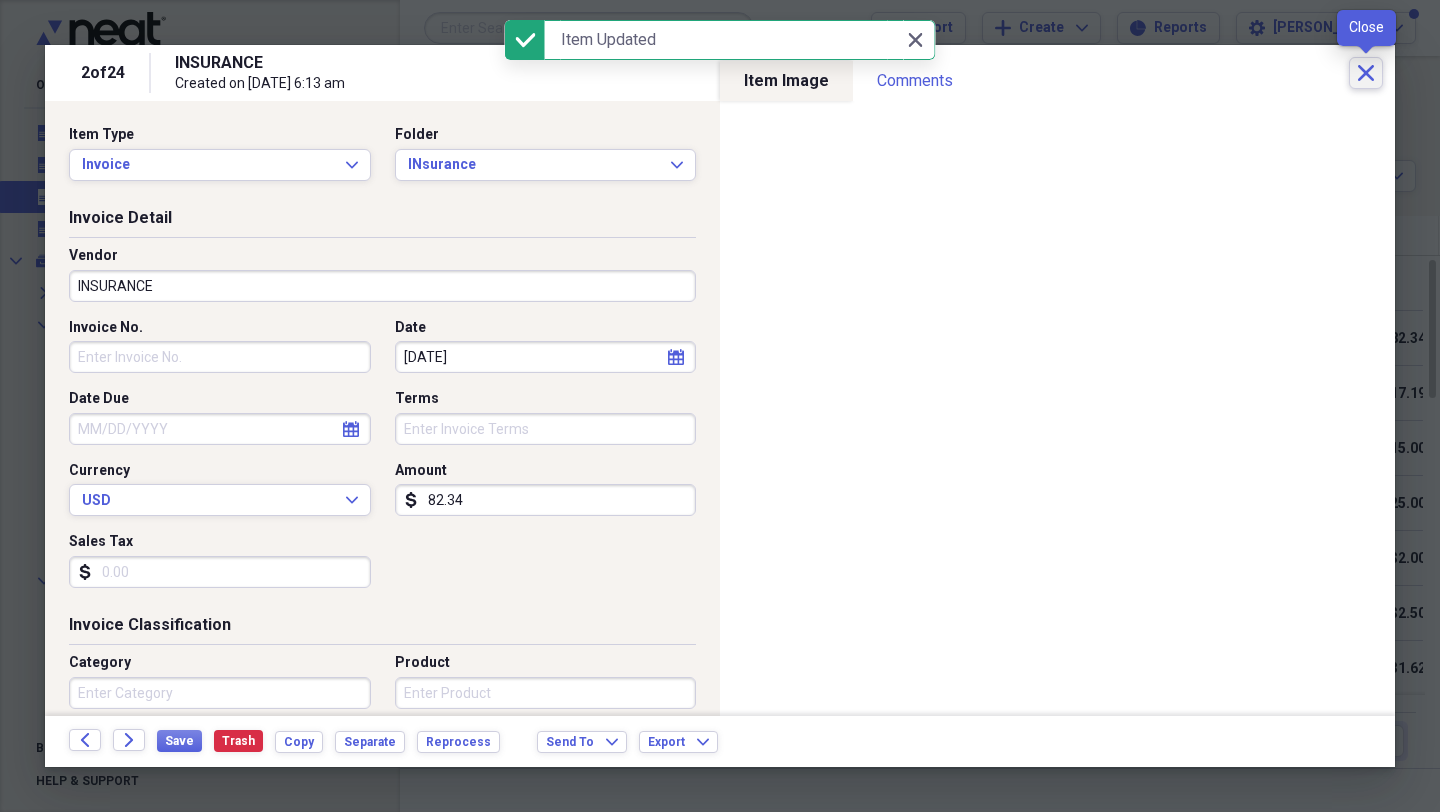 click 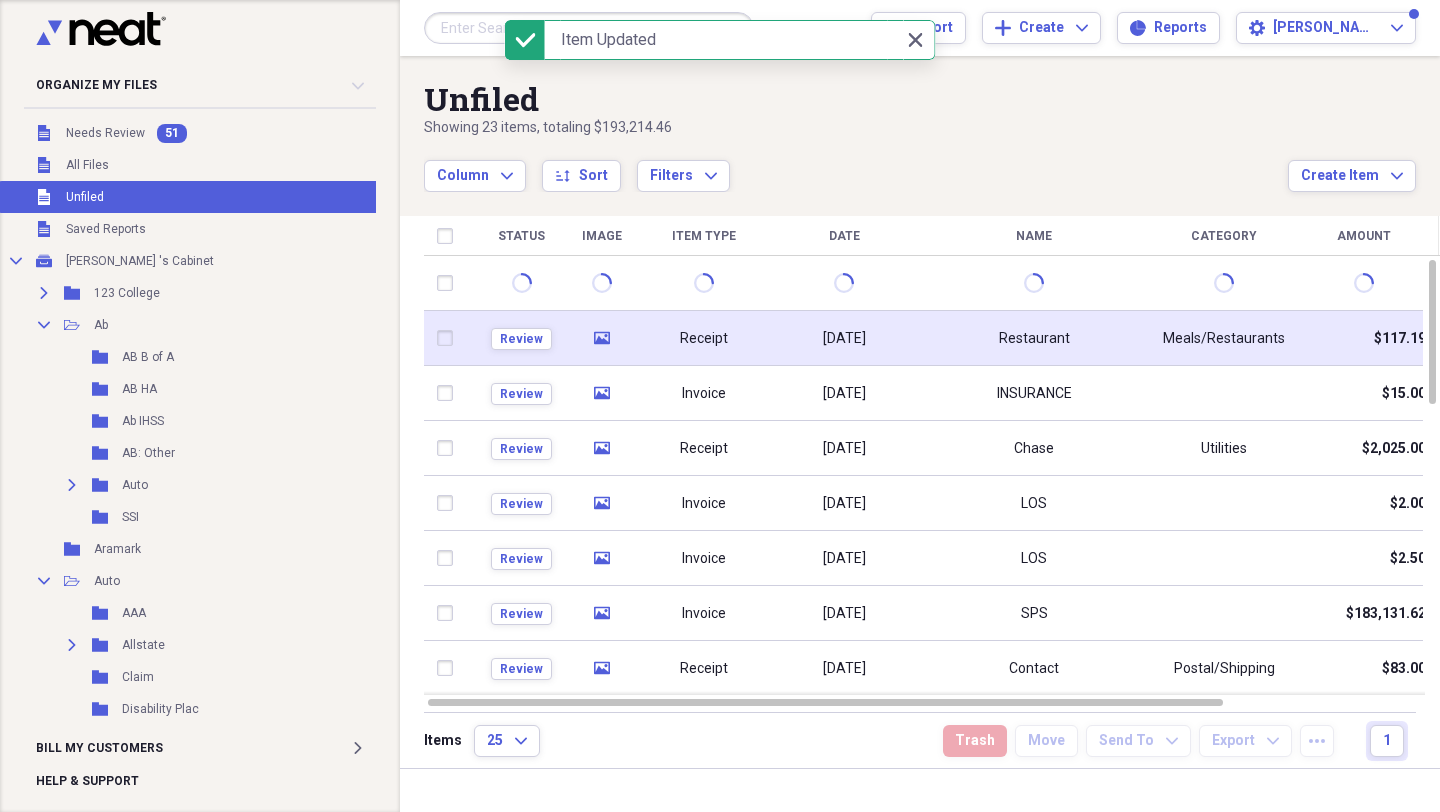 click on "Receipt" at bounding box center [704, 339] 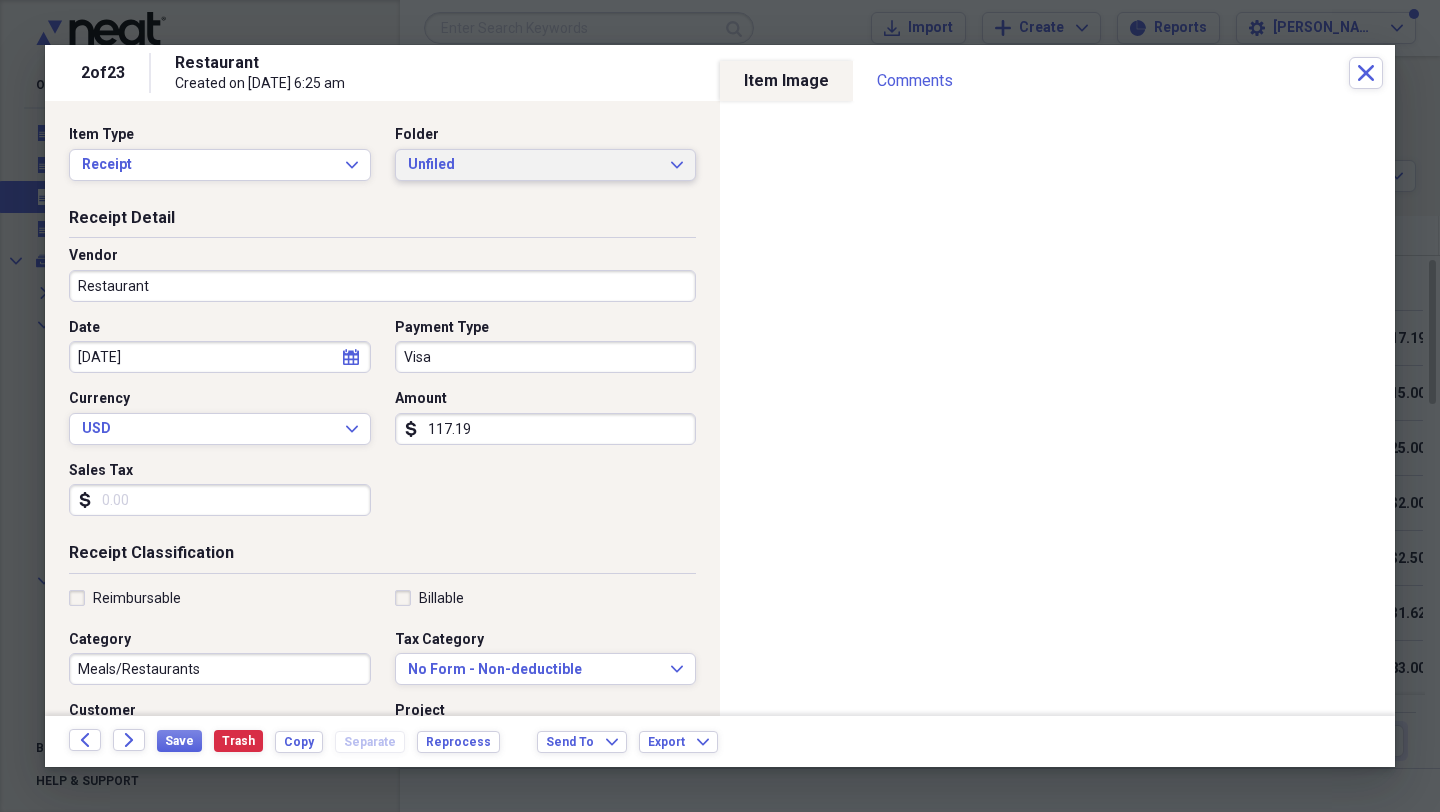 click on "Expand" 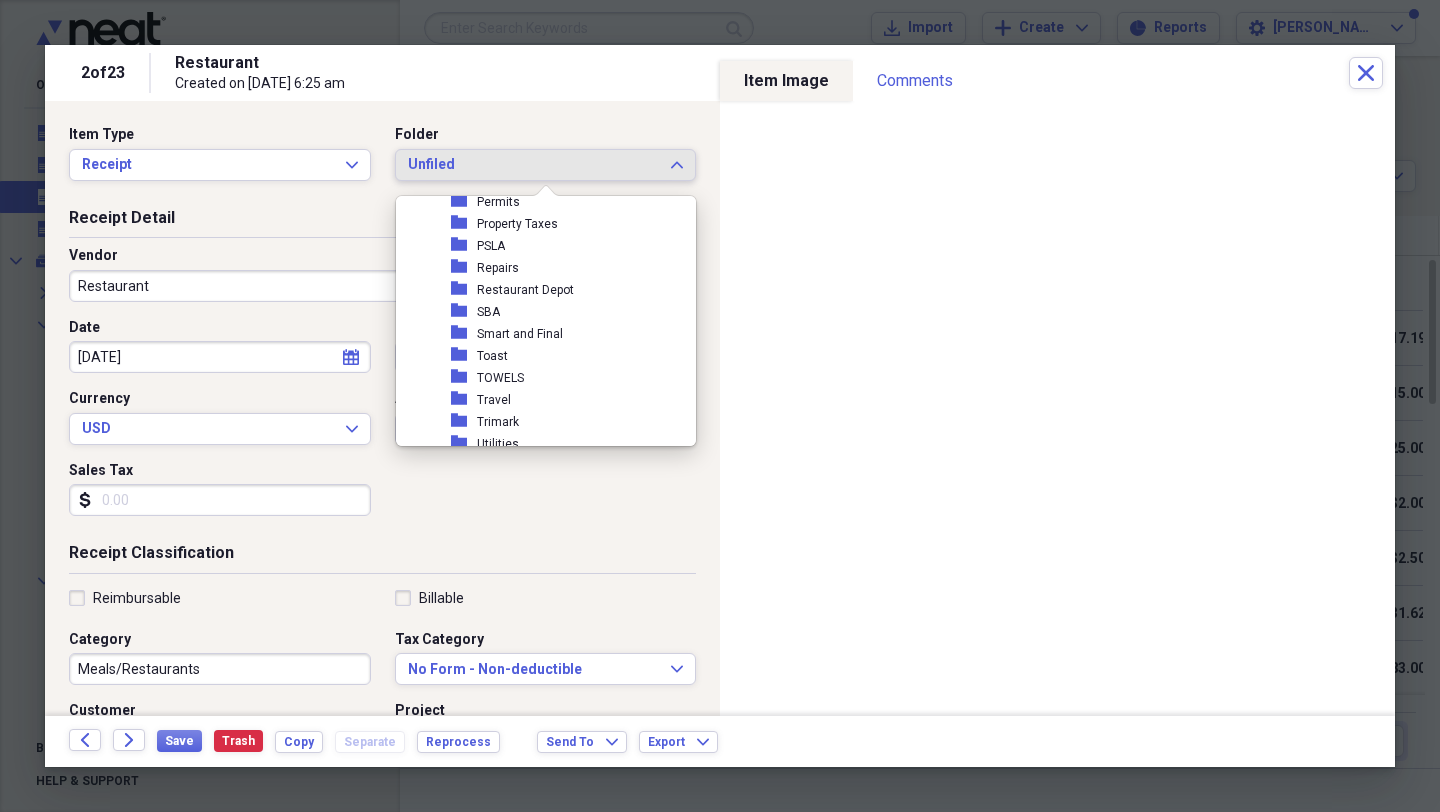 scroll, scrollTop: 12703, scrollLeft: 0, axis: vertical 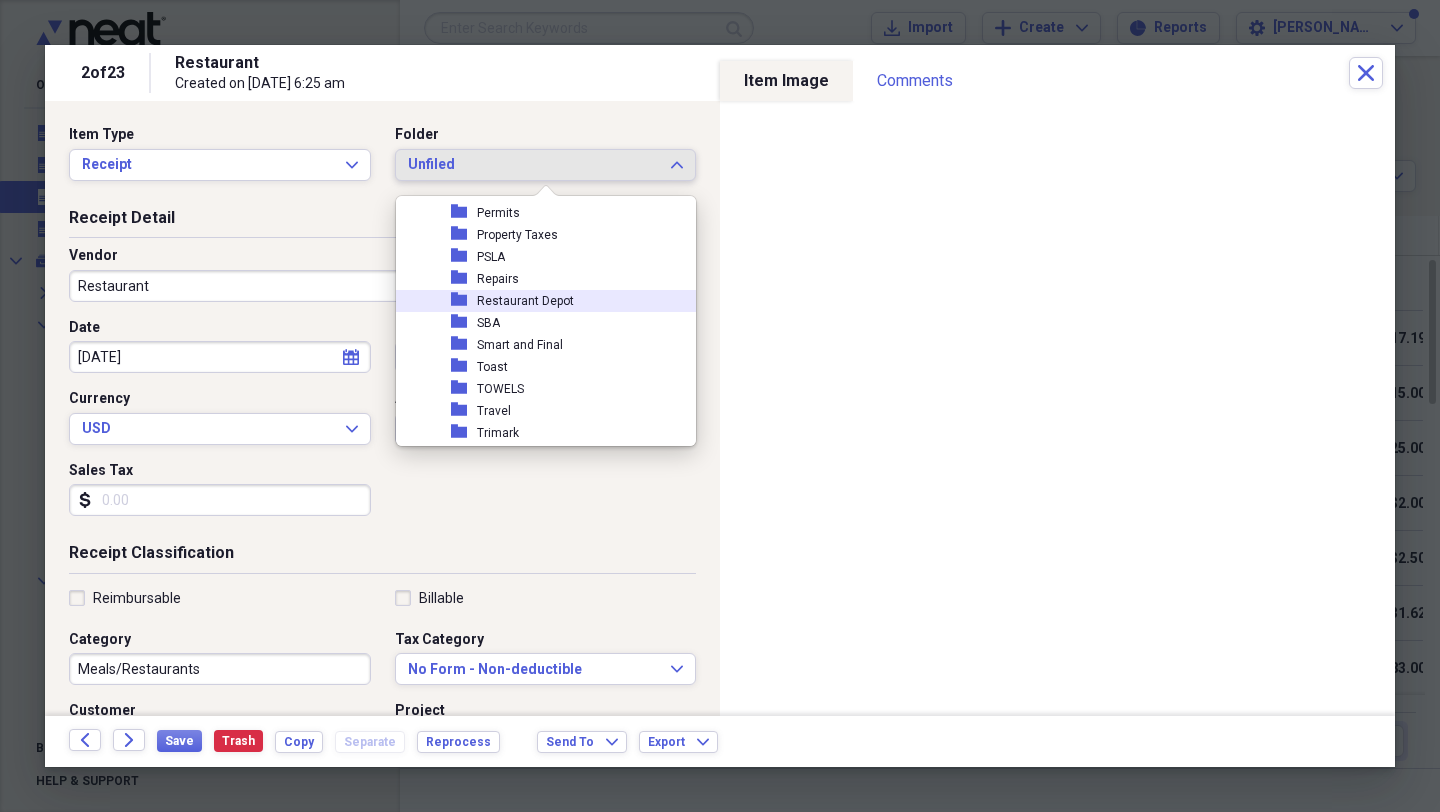 click on "Restaurant Depot" at bounding box center [525, 301] 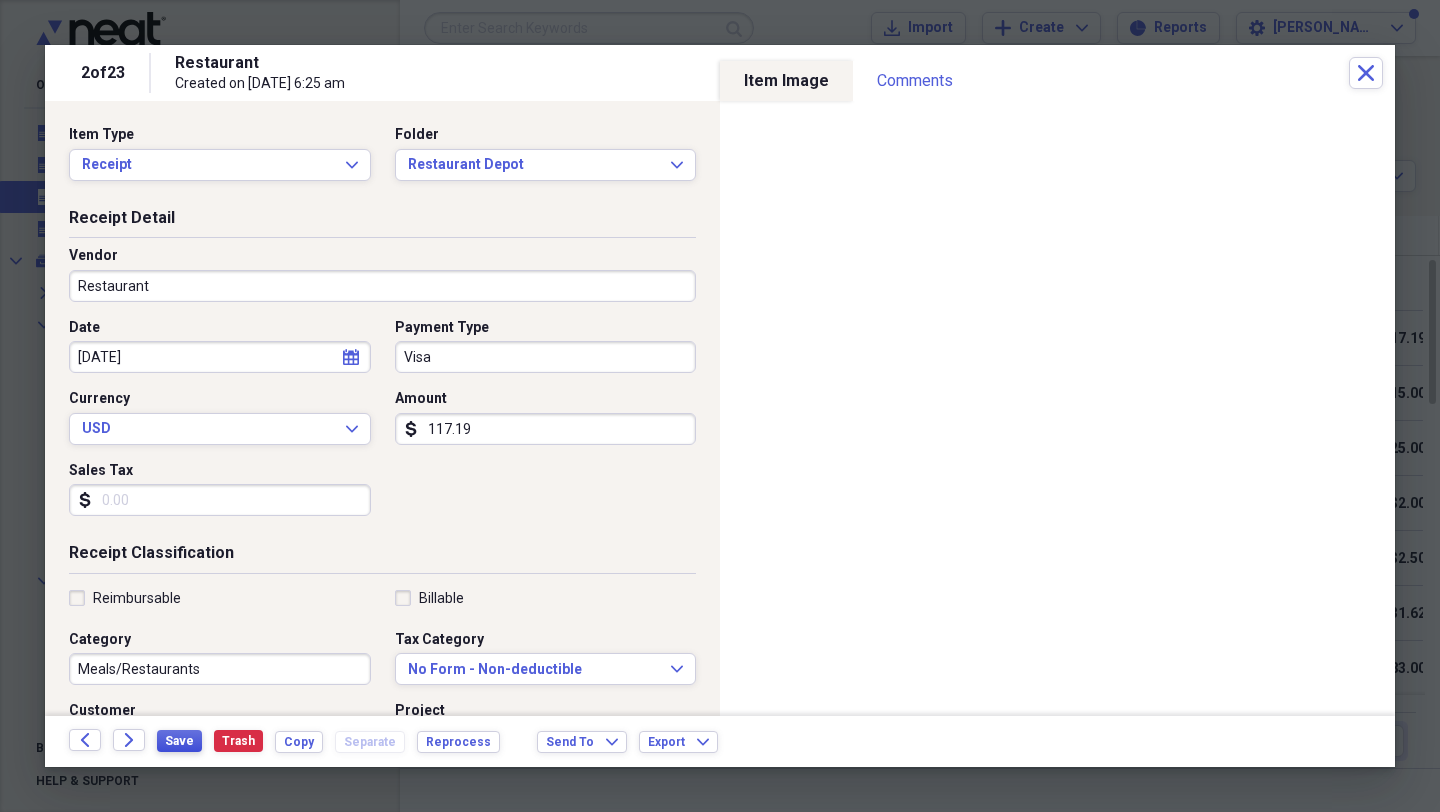 click on "Save" at bounding box center (179, 741) 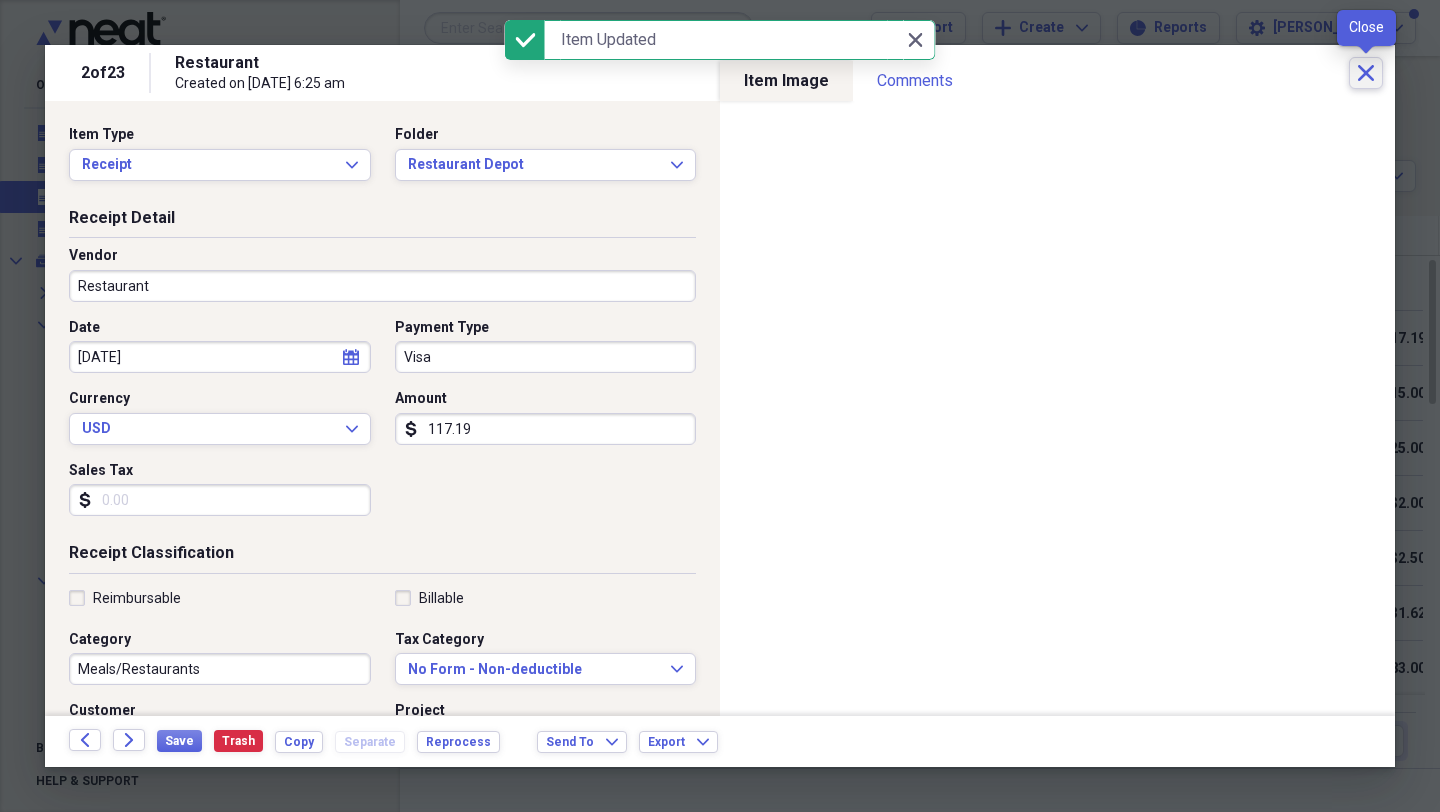 click on "Close" 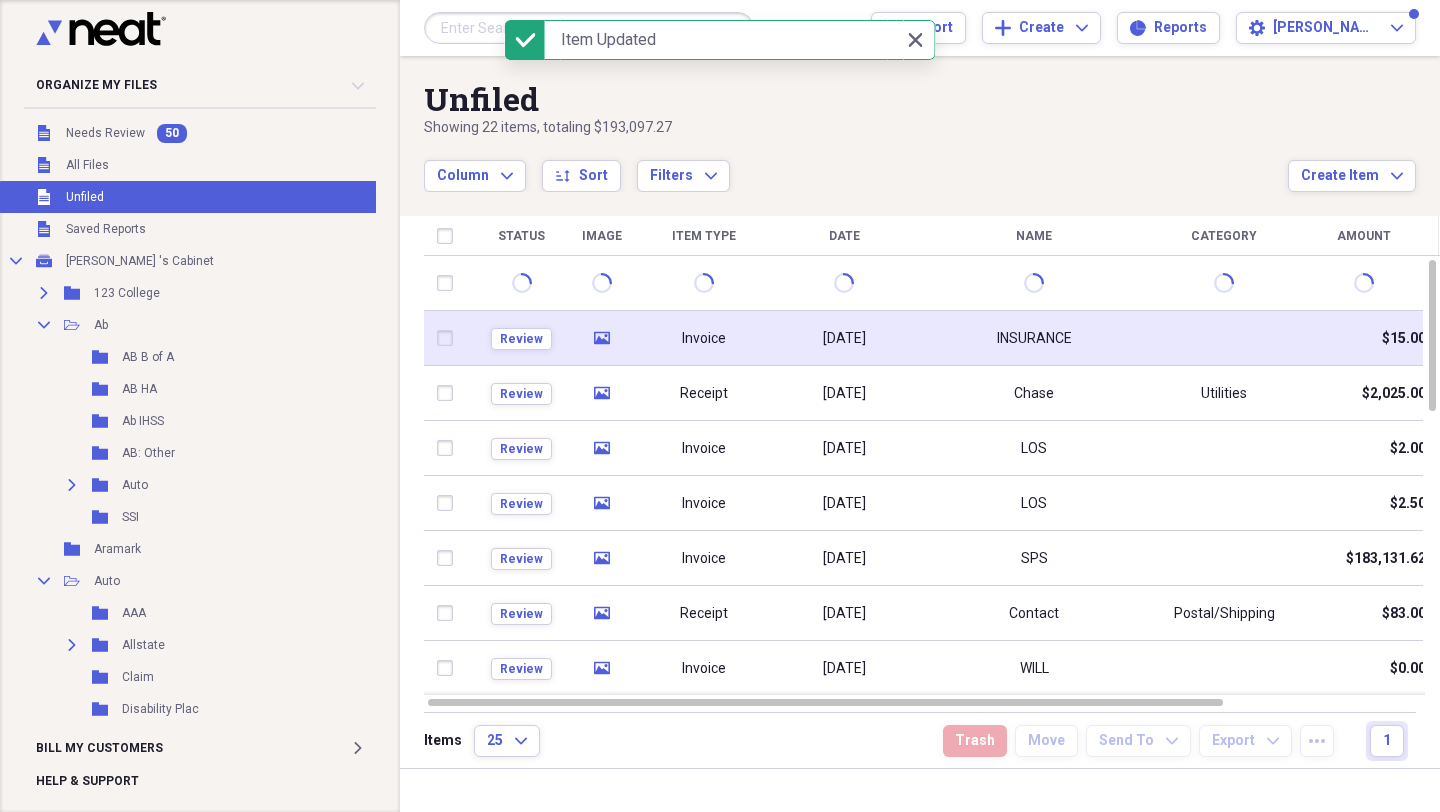 click on "Invoice" at bounding box center [704, 339] 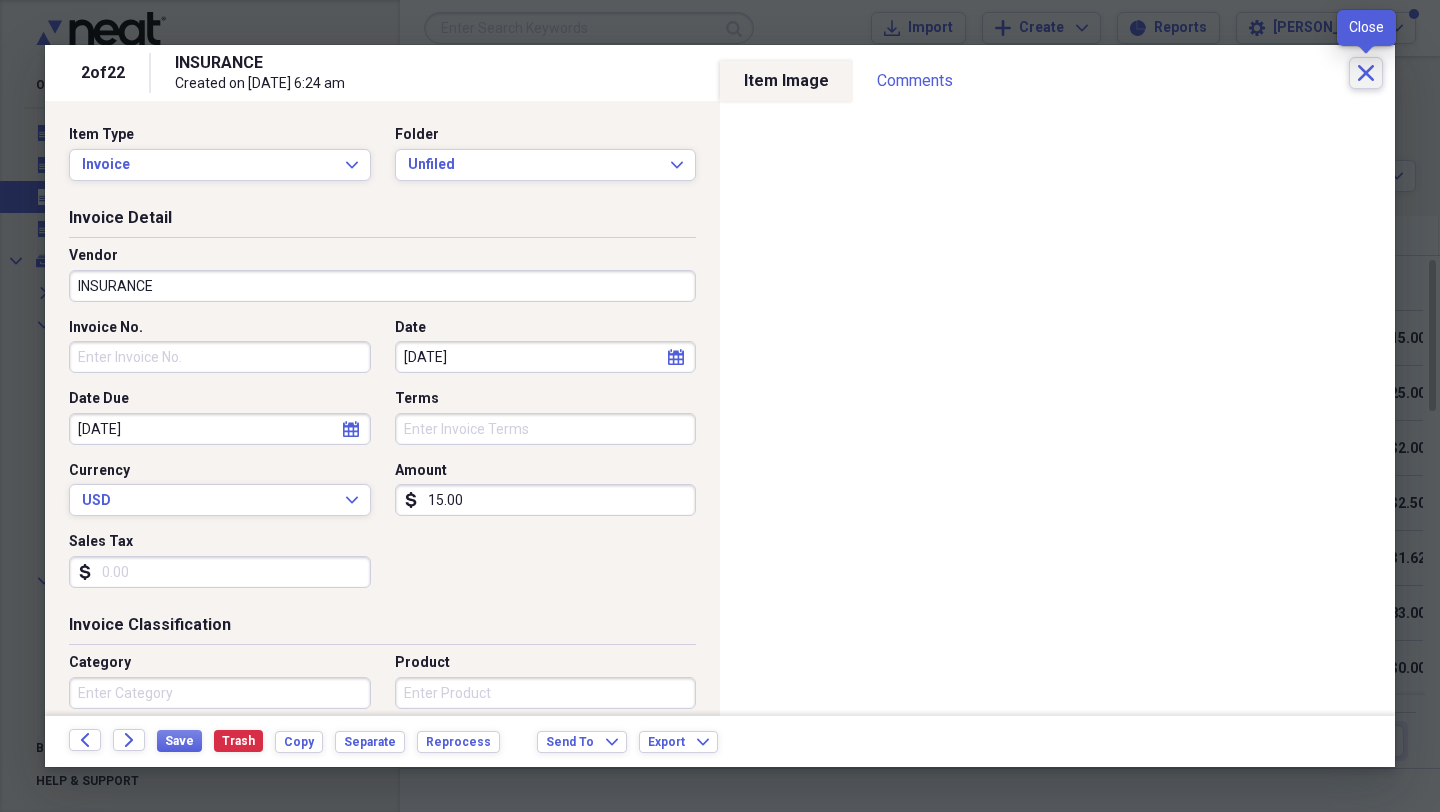 click 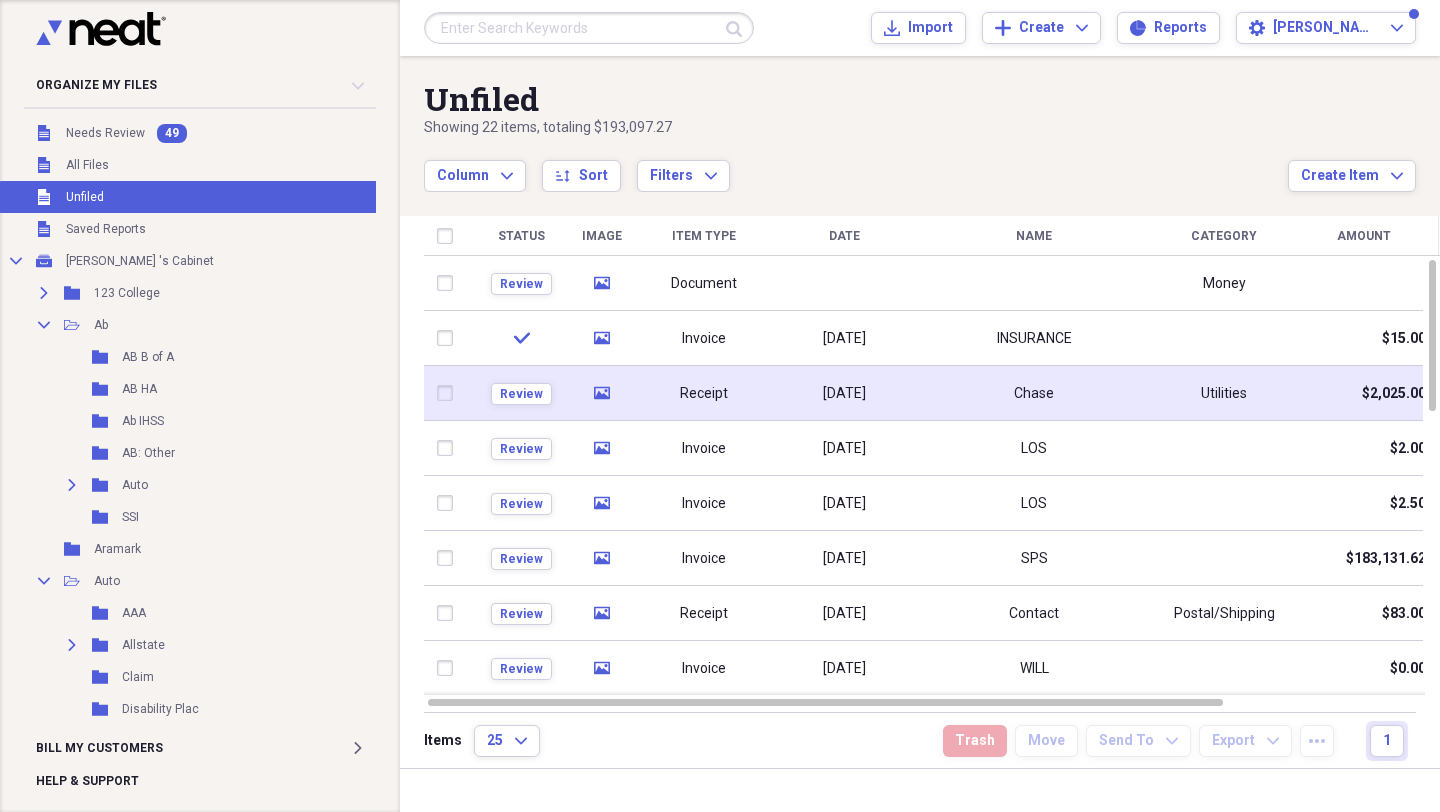 click on "Receipt" at bounding box center (704, 394) 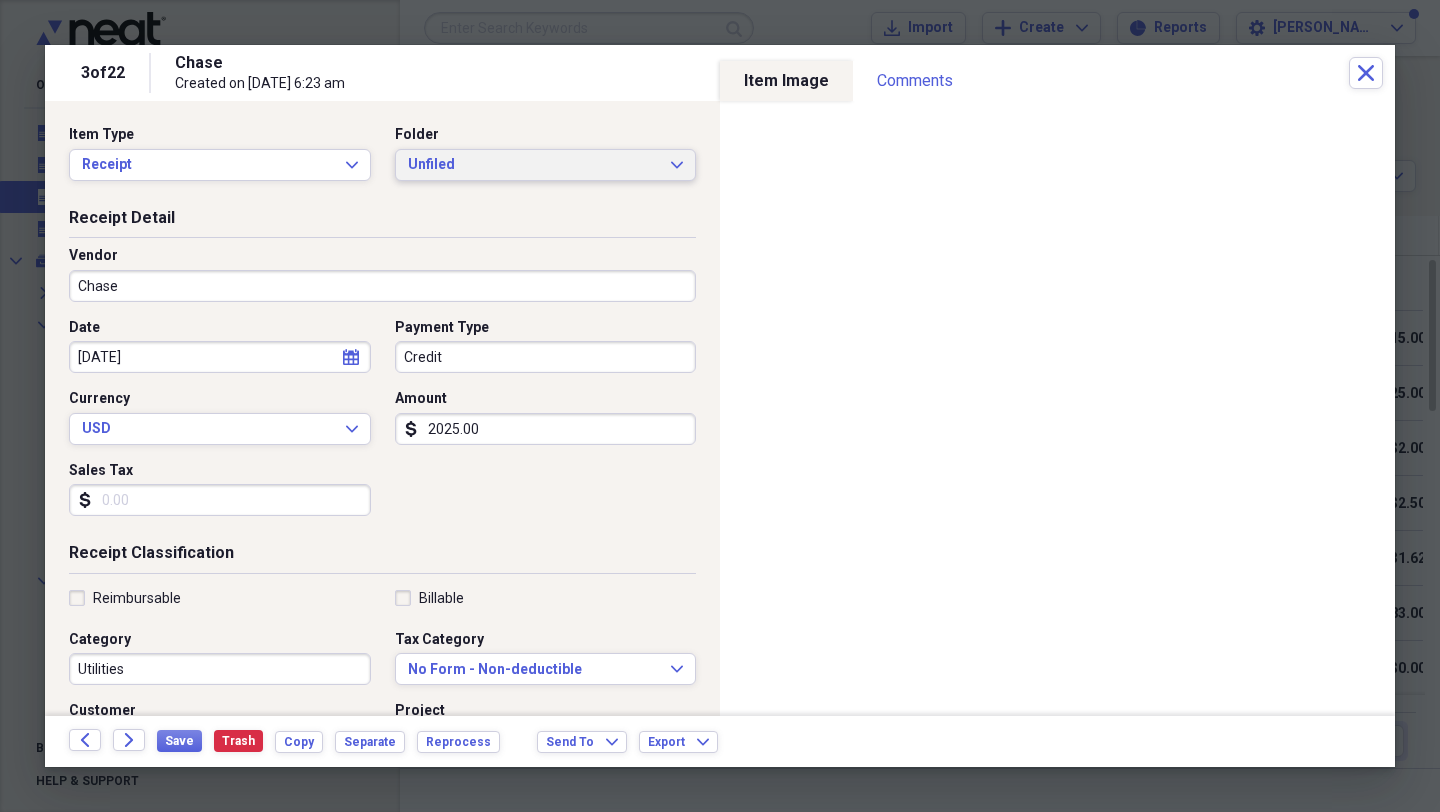 click on "Expand" 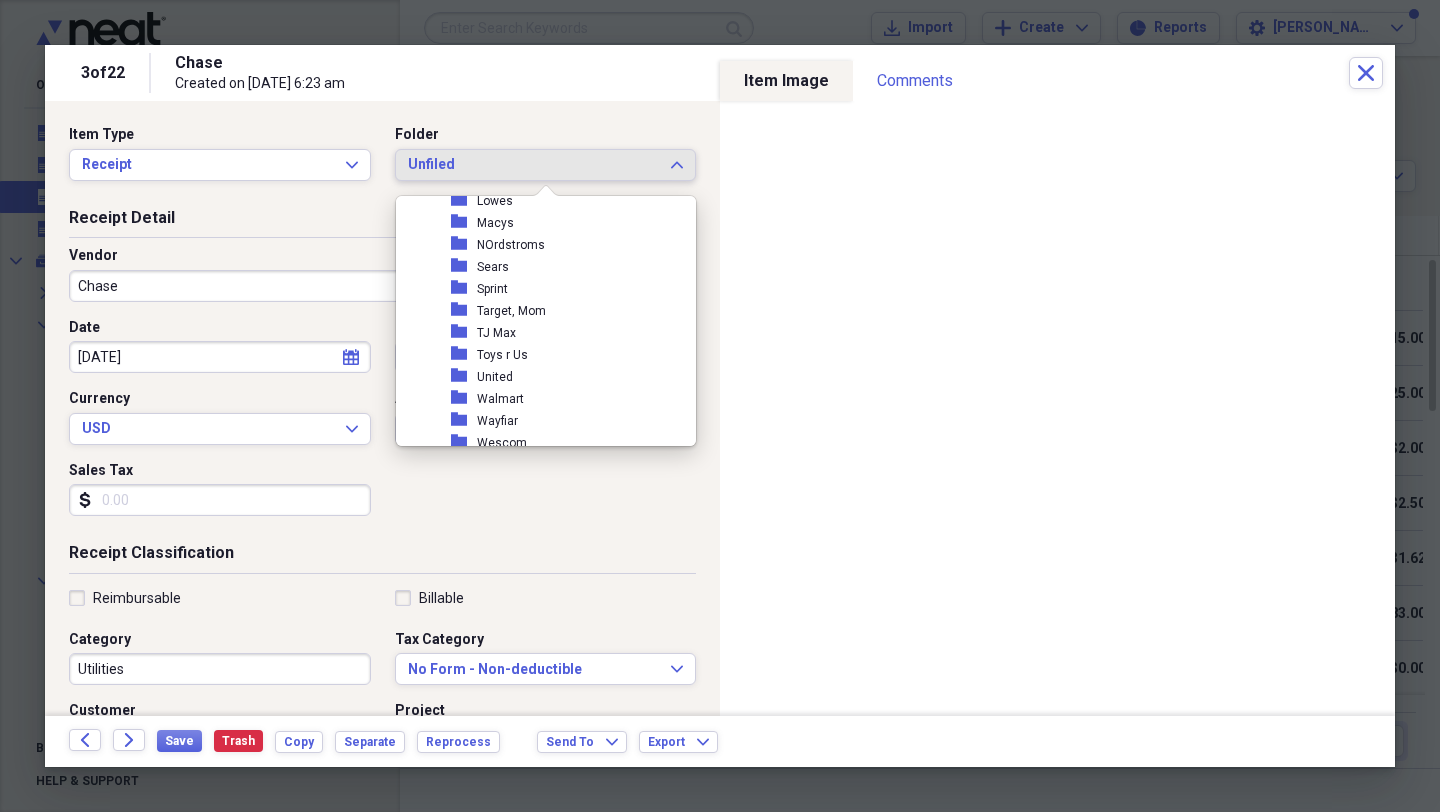 scroll, scrollTop: 1608, scrollLeft: 0, axis: vertical 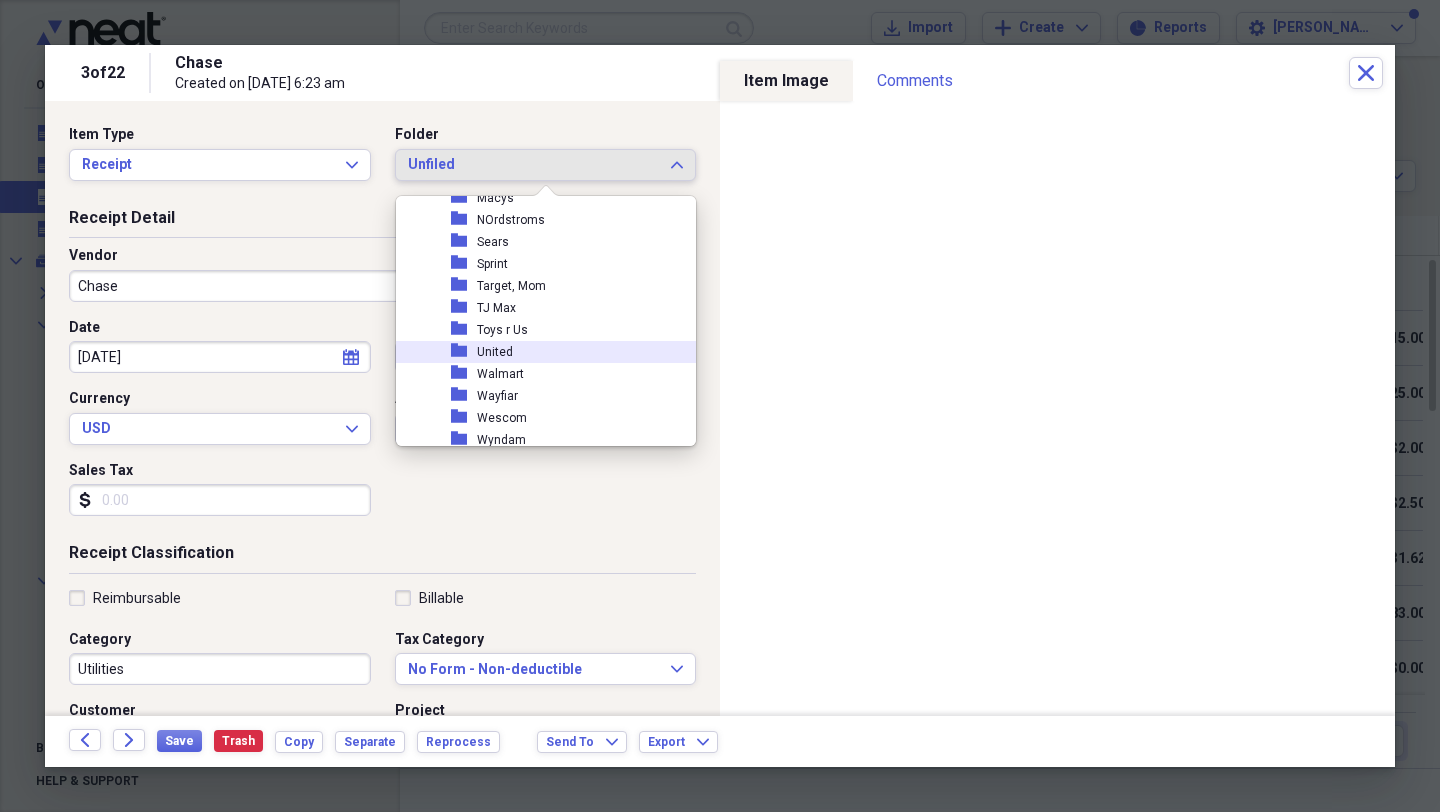click on "United" at bounding box center [495, 352] 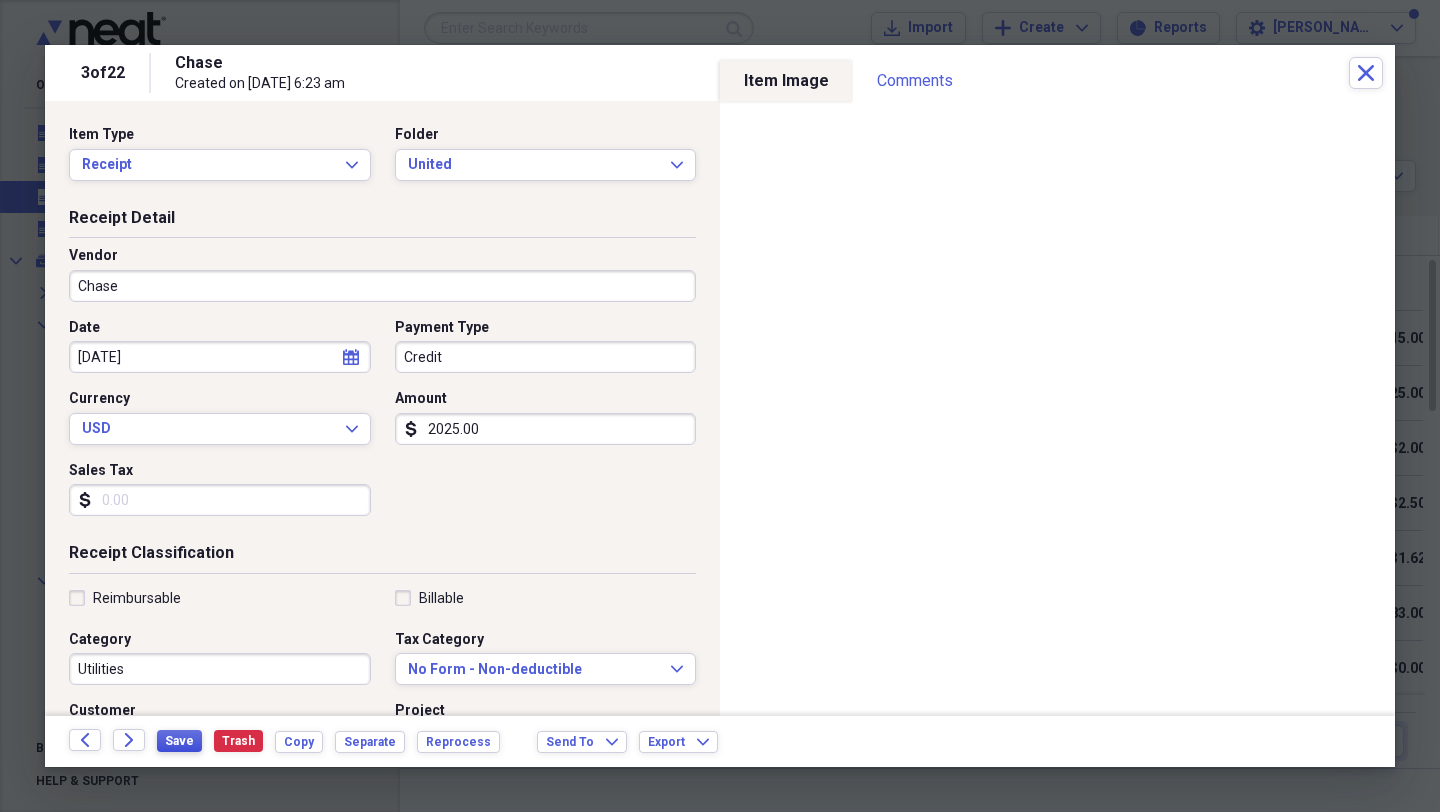 click on "Save" at bounding box center [179, 741] 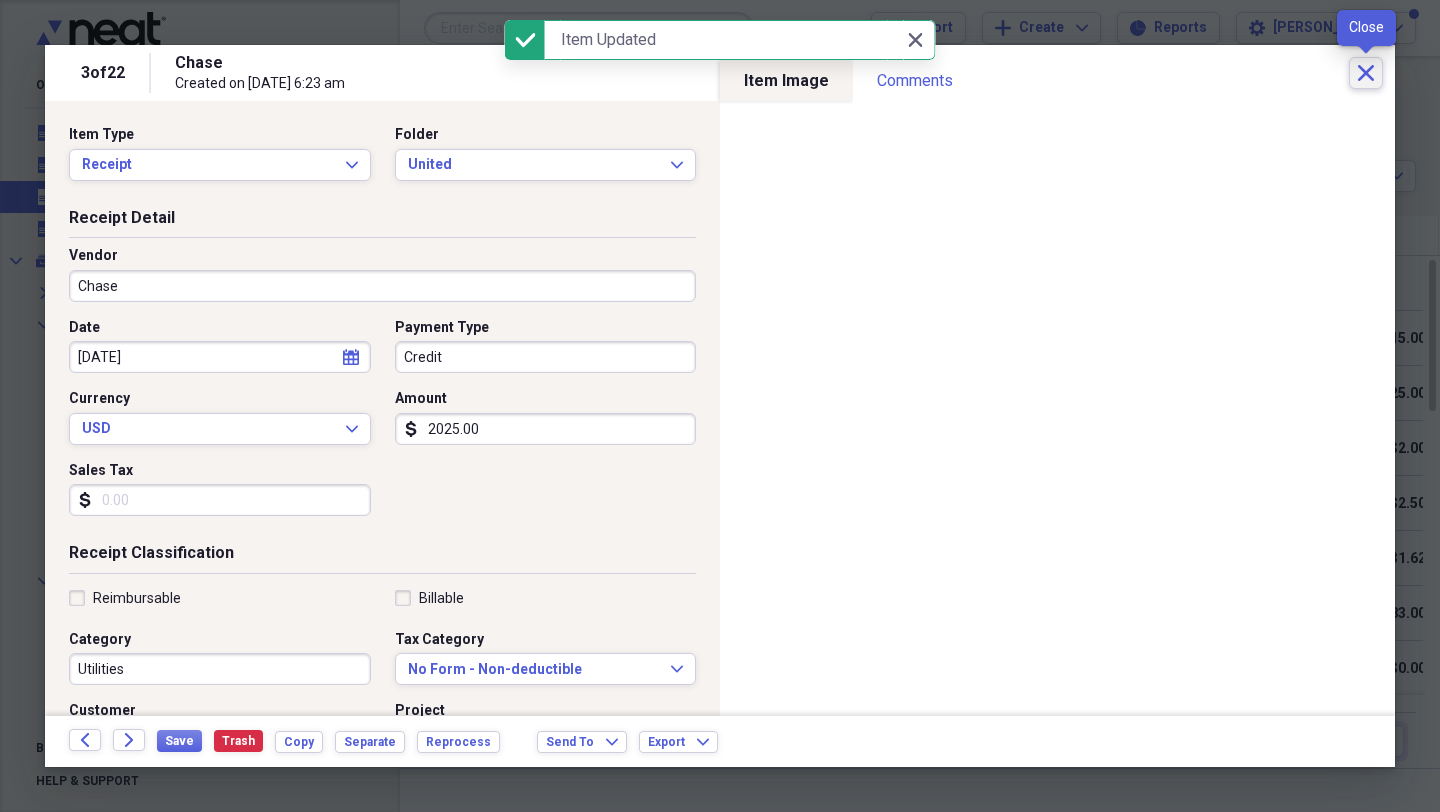 click 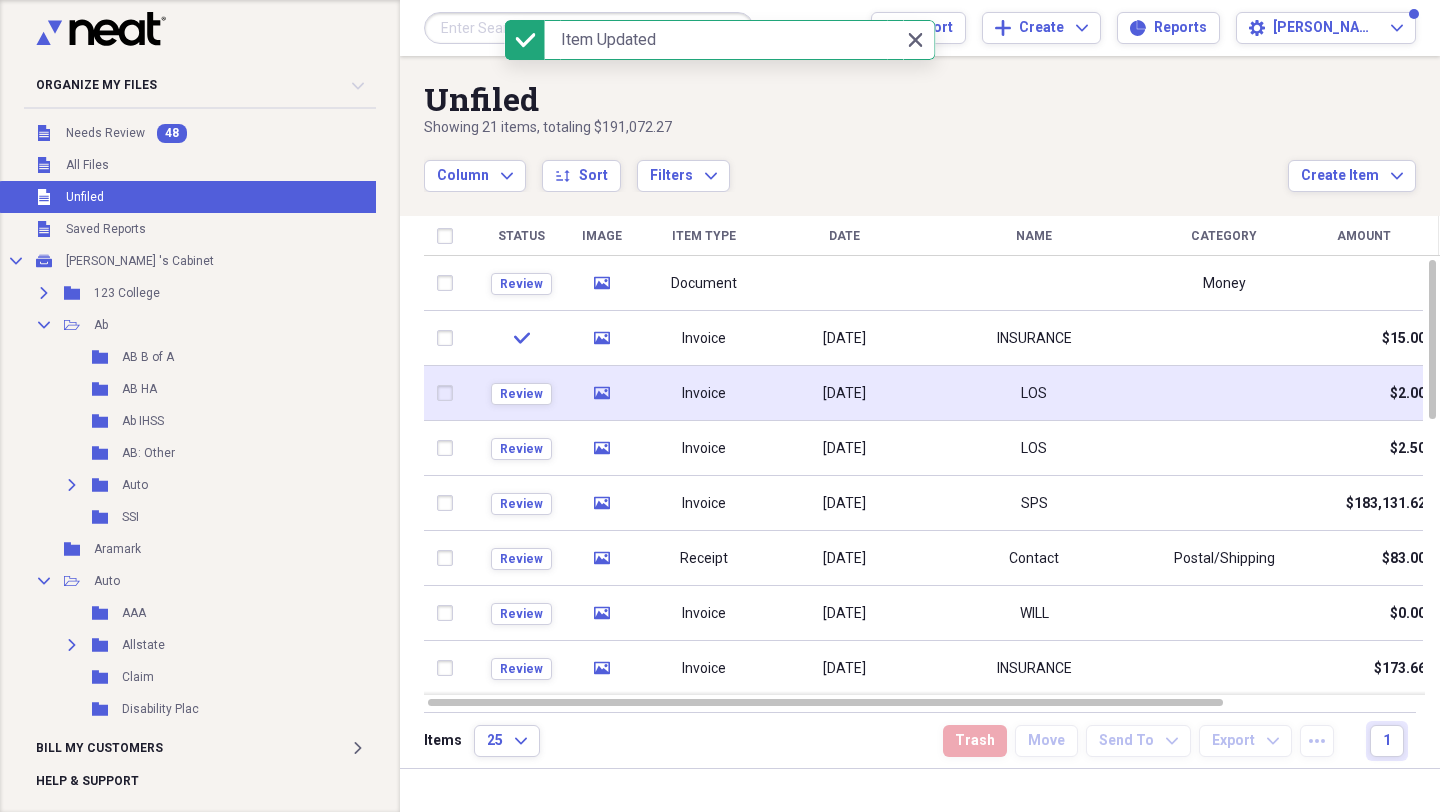 click on "Invoice" at bounding box center [704, 394] 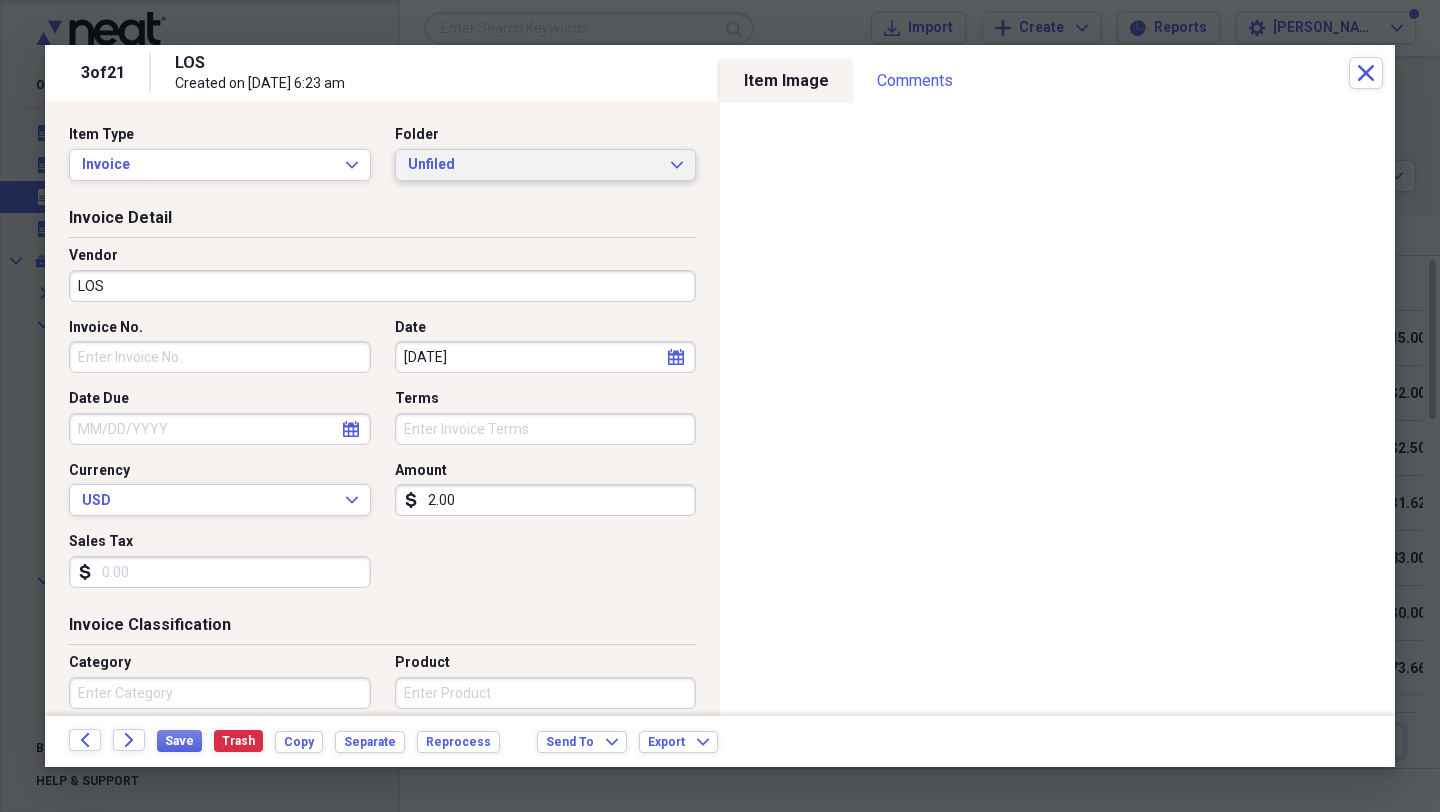 click on "Expand" 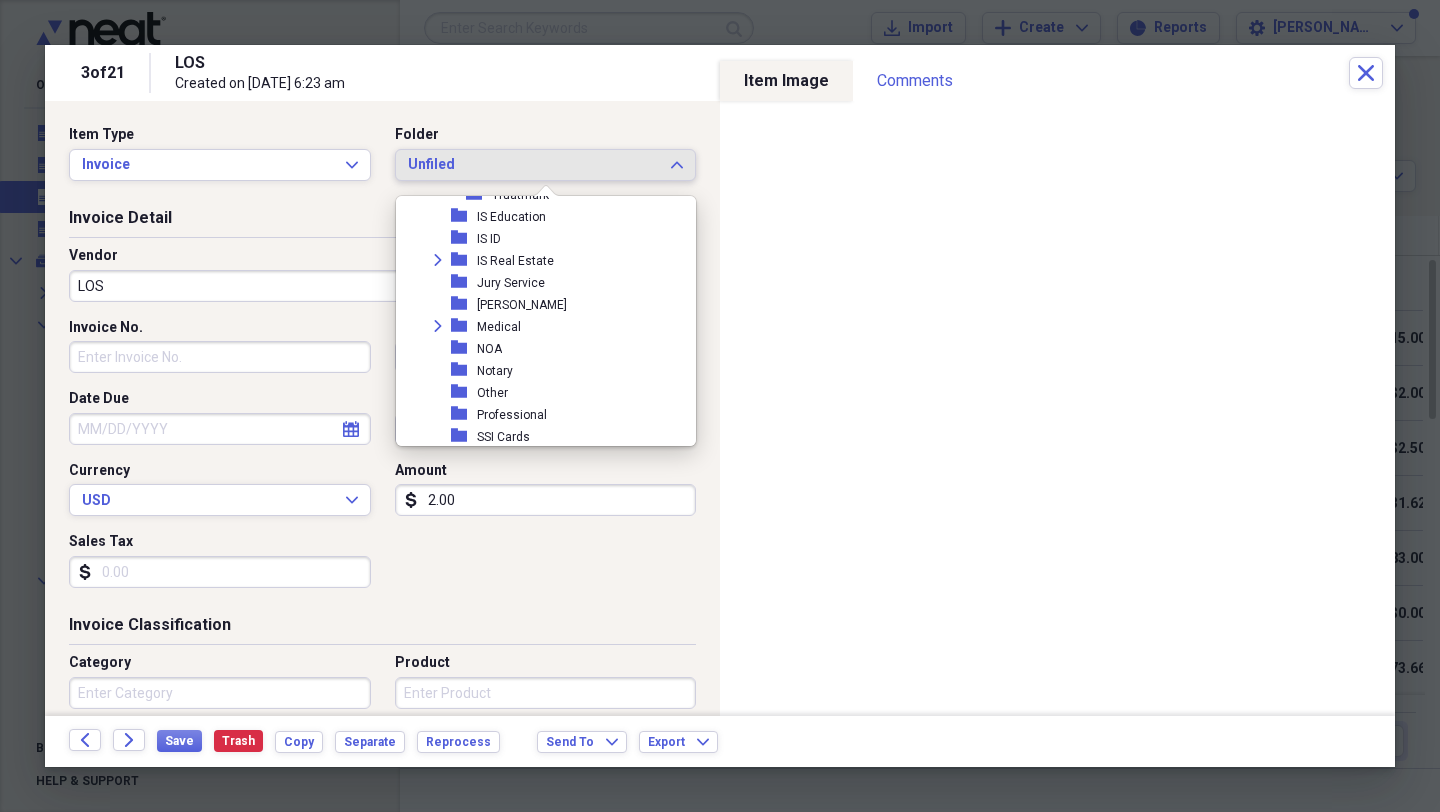 scroll, scrollTop: 4252, scrollLeft: 0, axis: vertical 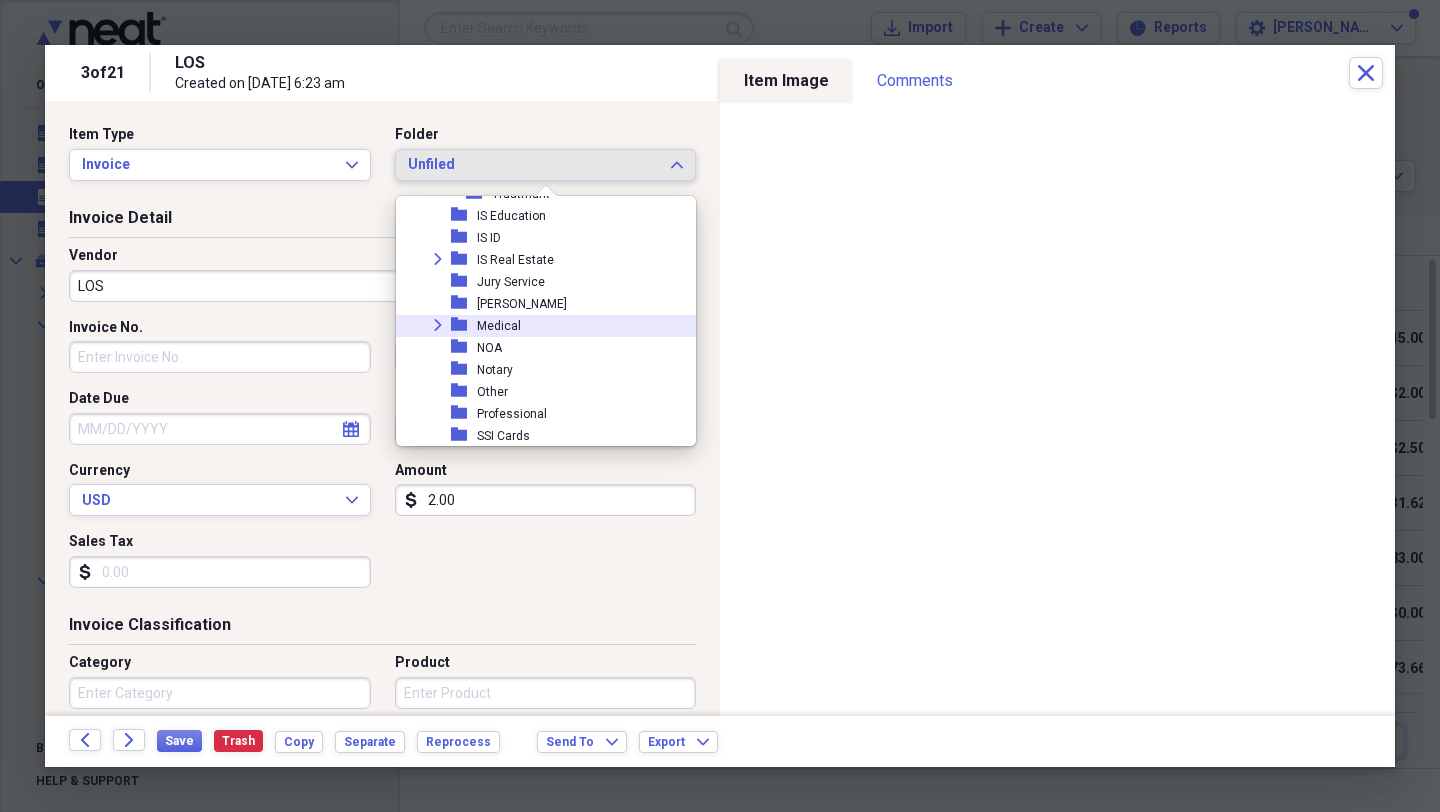 click on "Medical" at bounding box center (499, 326) 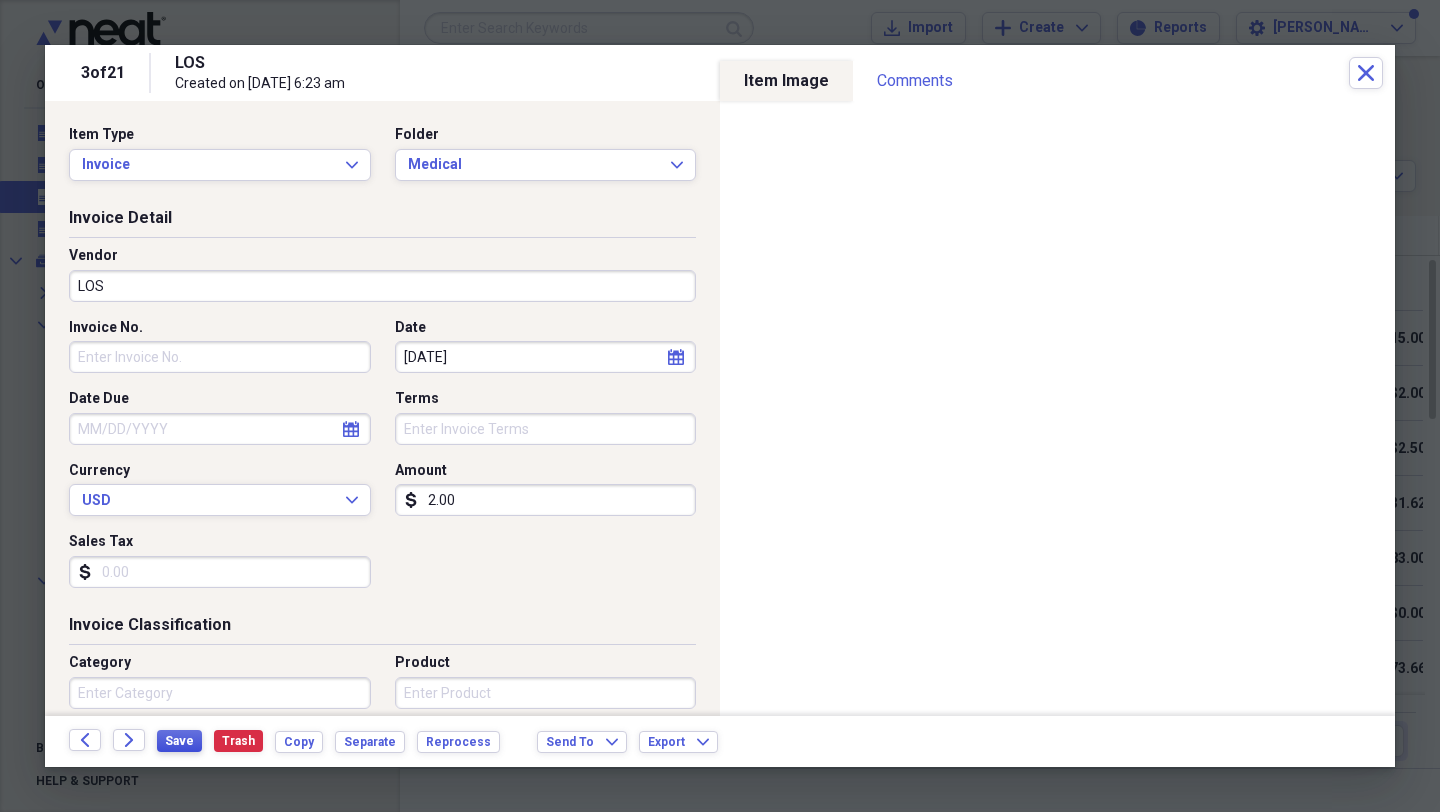 click on "Save" at bounding box center [179, 741] 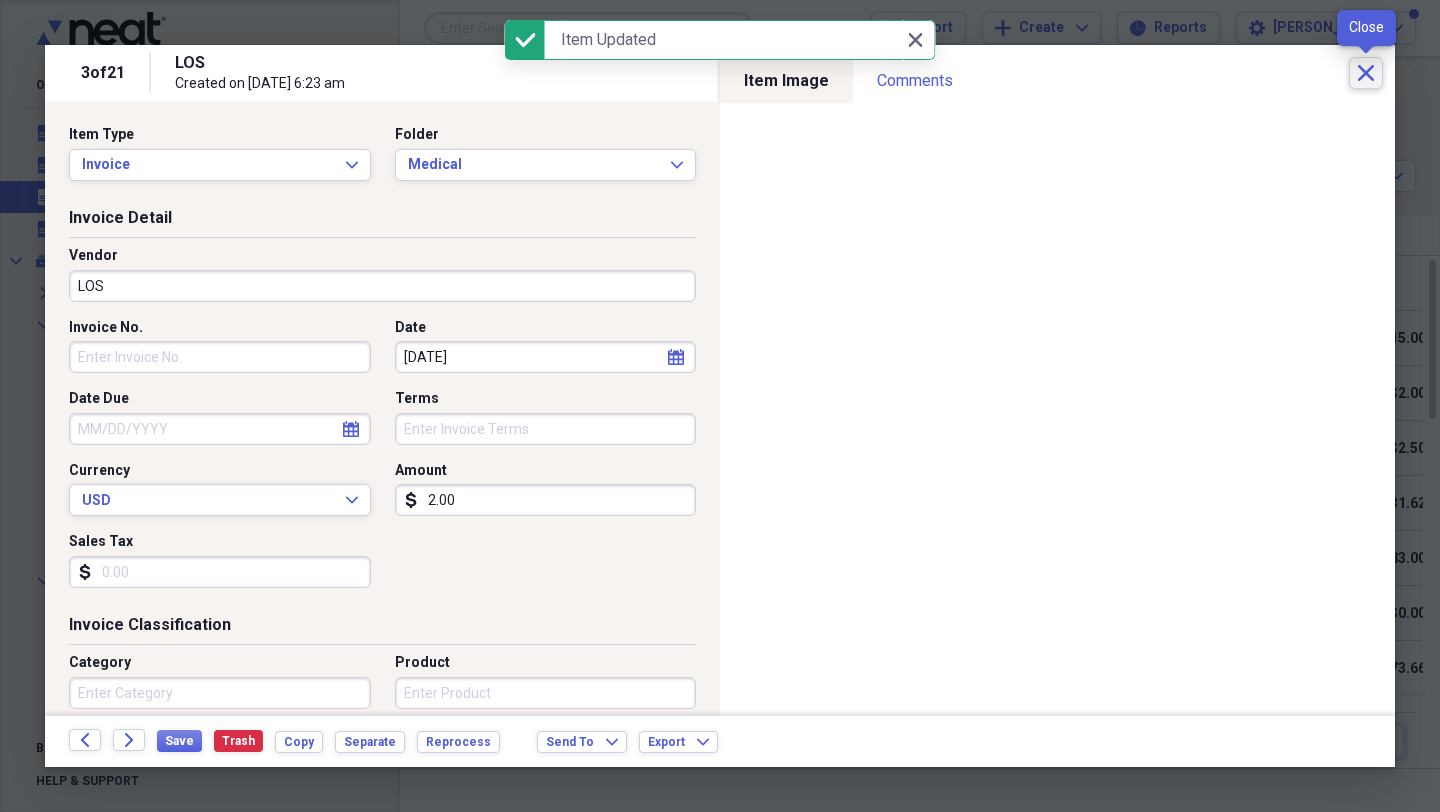 click 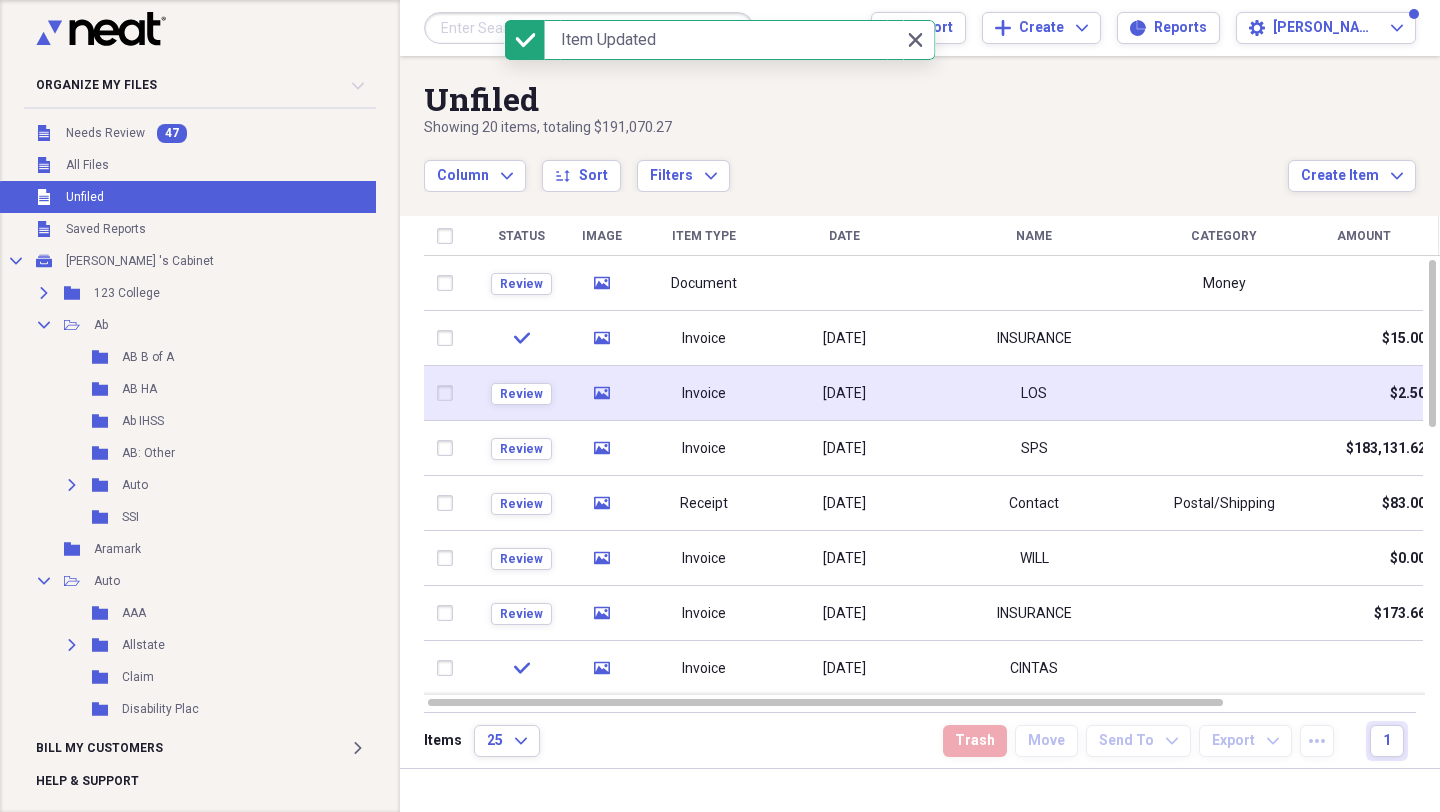 click on "Invoice" at bounding box center [704, 394] 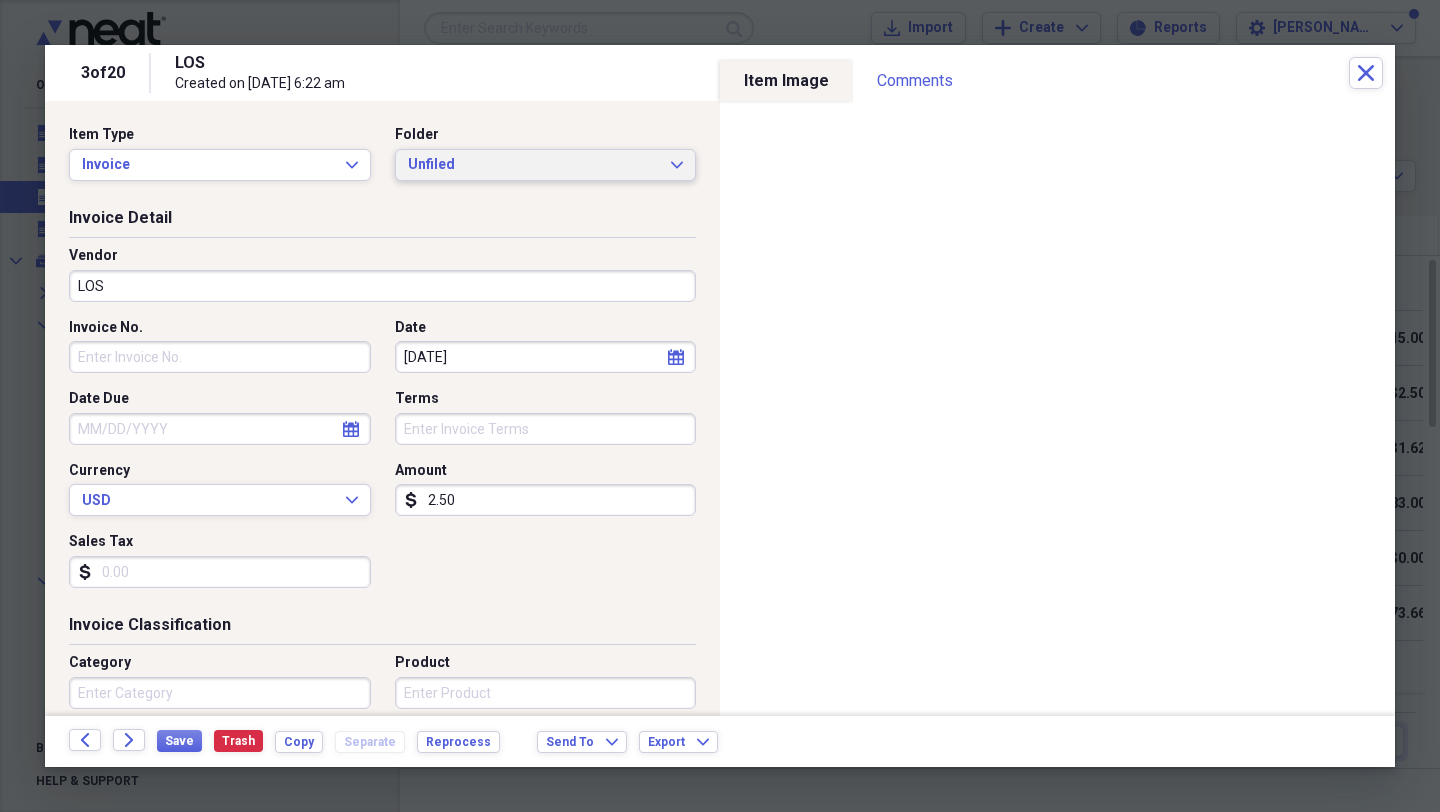 click on "Unfiled Expand" at bounding box center (546, 165) 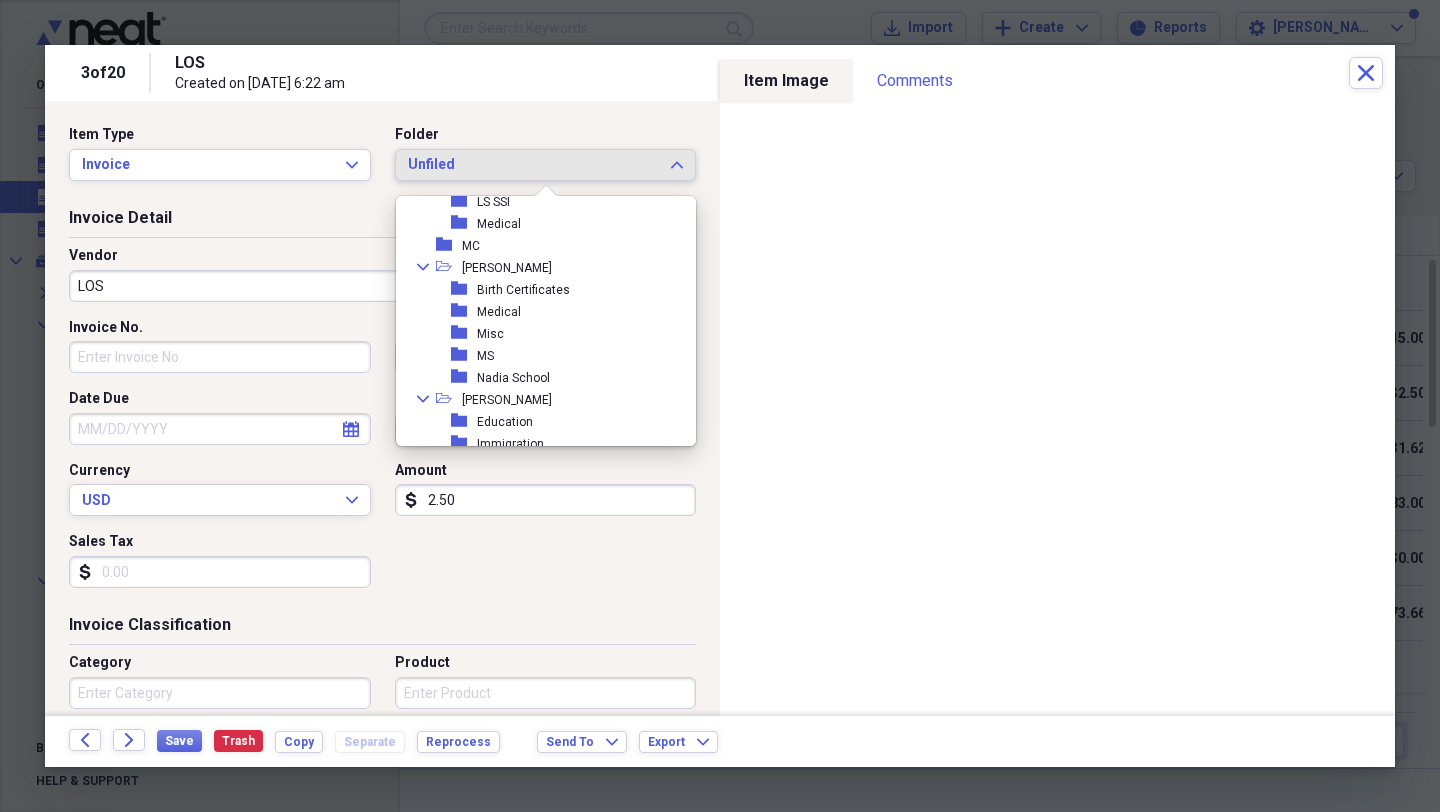 scroll, scrollTop: 5214, scrollLeft: 0, axis: vertical 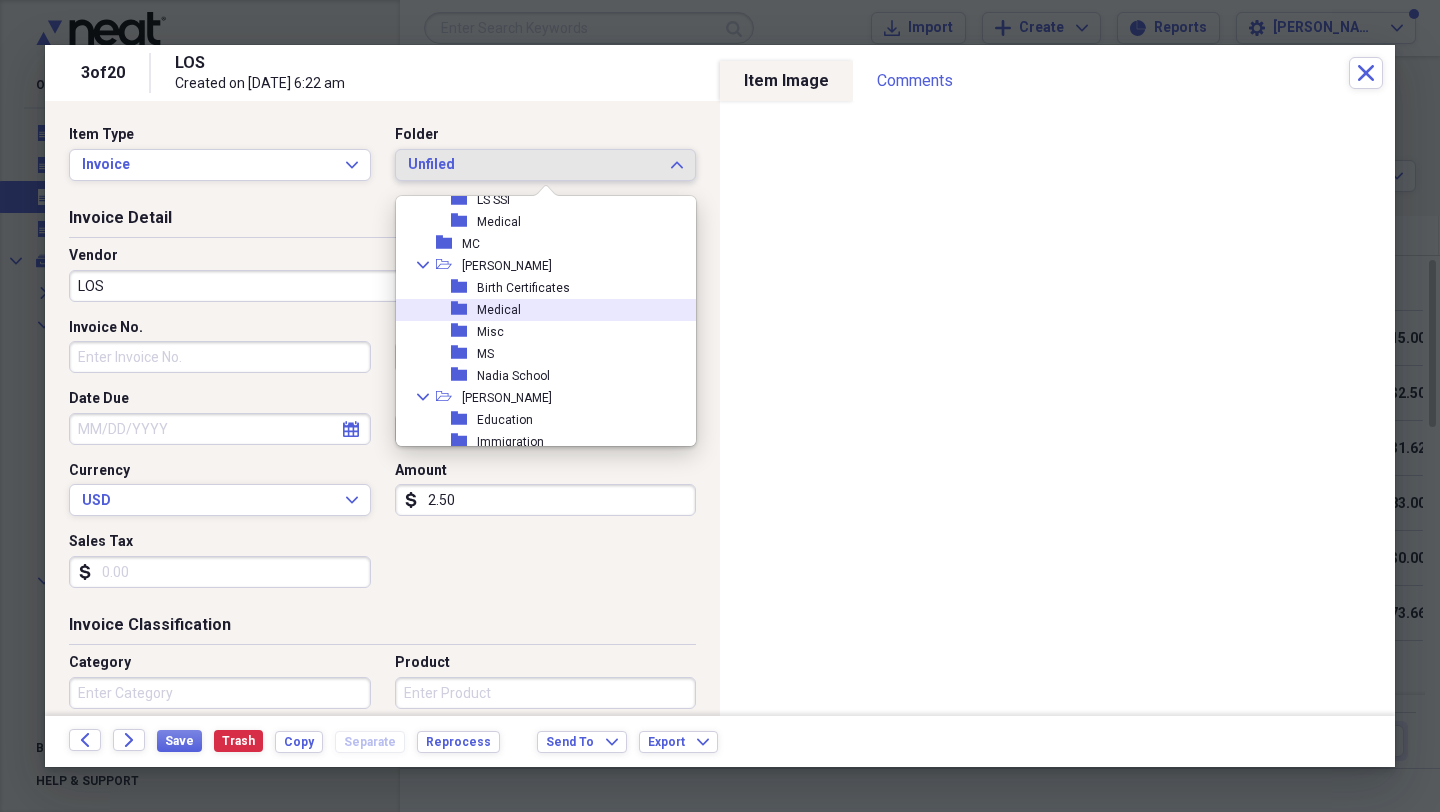 click on "Medical" at bounding box center (499, 310) 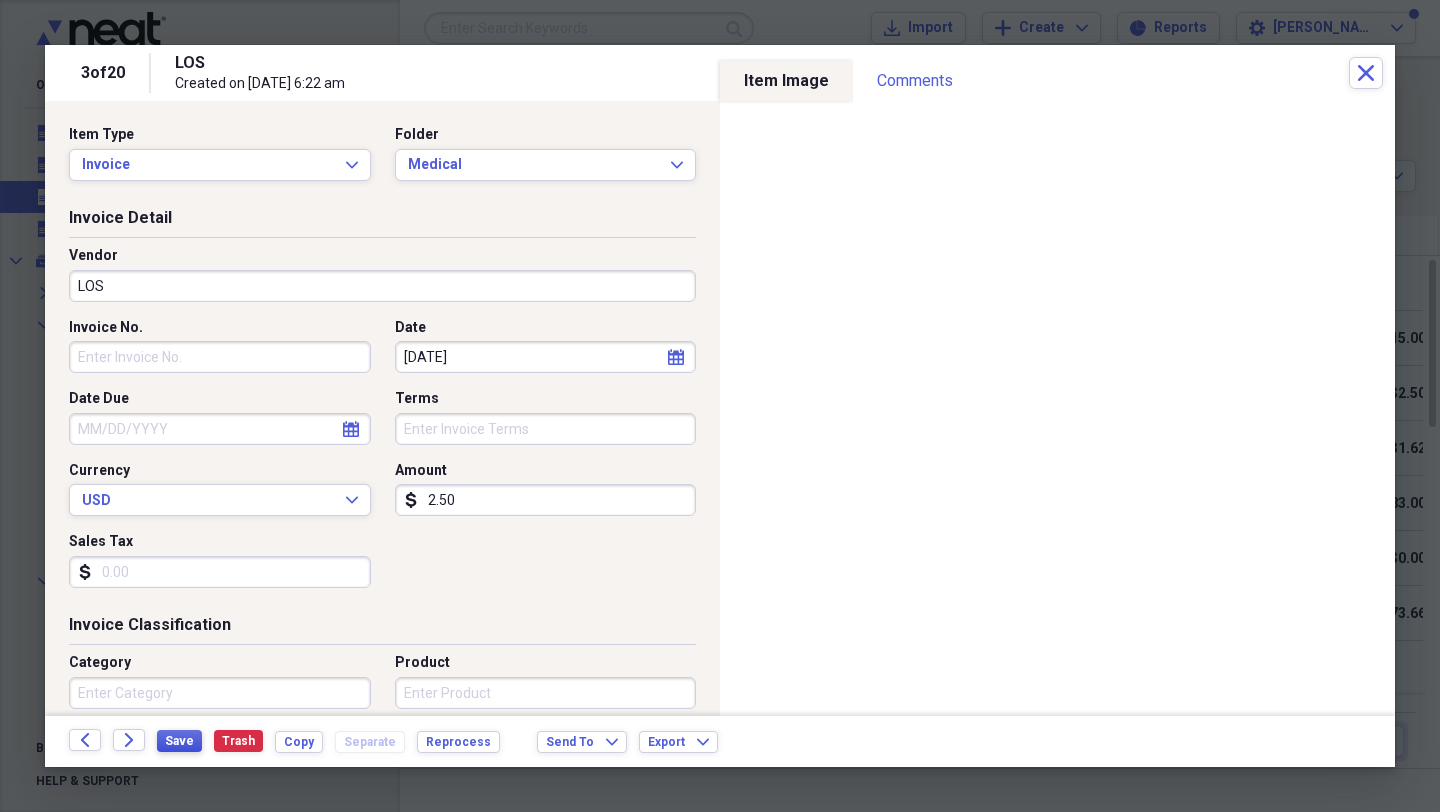 click on "Save" at bounding box center [179, 741] 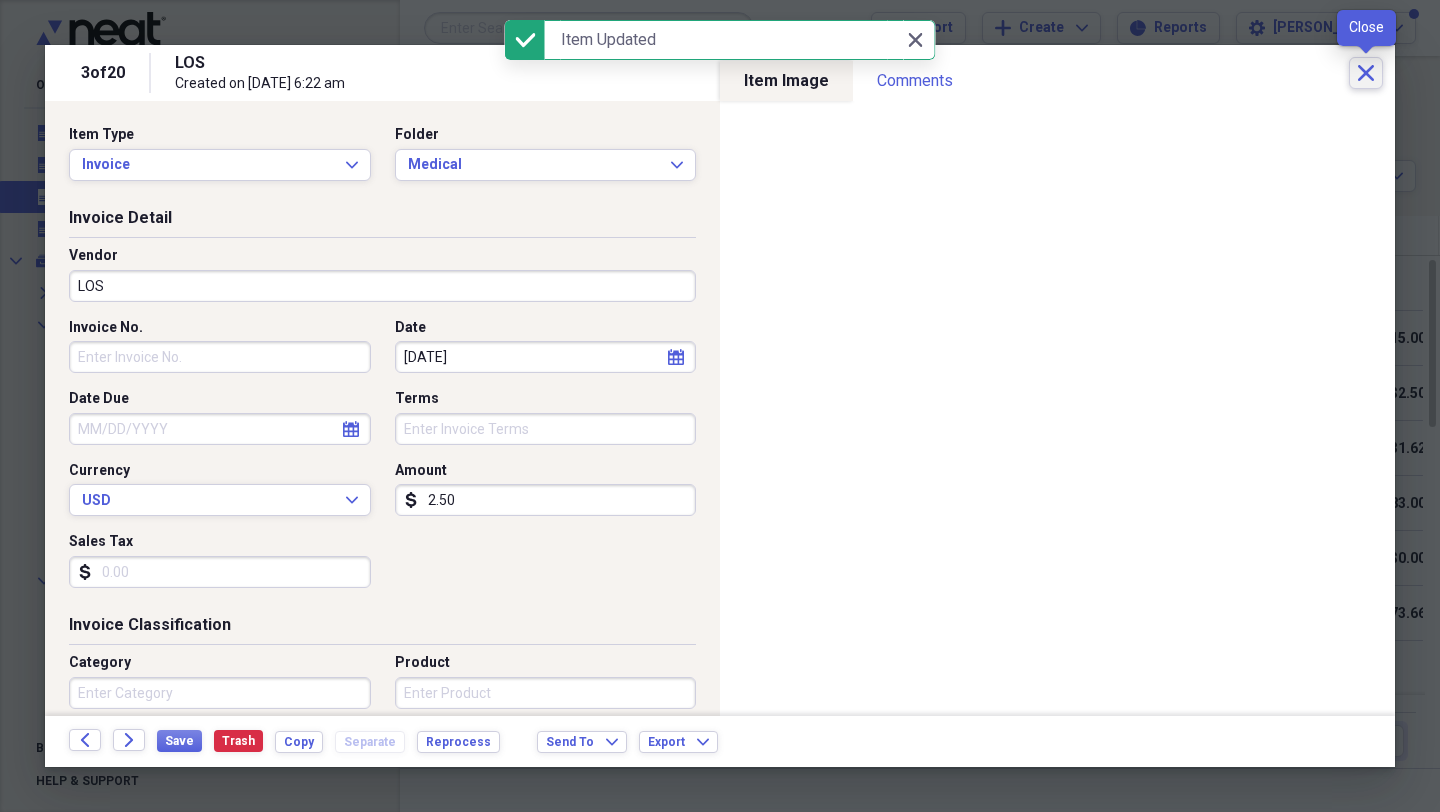 click on "Close" 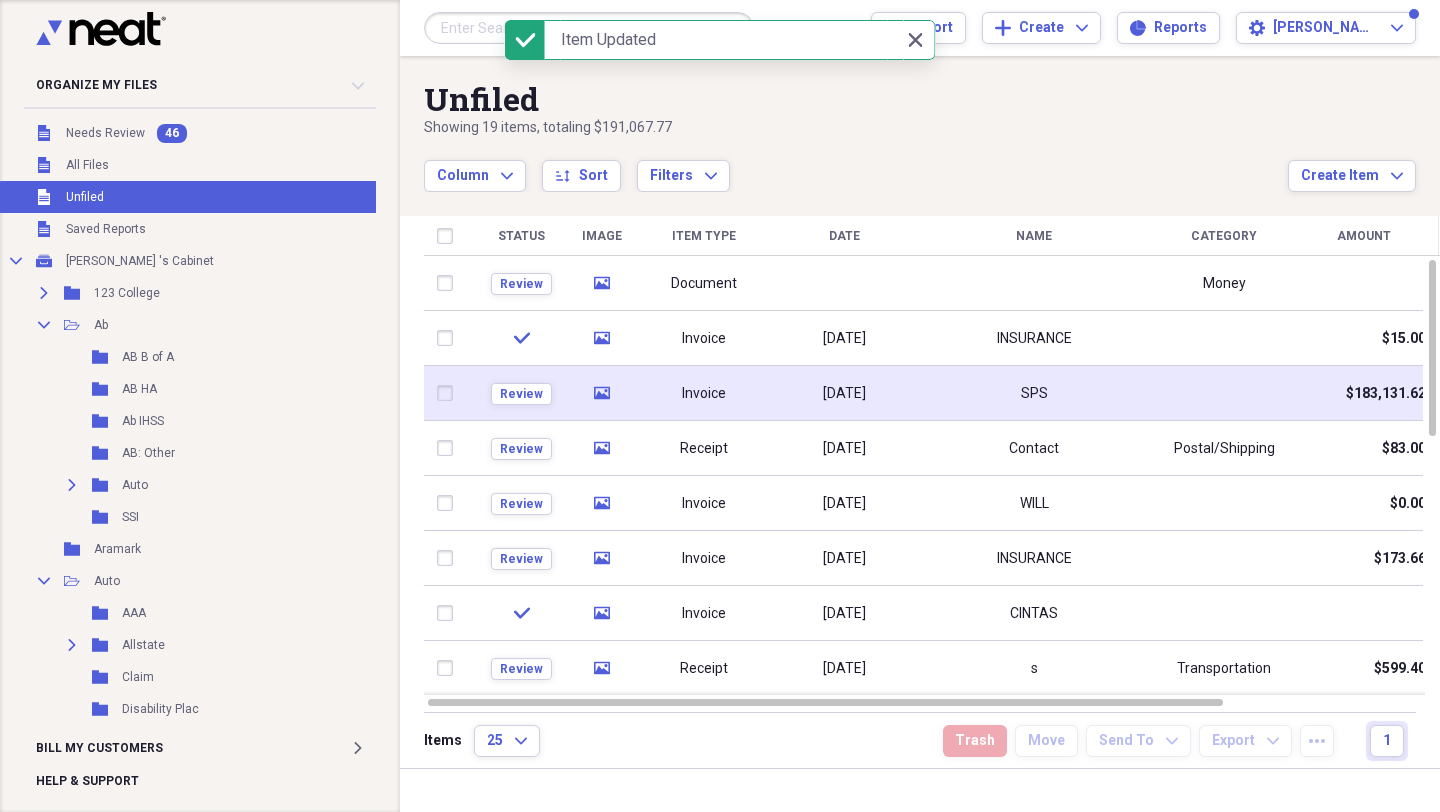 click on "Invoice" at bounding box center [704, 394] 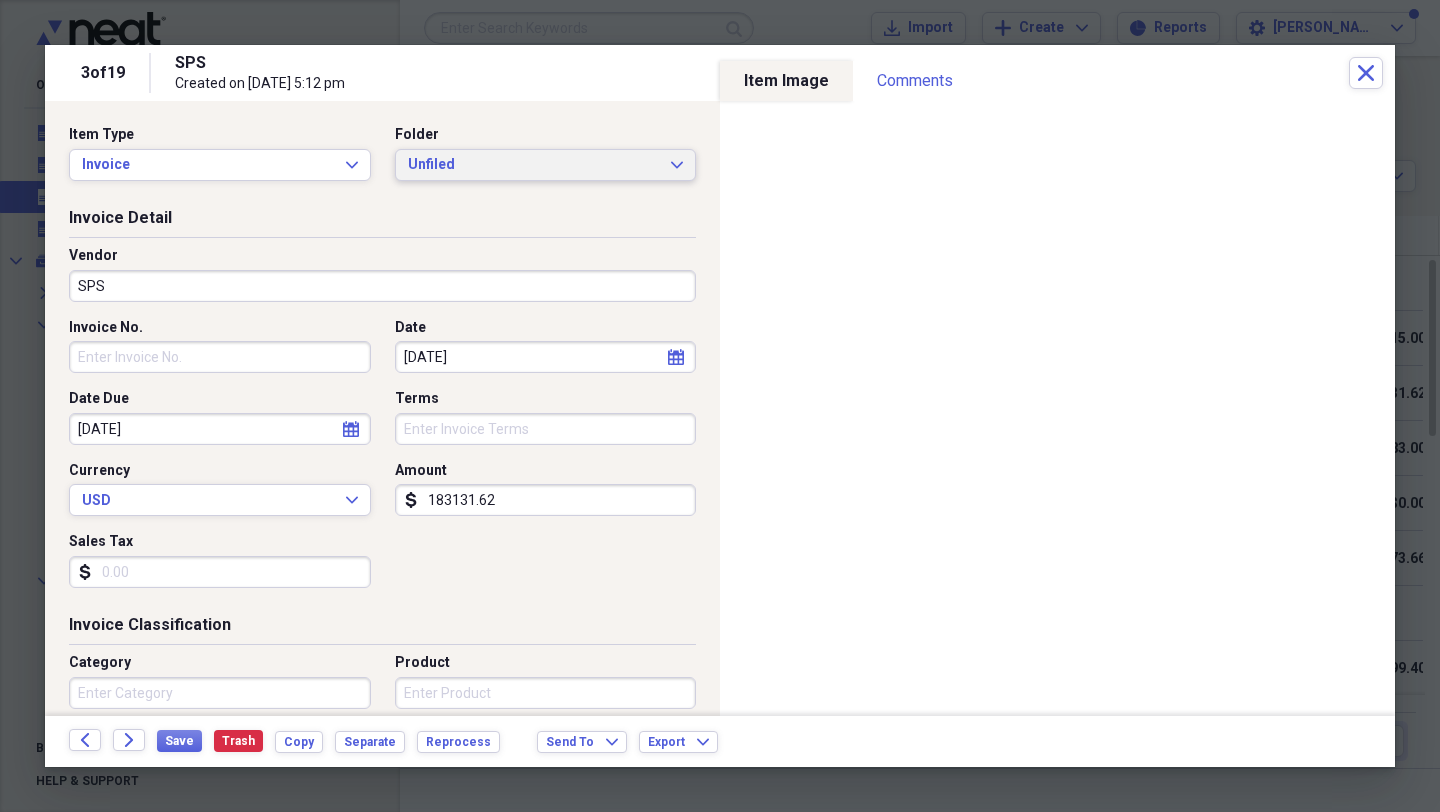 click on "Expand" 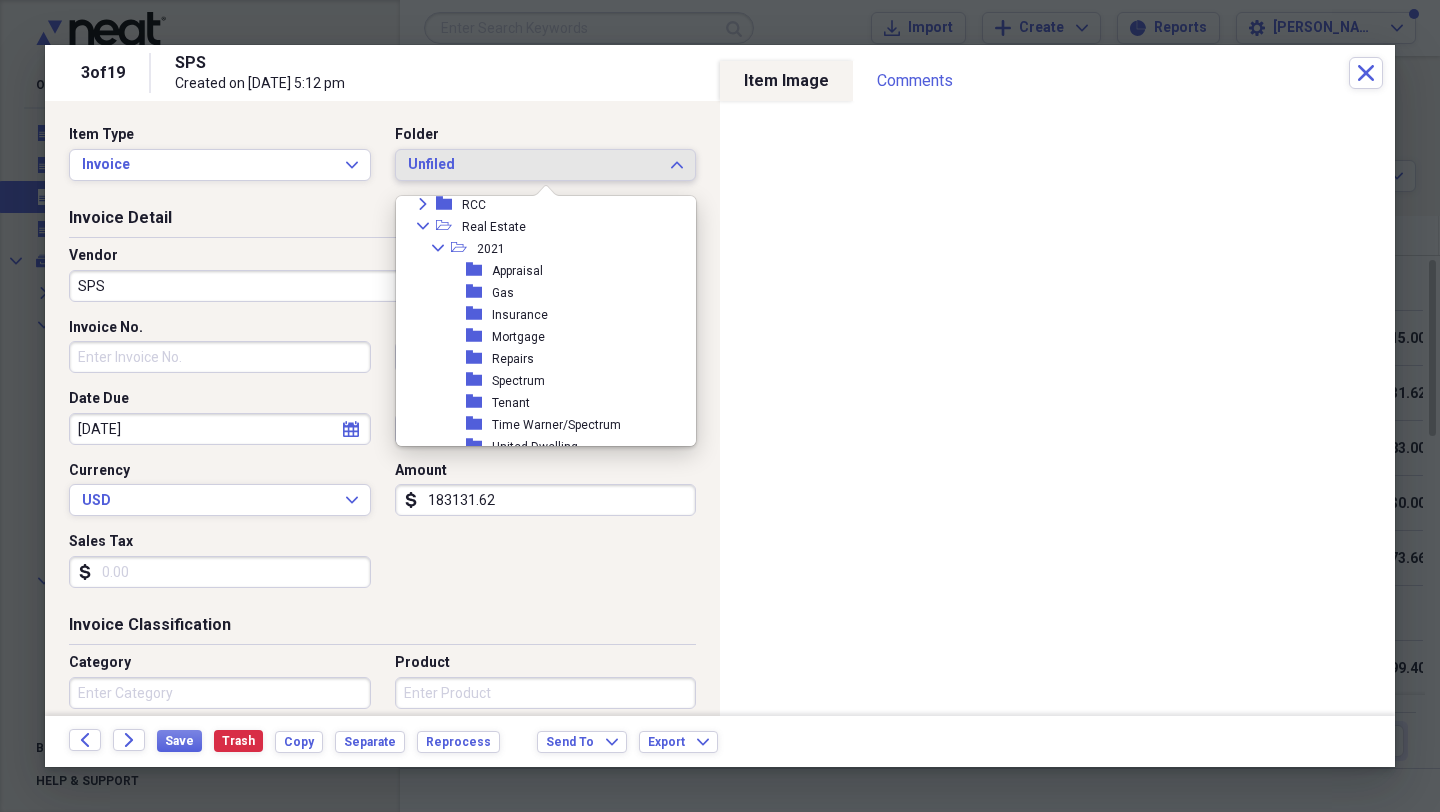 scroll, scrollTop: 5553, scrollLeft: 0, axis: vertical 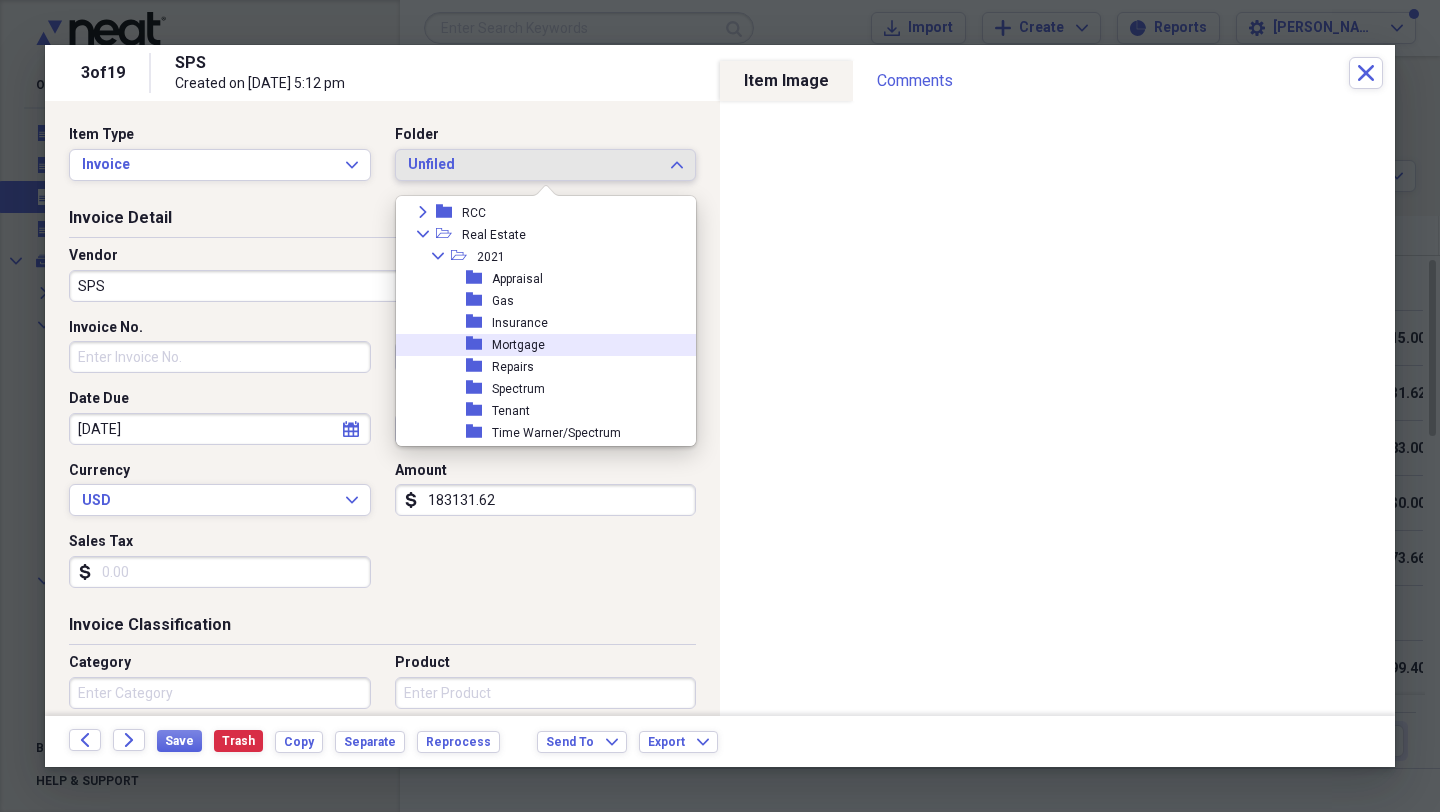 click on "Mortgage" at bounding box center (518, 345) 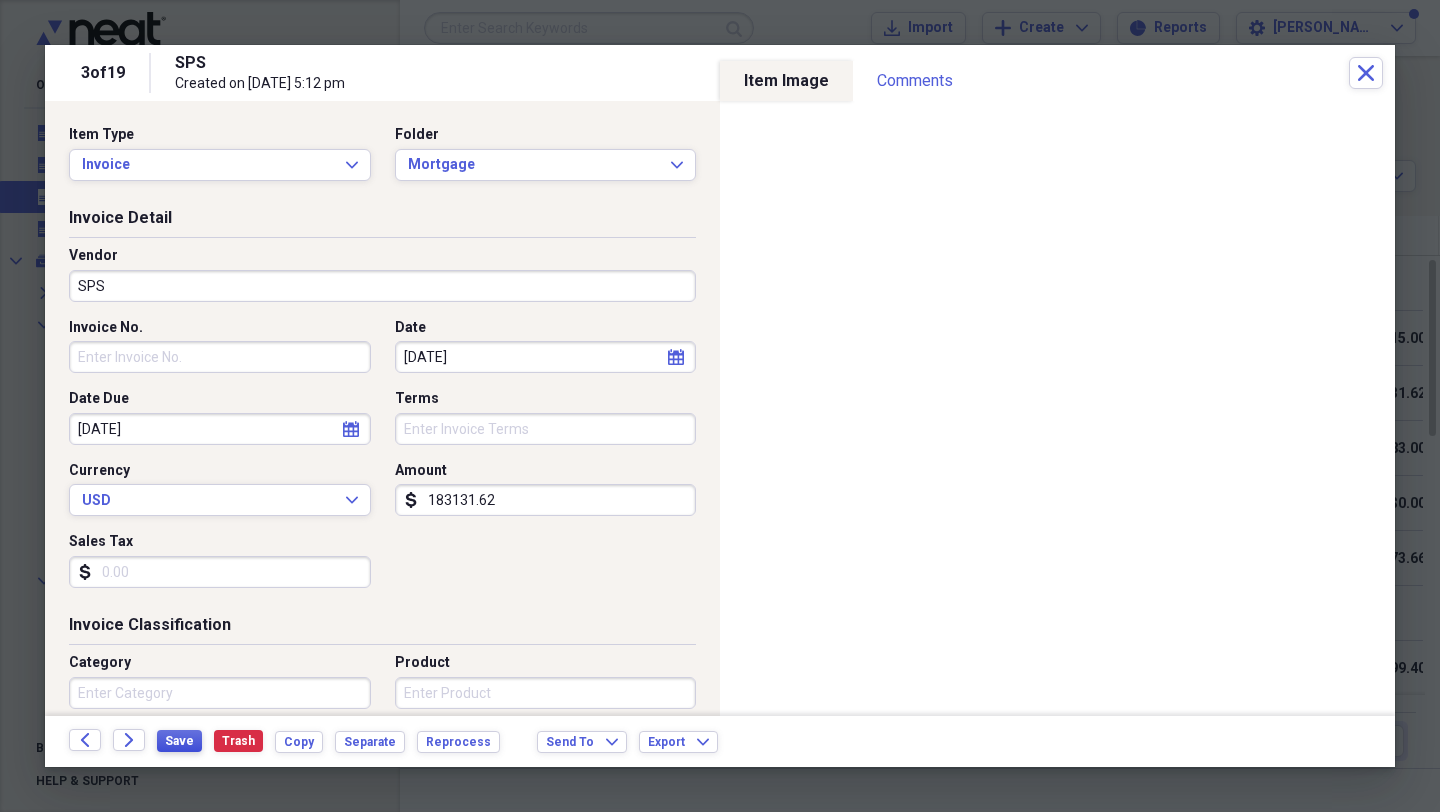 click on "Save" at bounding box center (179, 741) 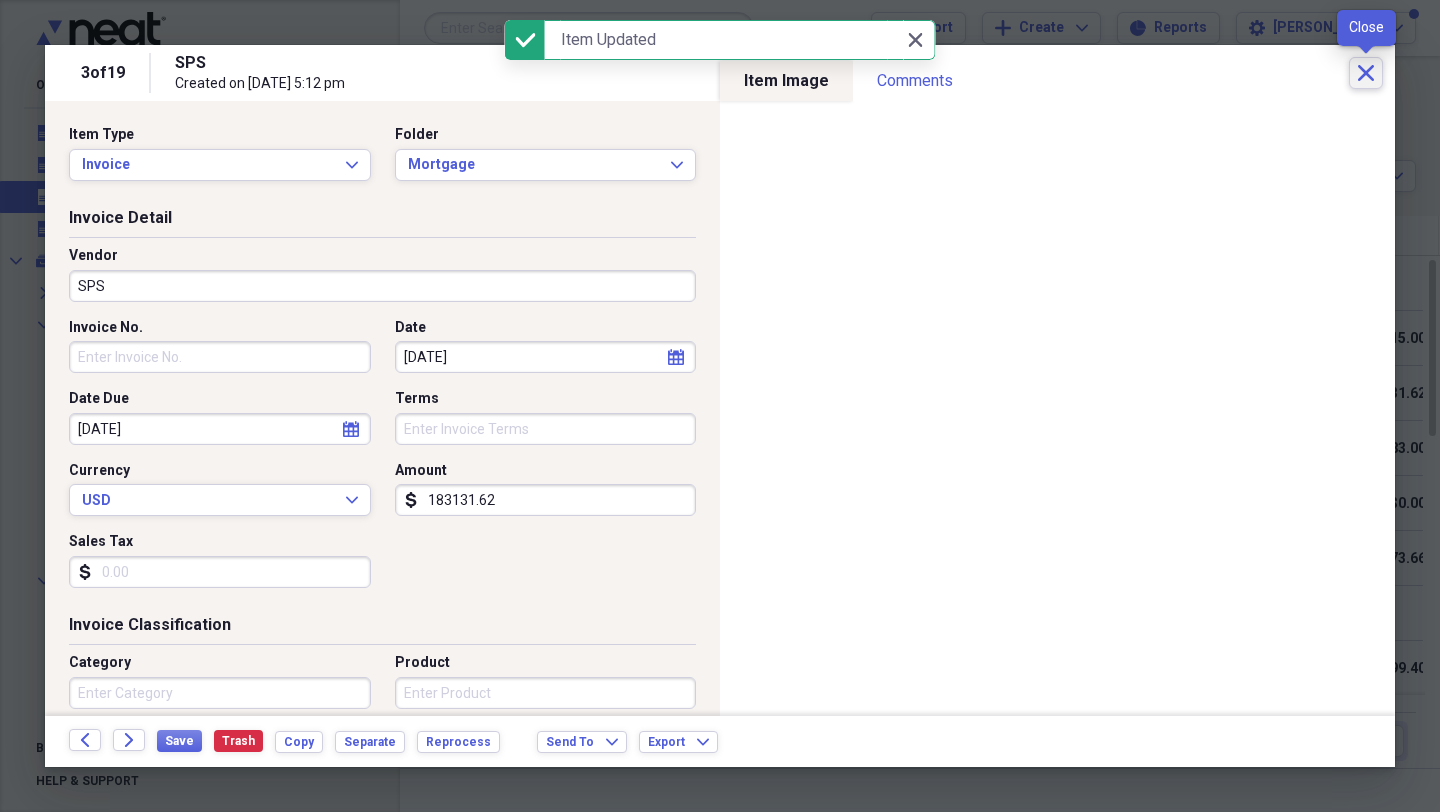 click 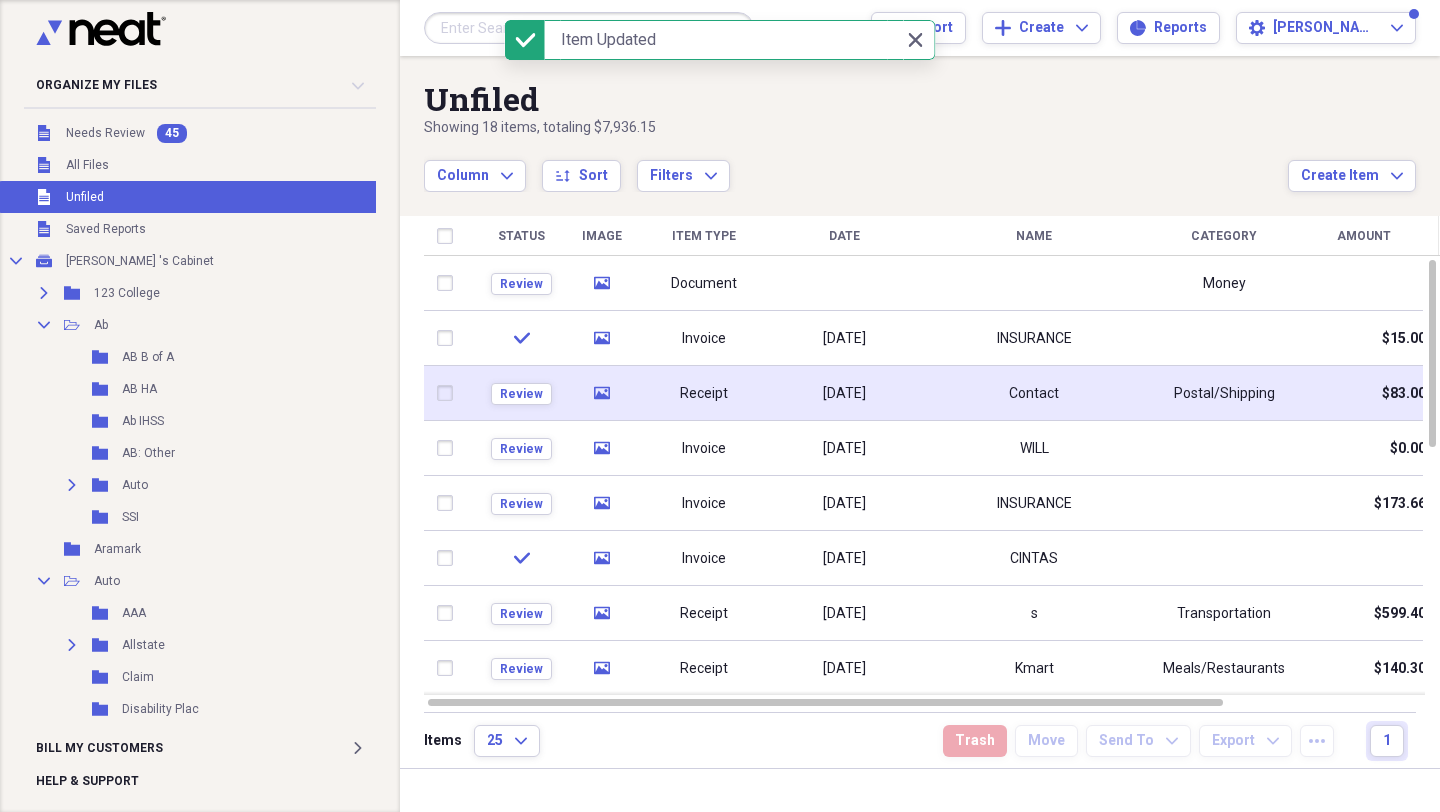 click on "Receipt" at bounding box center [704, 394] 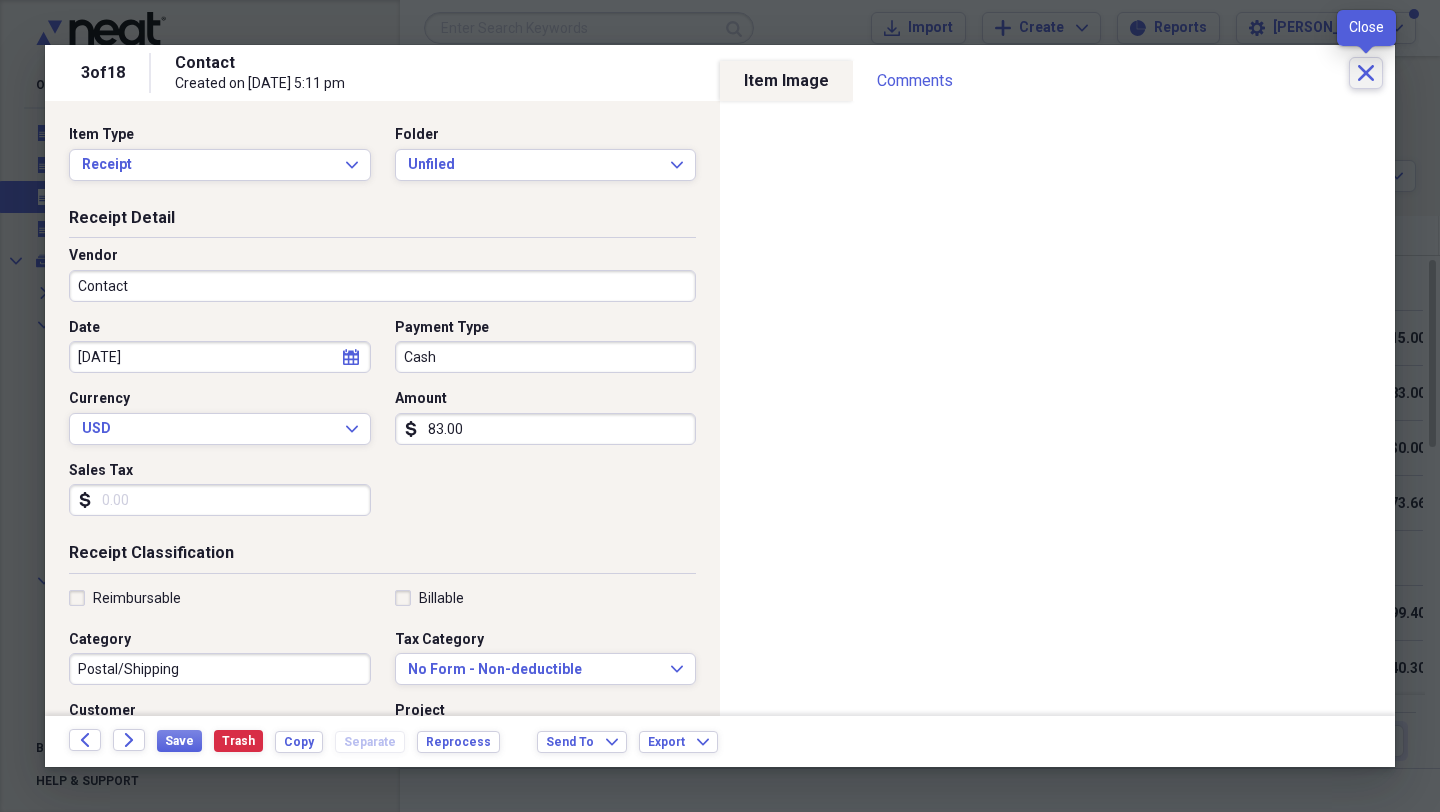 click on "Close" 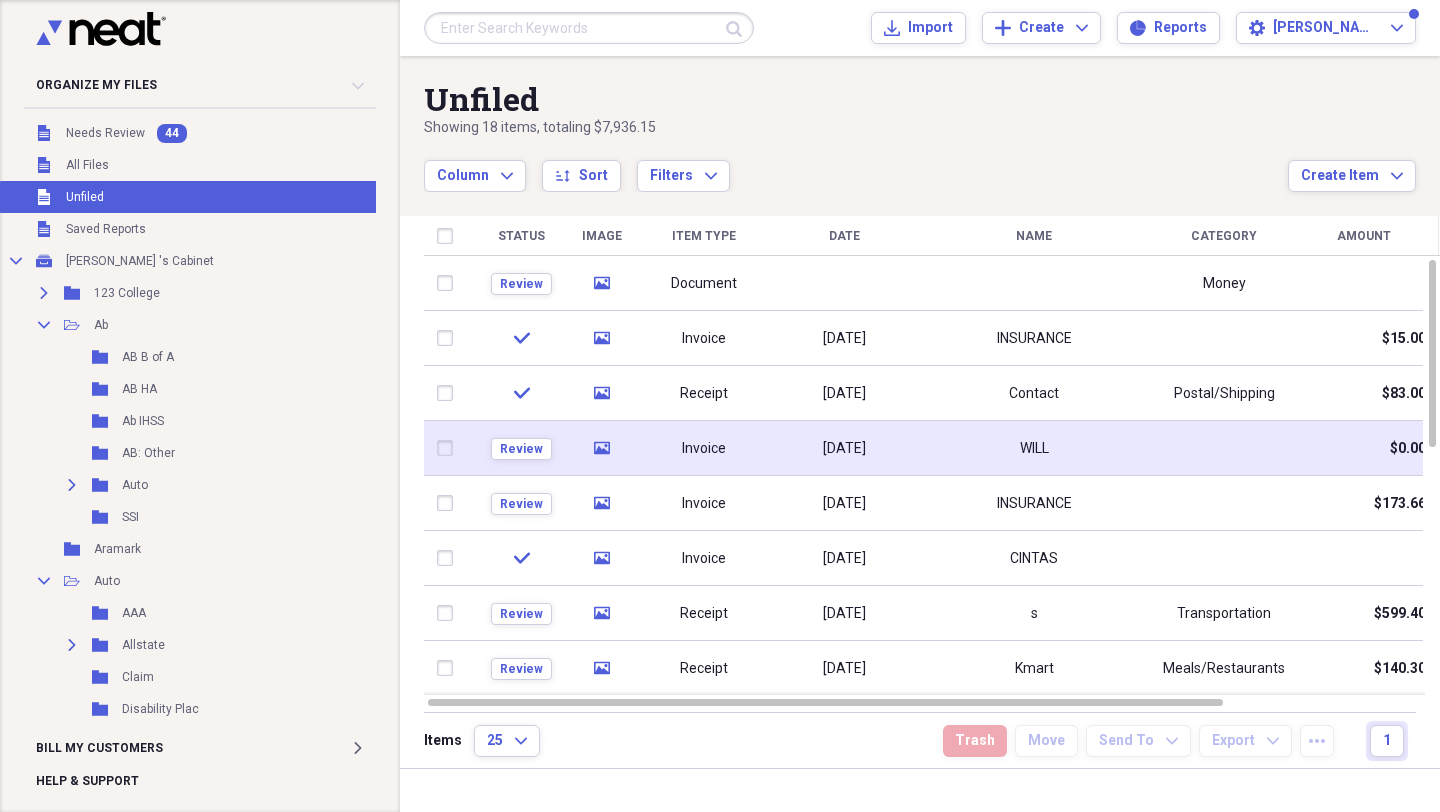 click on "[DATE]" at bounding box center [844, 449] 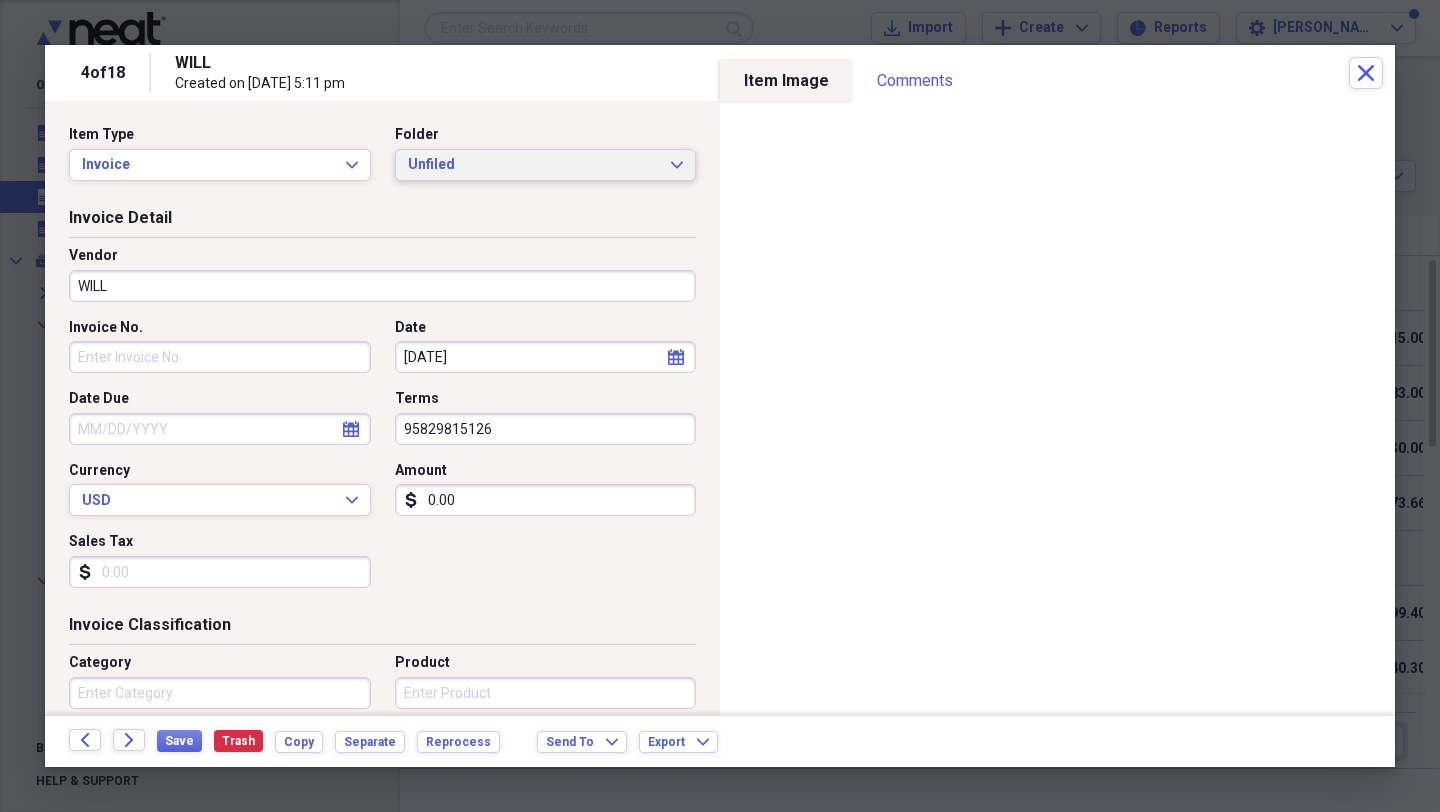 click on "Expand" 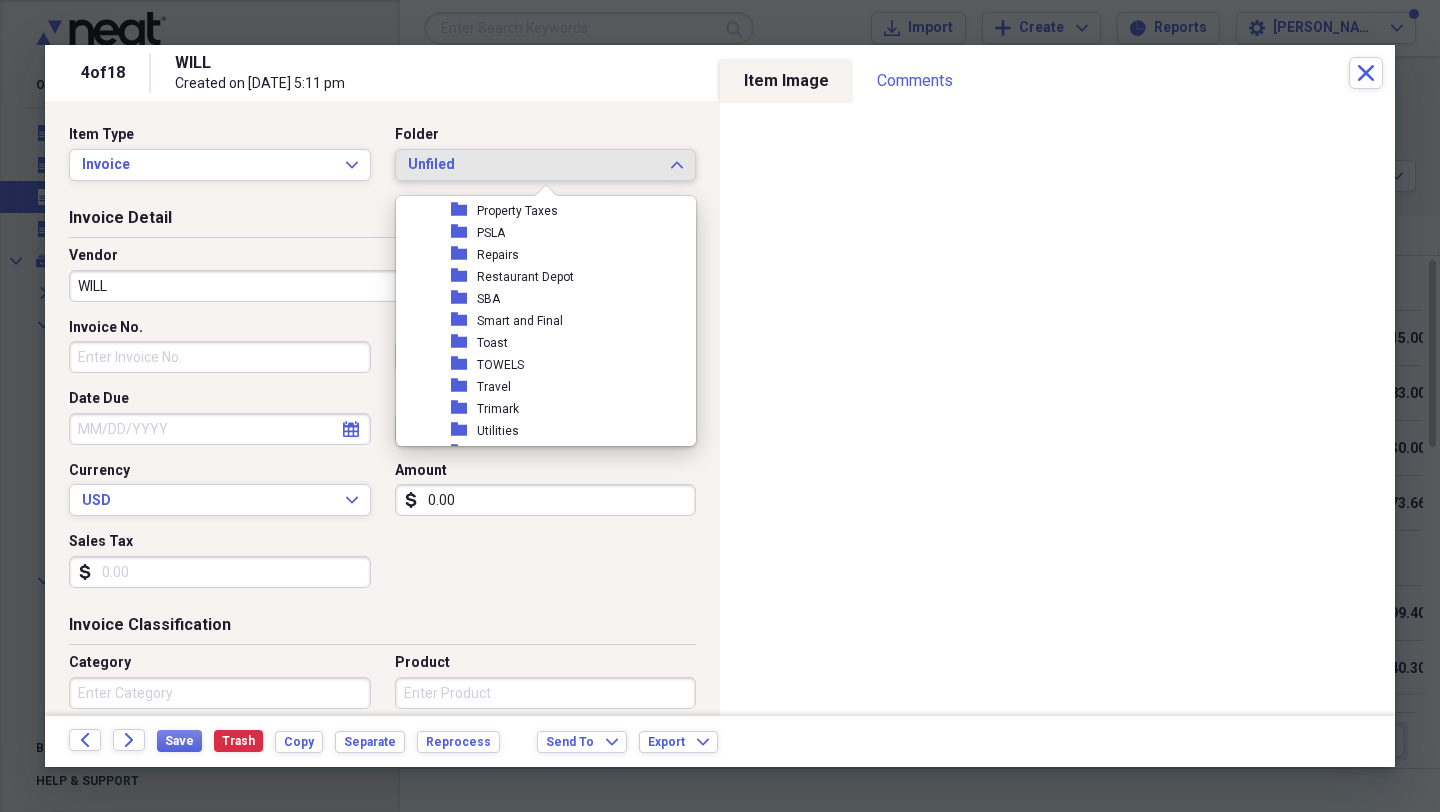 scroll, scrollTop: 12719, scrollLeft: 0, axis: vertical 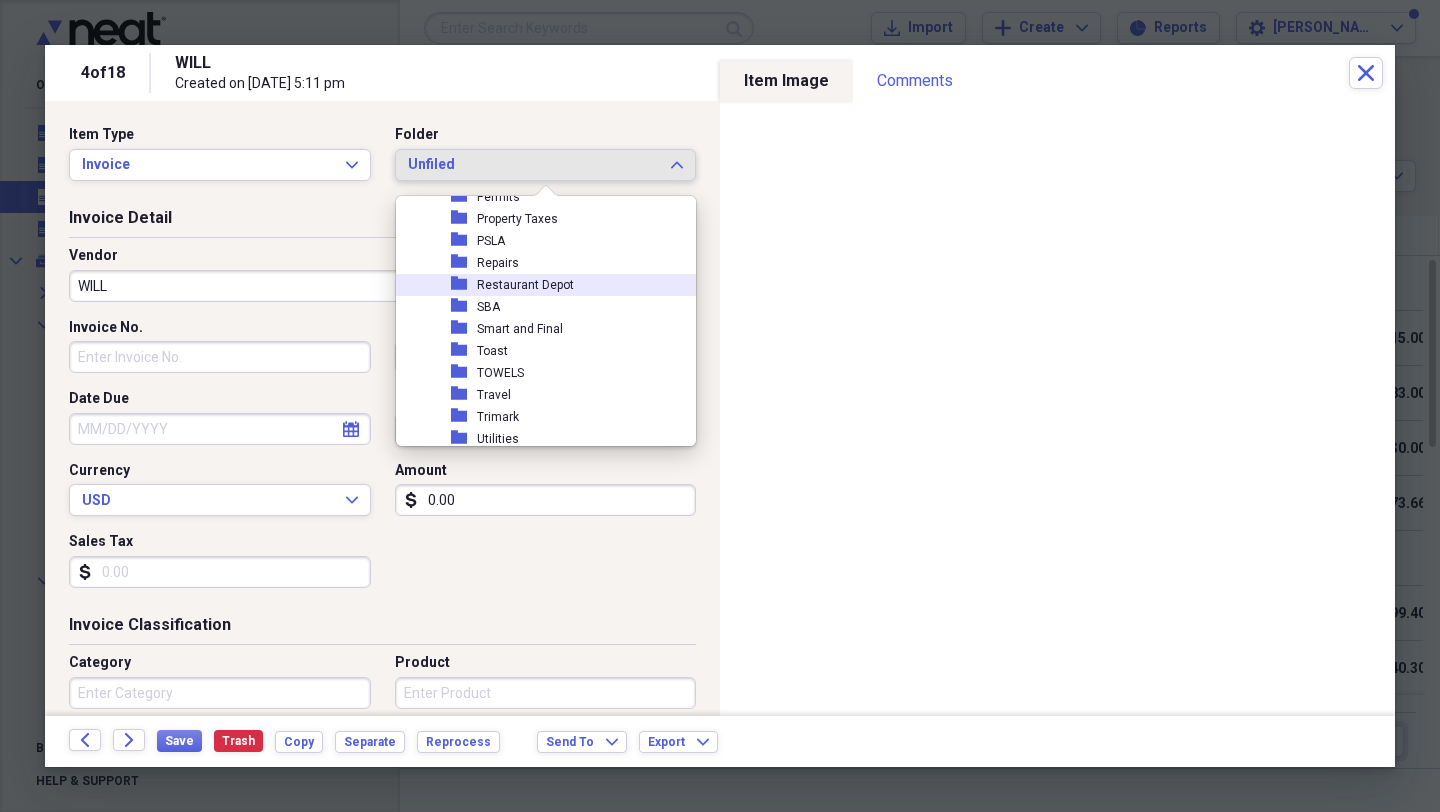 click on "Restaurant Depot" at bounding box center [525, 285] 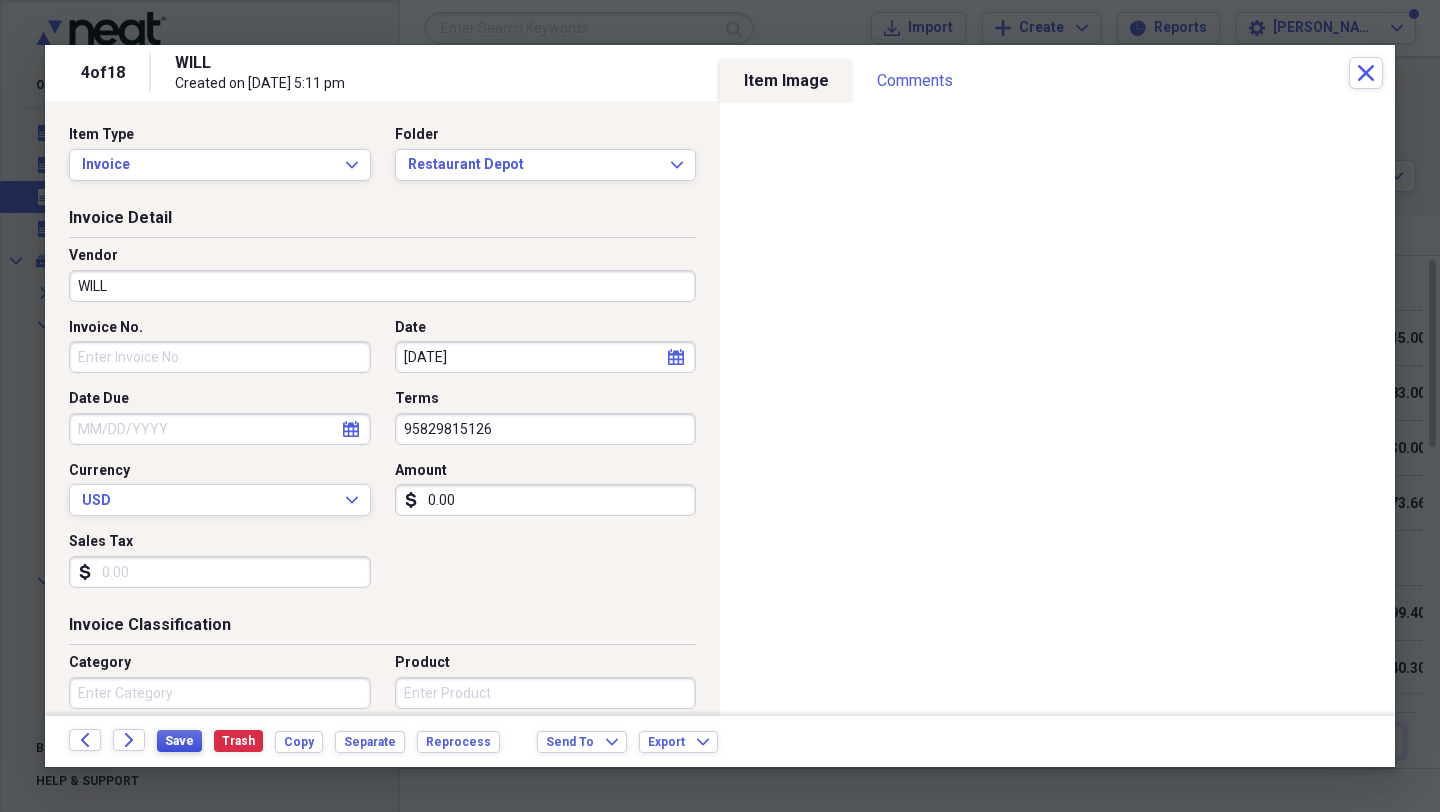 click on "Save" at bounding box center [179, 741] 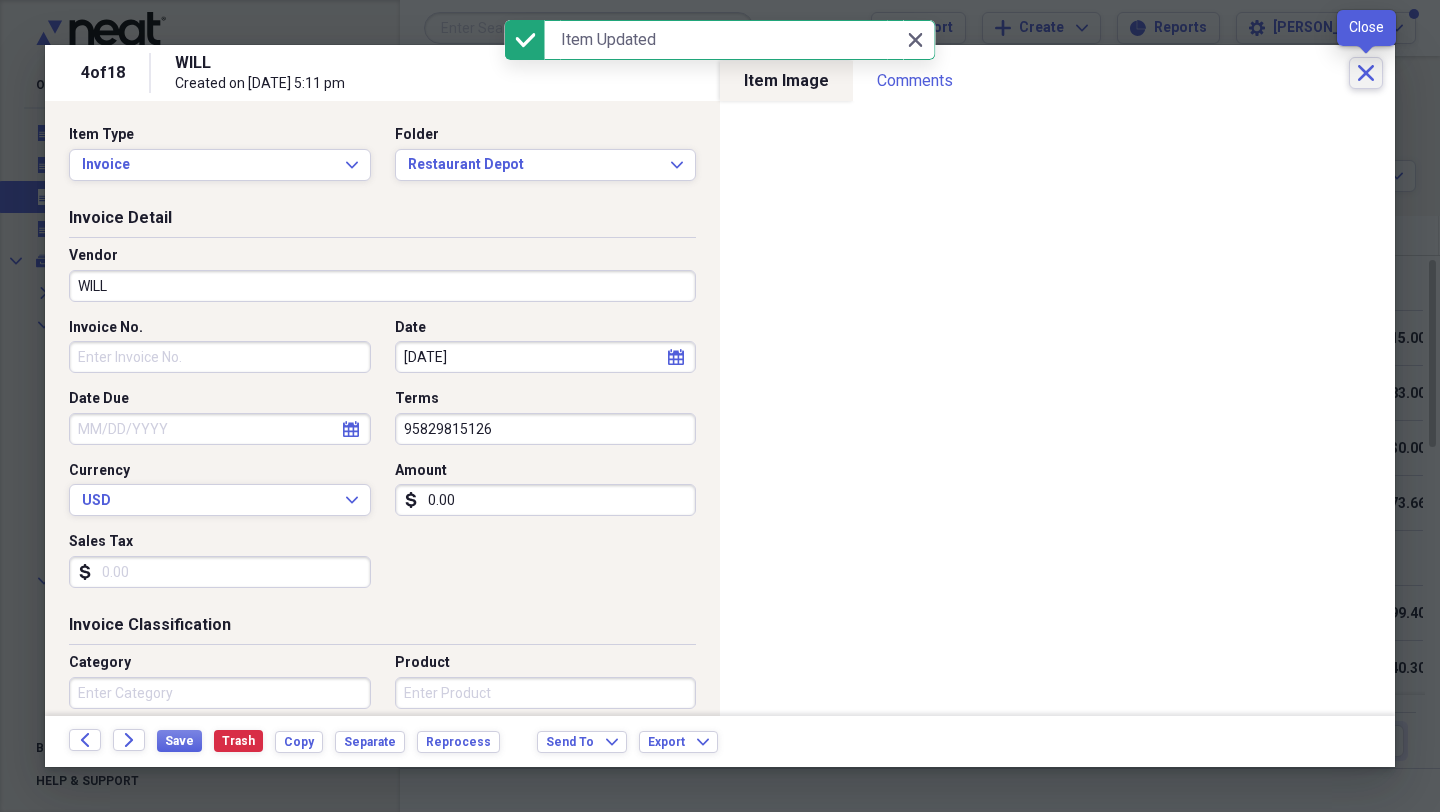 click on "Close" 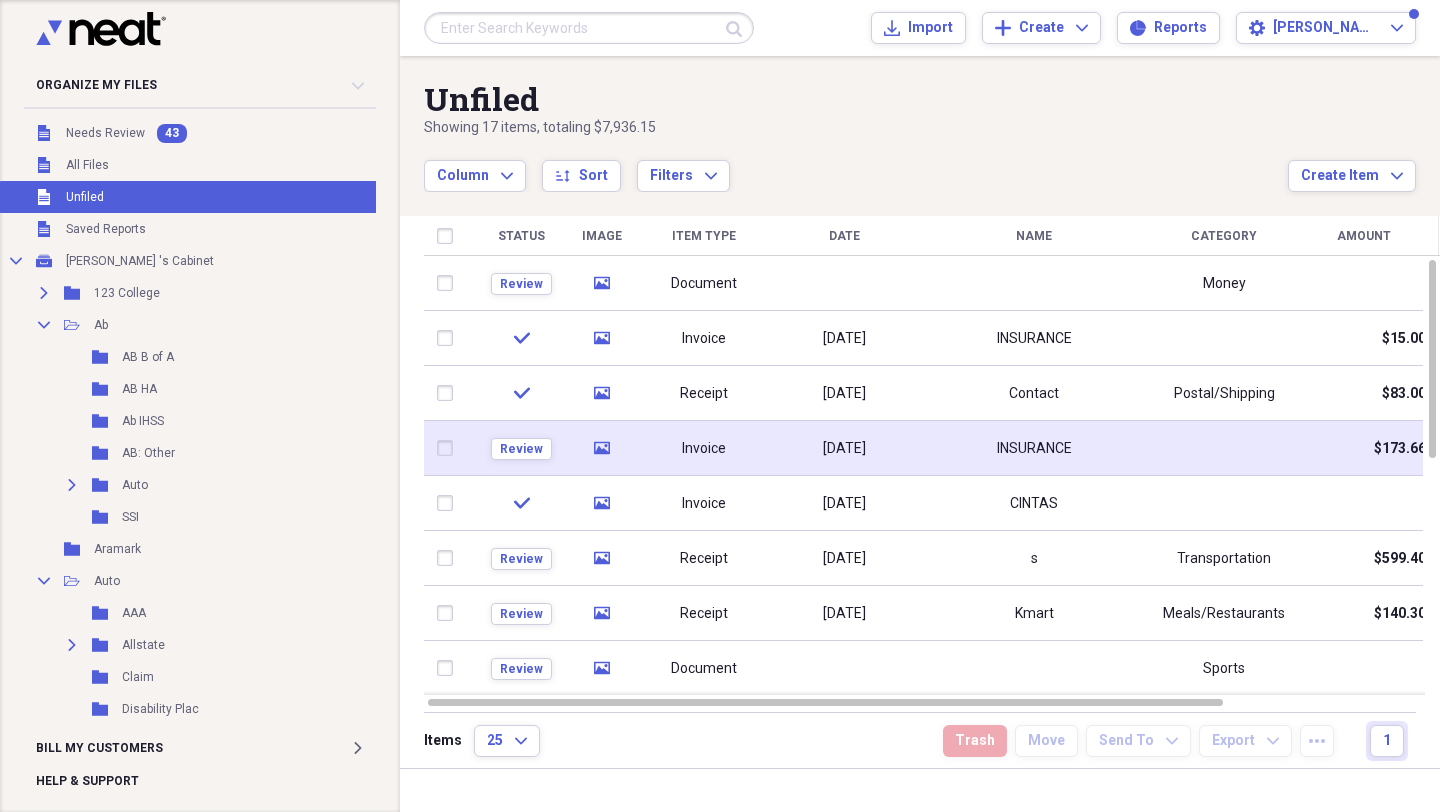 click on "Invoice" at bounding box center (704, 449) 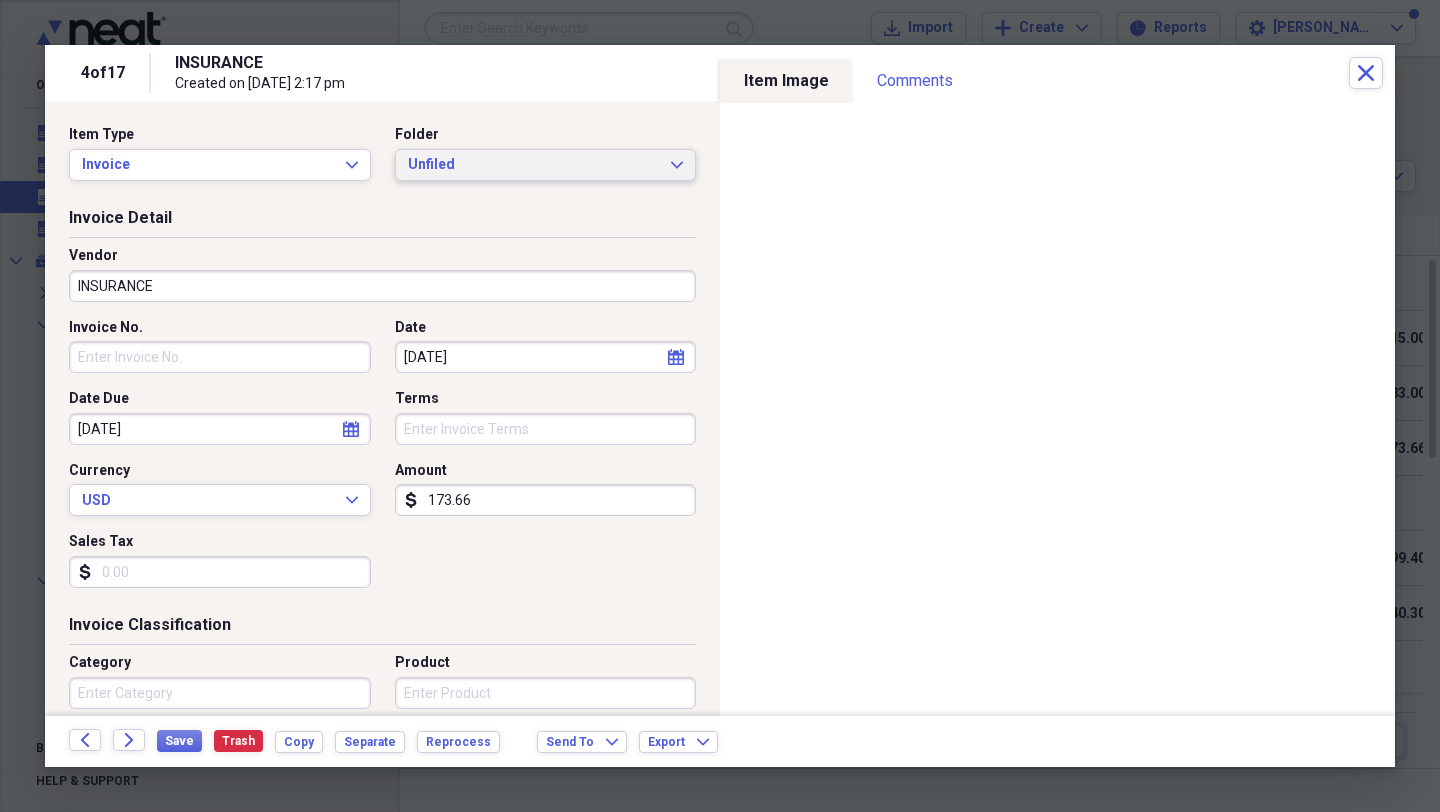 click on "Expand" 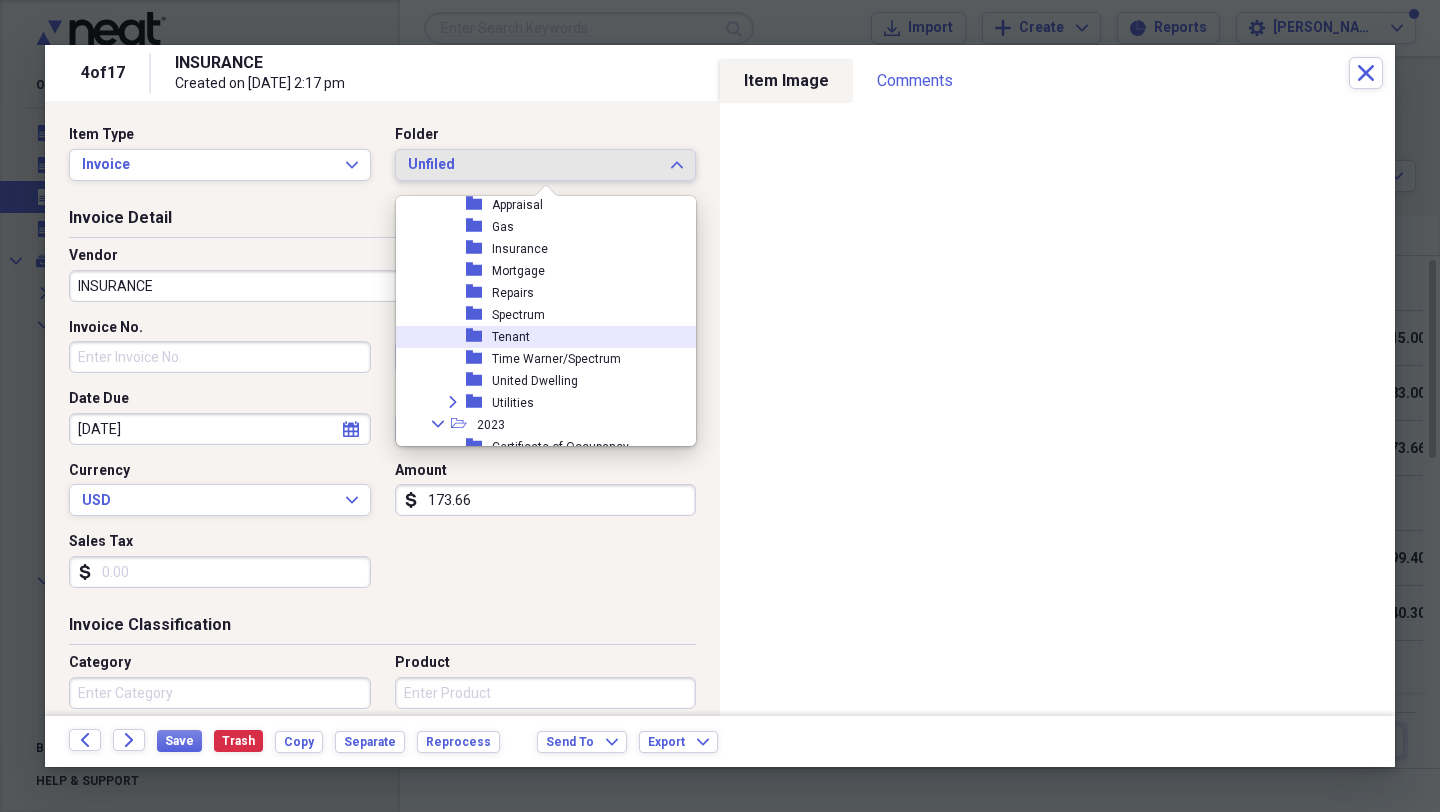 scroll, scrollTop: 5624, scrollLeft: 0, axis: vertical 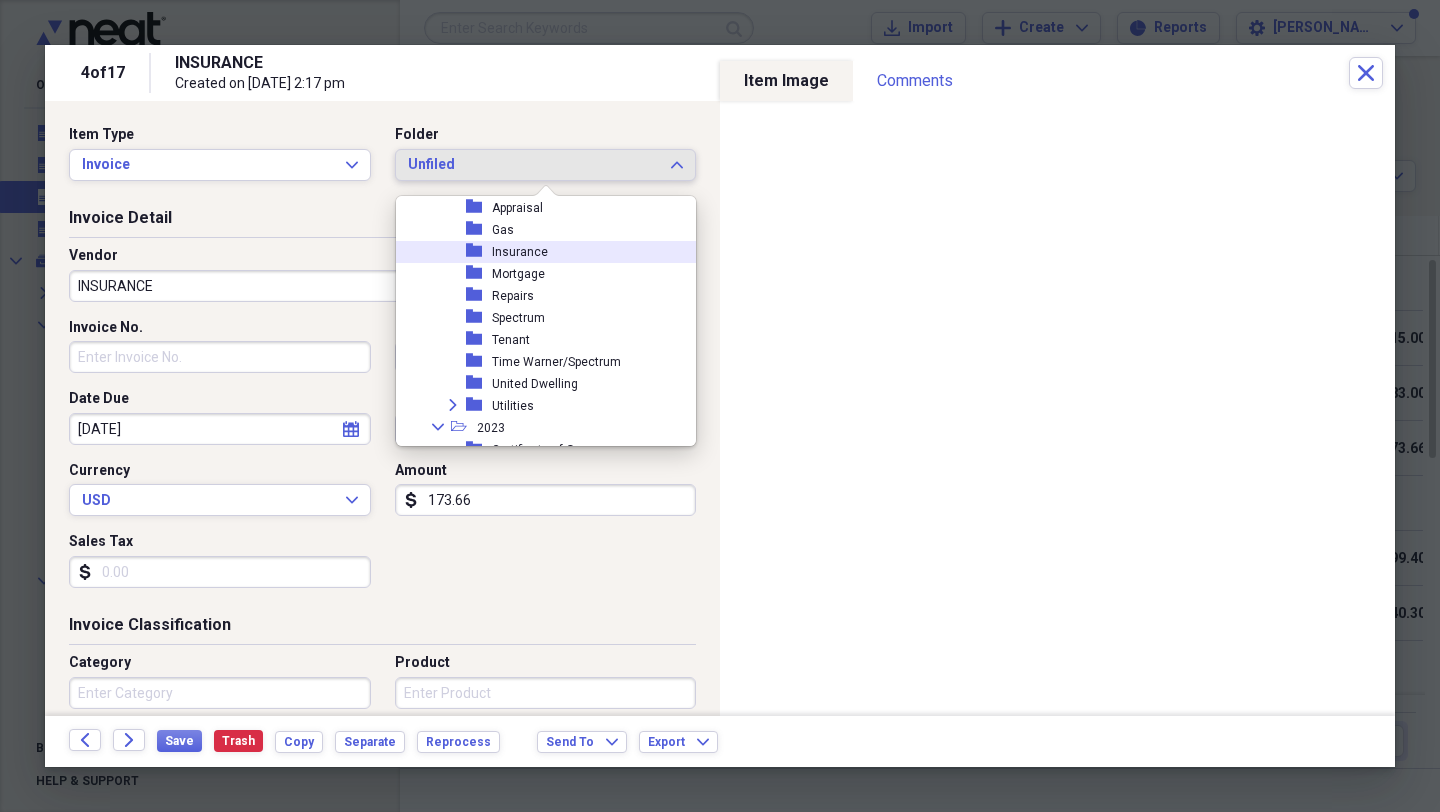 click on "Insurance" at bounding box center (520, 252) 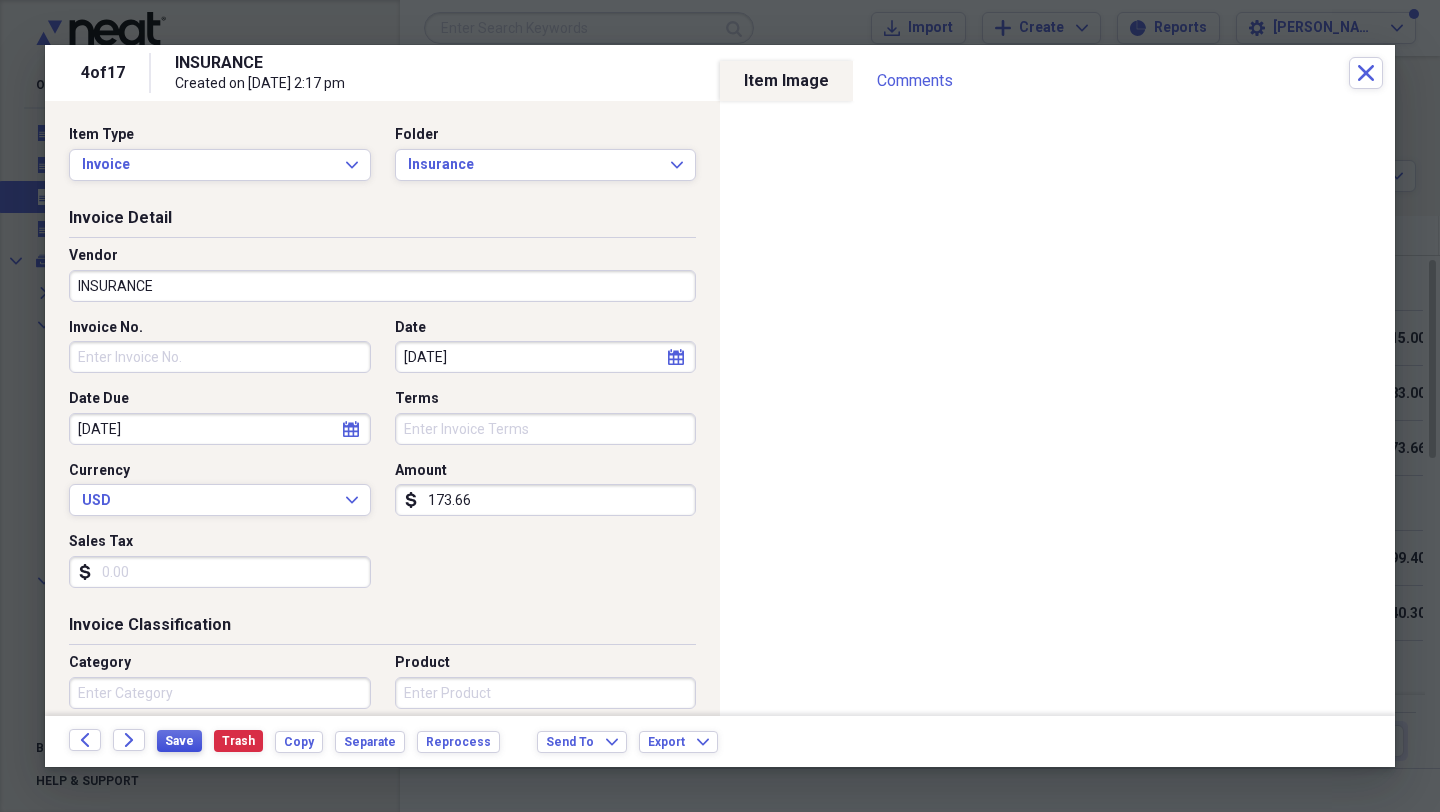 click on "Save" at bounding box center (179, 741) 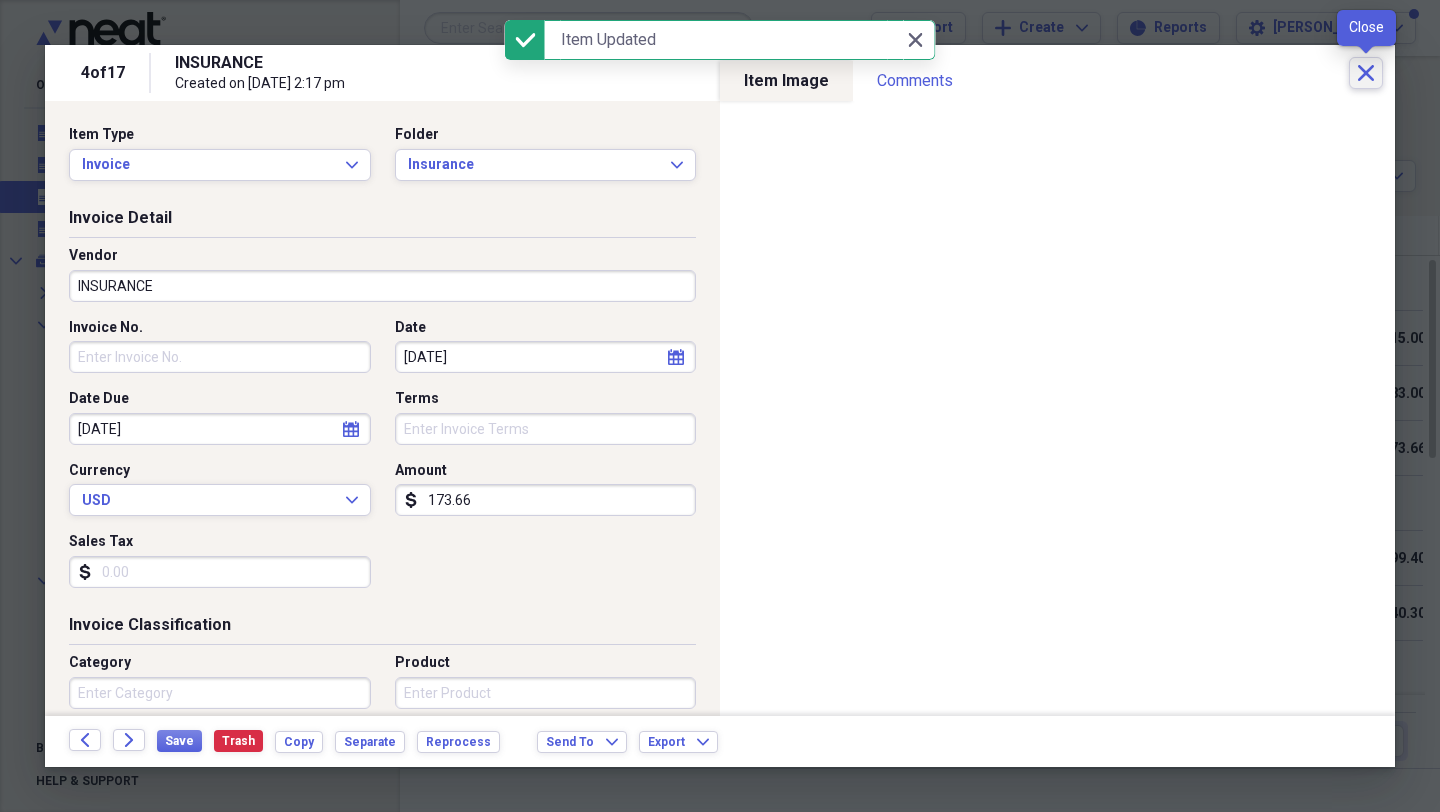 click 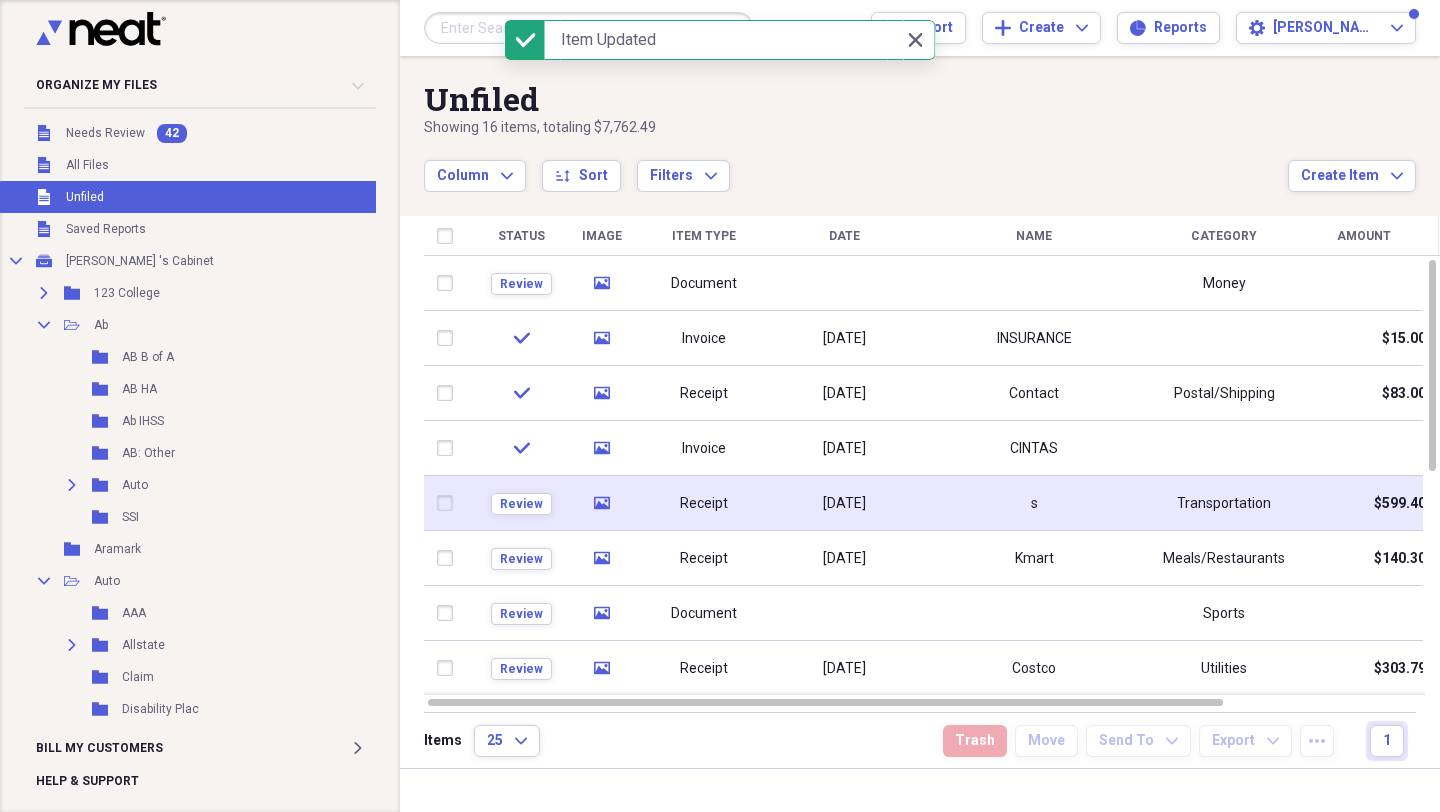click on "Receipt" at bounding box center [704, 504] 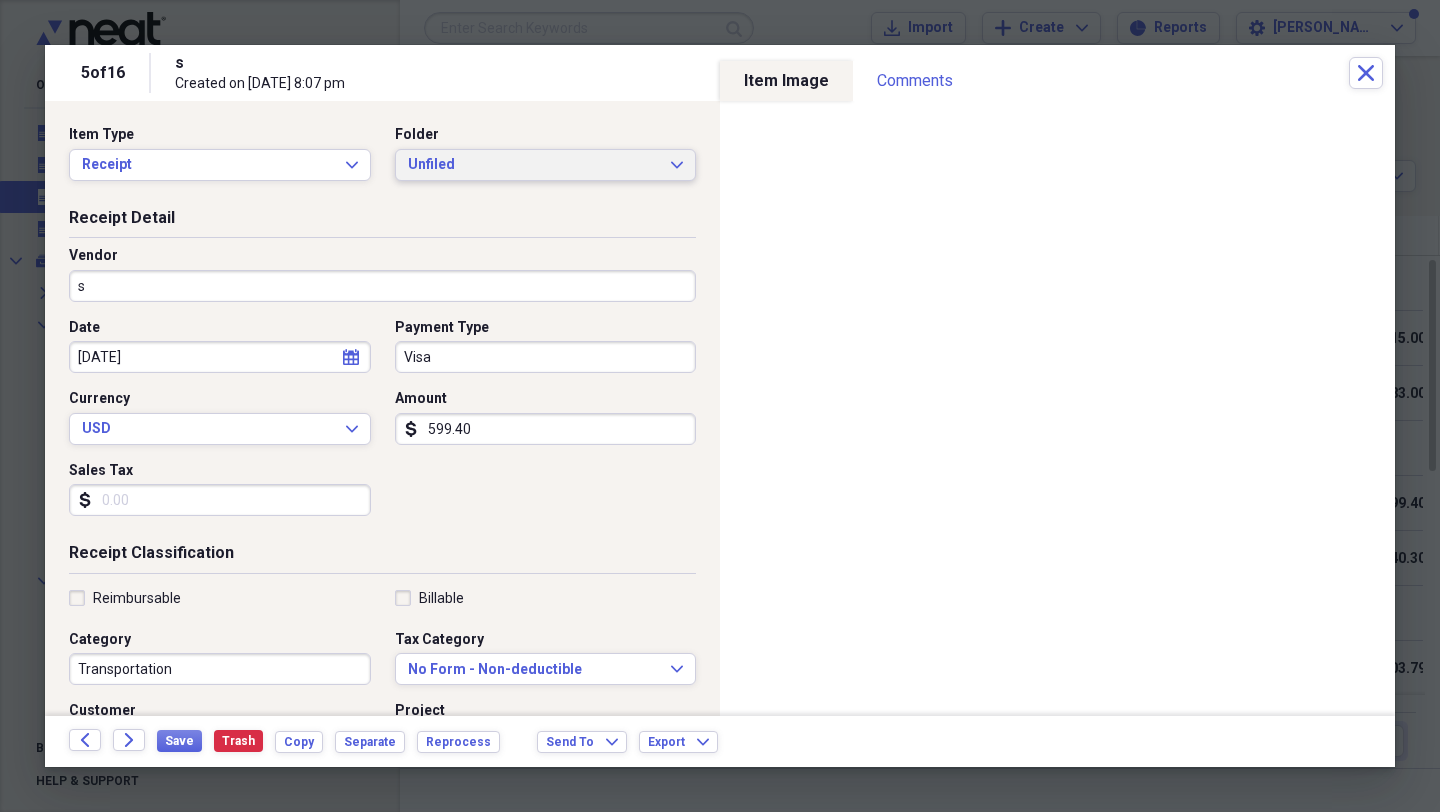click on "Expand" 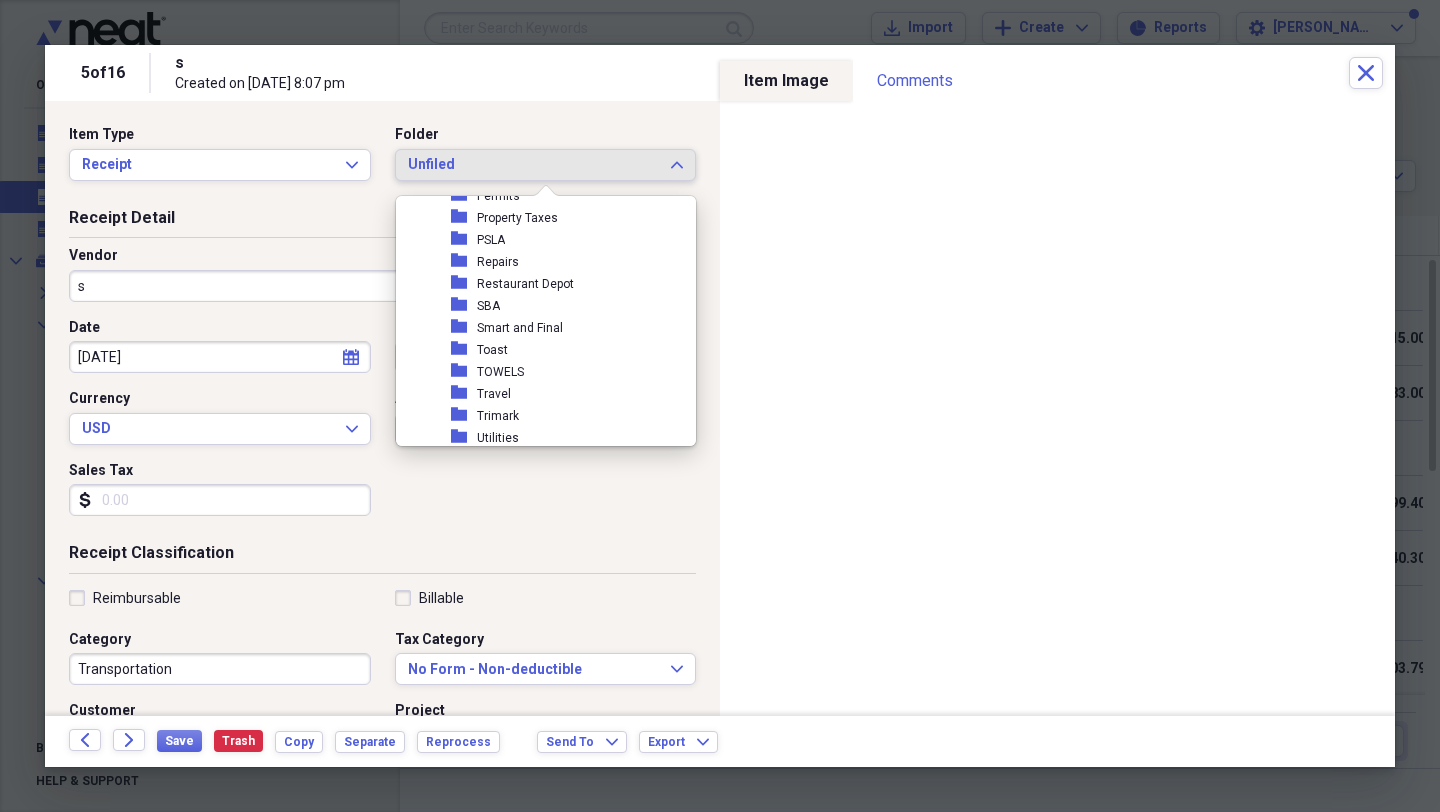scroll, scrollTop: 12709, scrollLeft: 0, axis: vertical 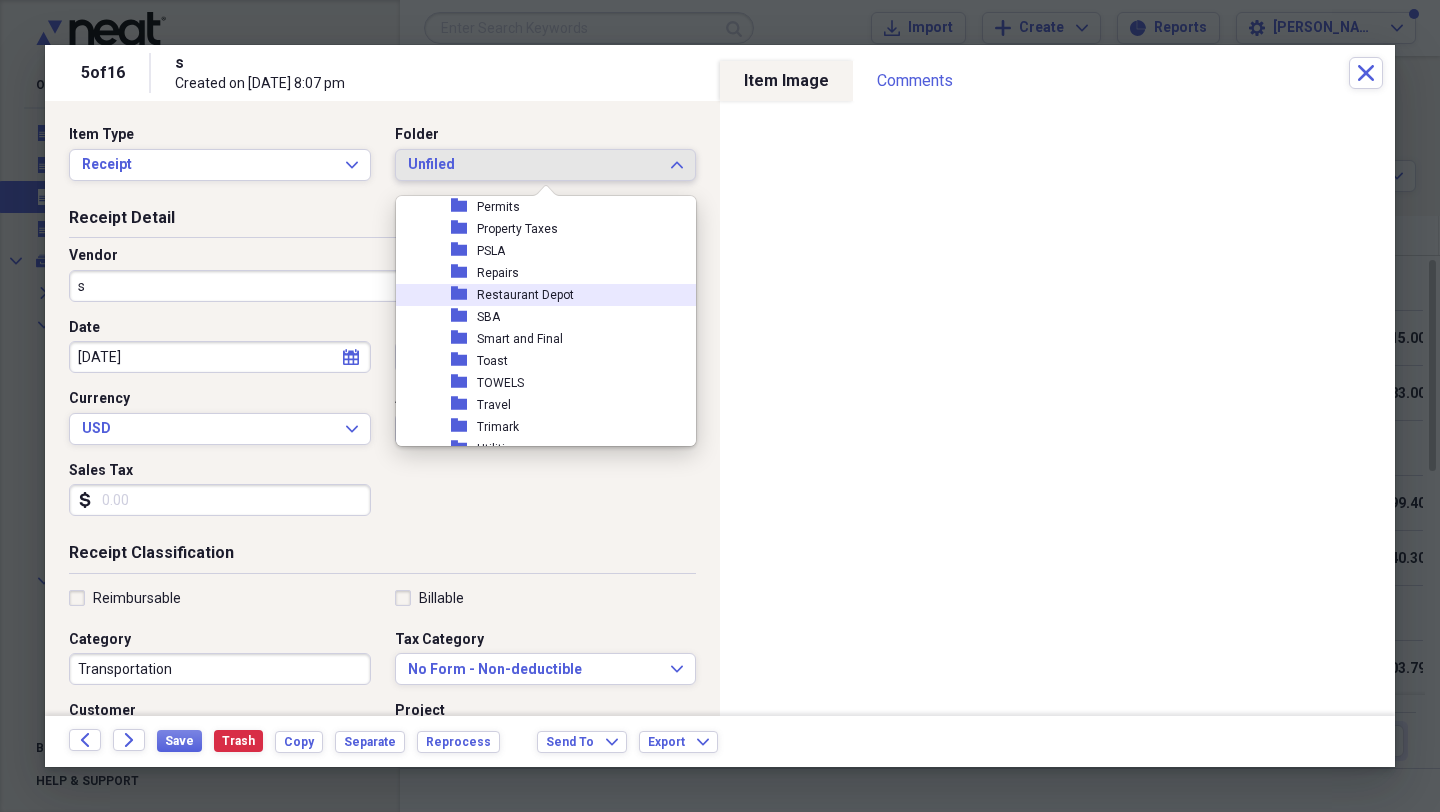 click on "folder Restaurant Depot" at bounding box center (538, 295) 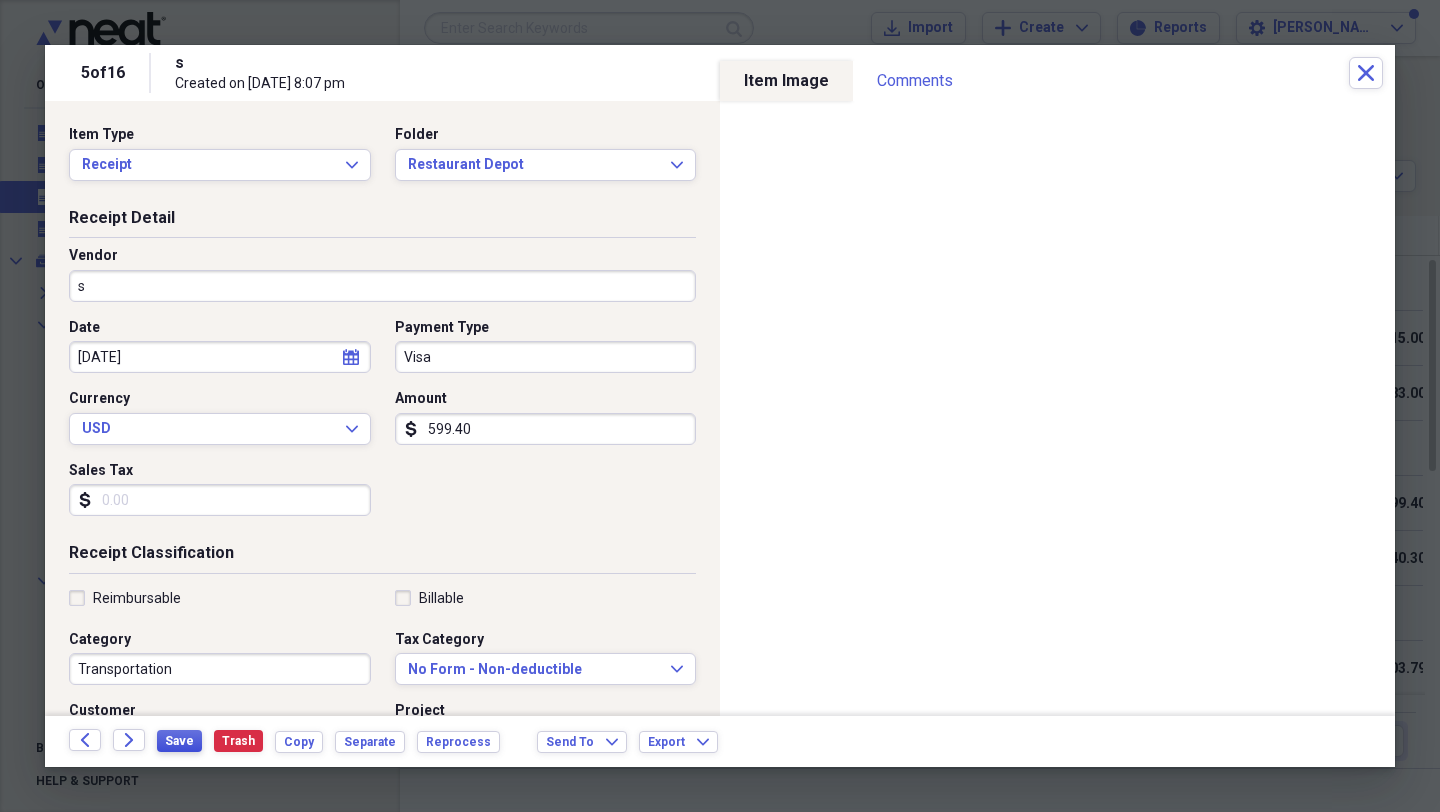 click on "Save" at bounding box center [179, 741] 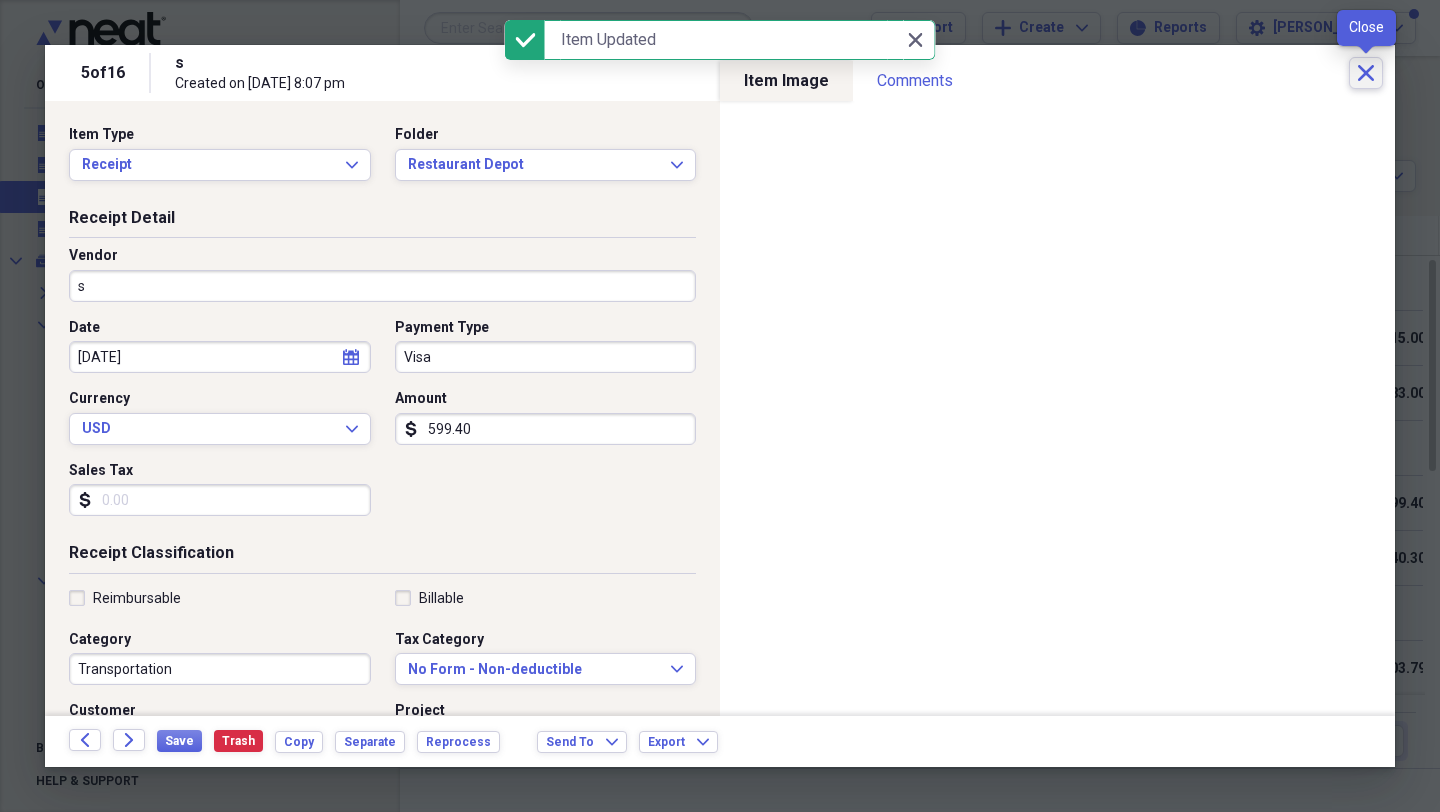 click on "Close" 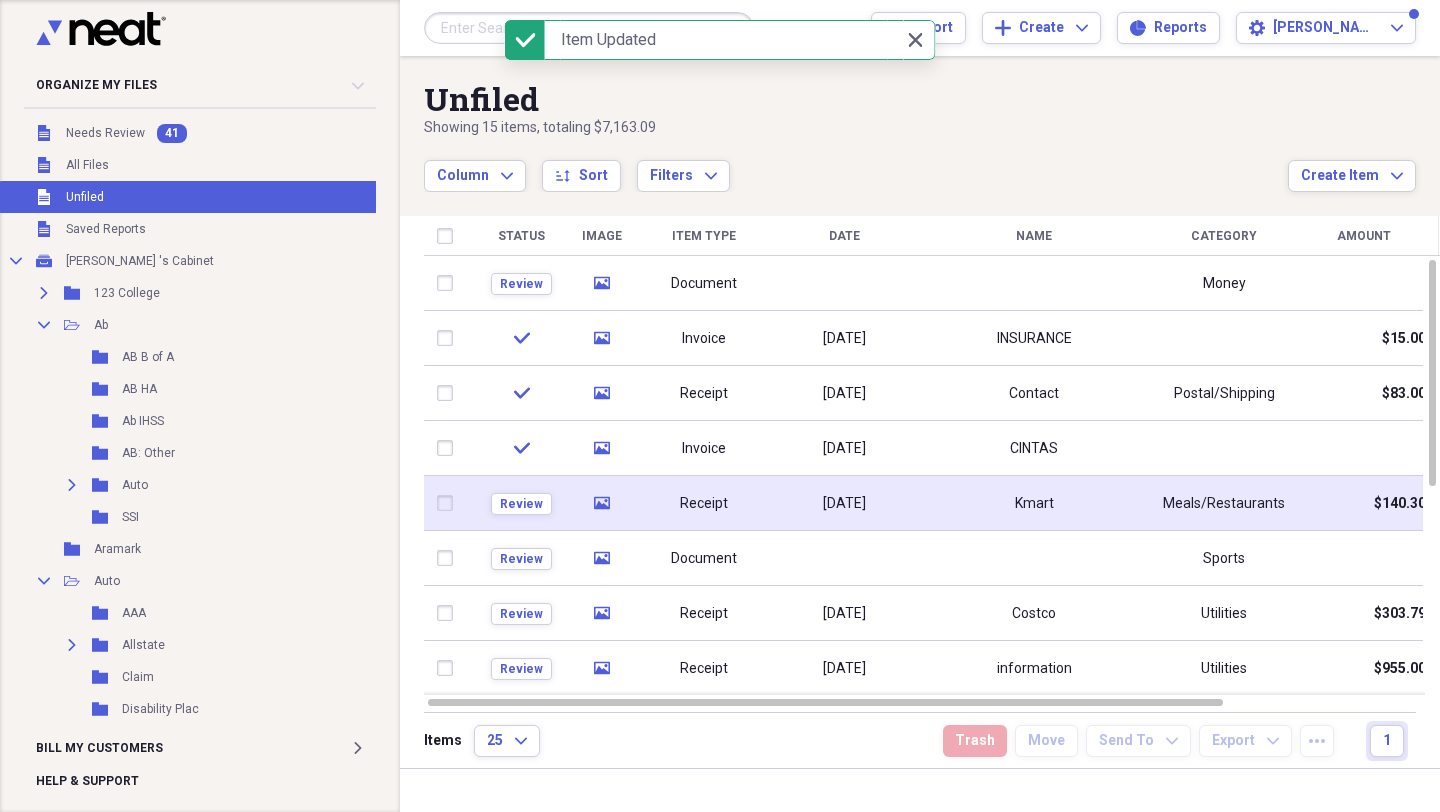 click on "Receipt" at bounding box center [704, 504] 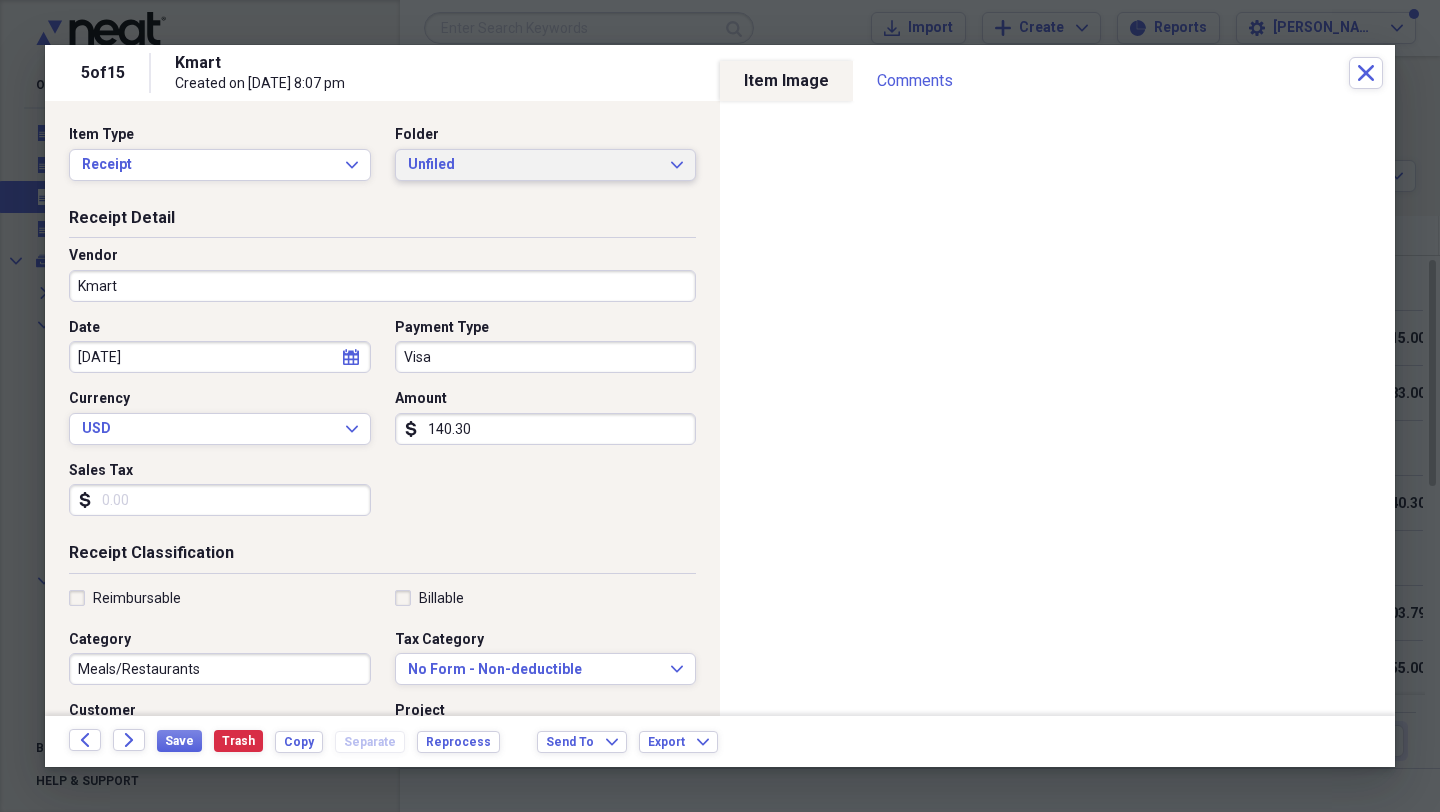 click on "Expand" 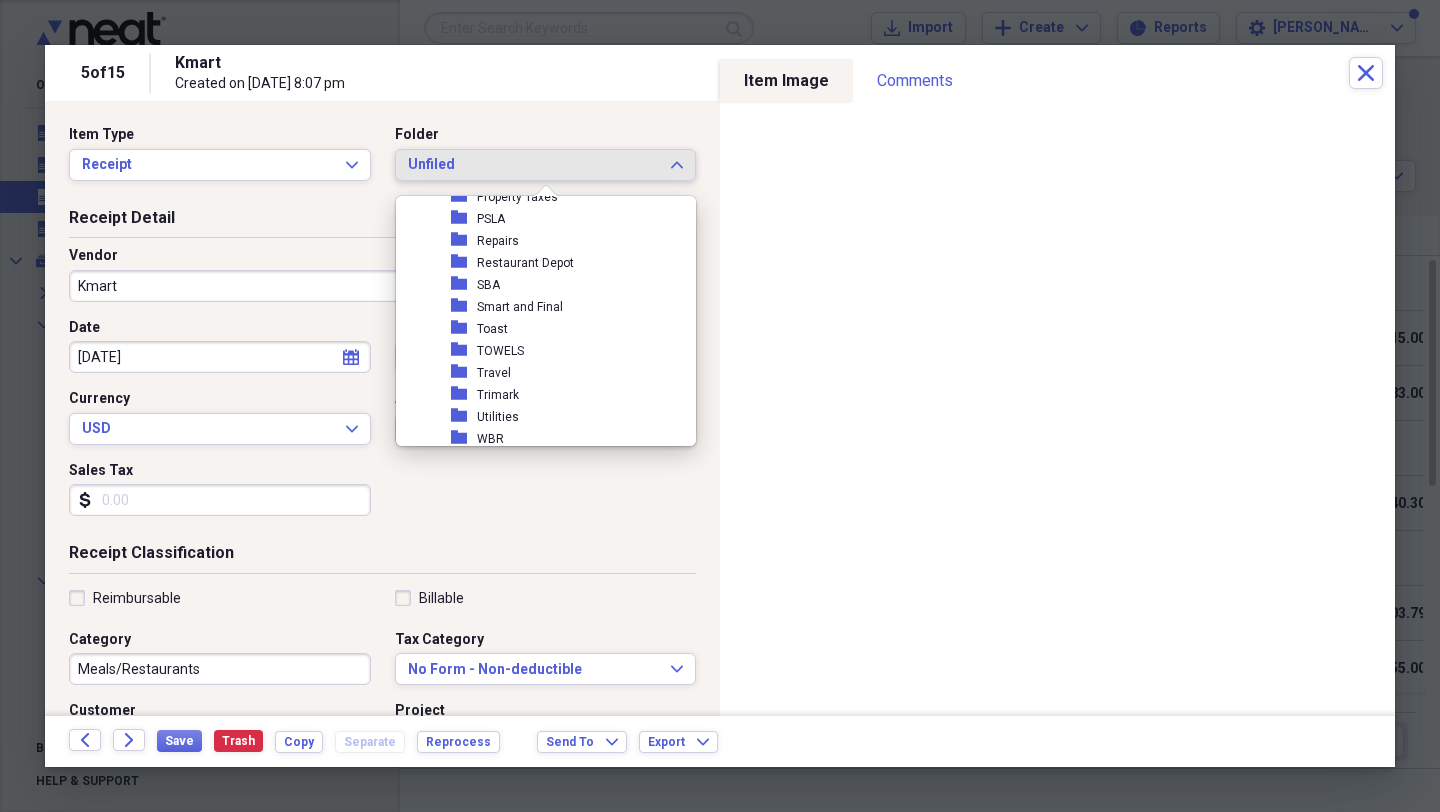 scroll, scrollTop: 12720, scrollLeft: 0, axis: vertical 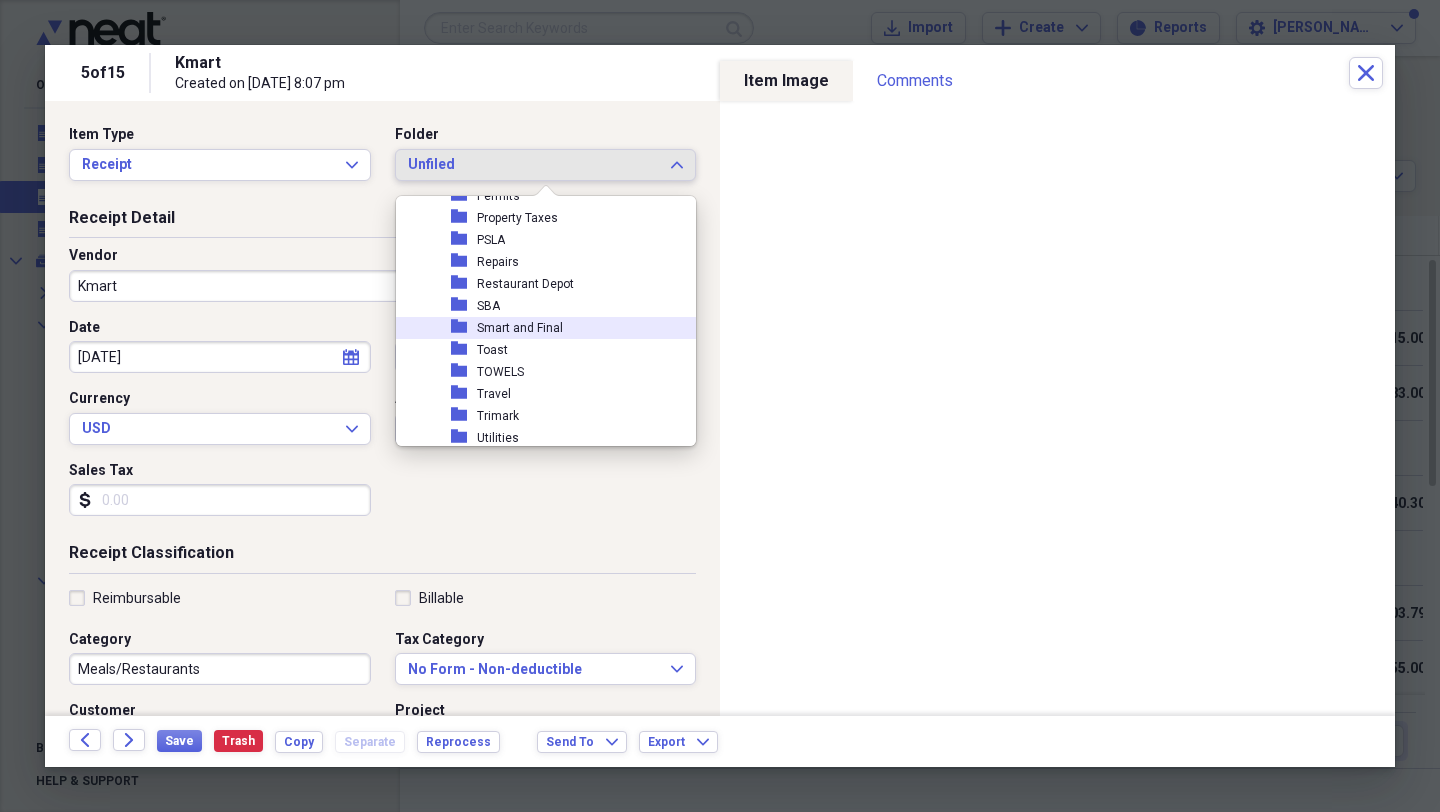 click on "folder Smart and Final" at bounding box center [538, 328] 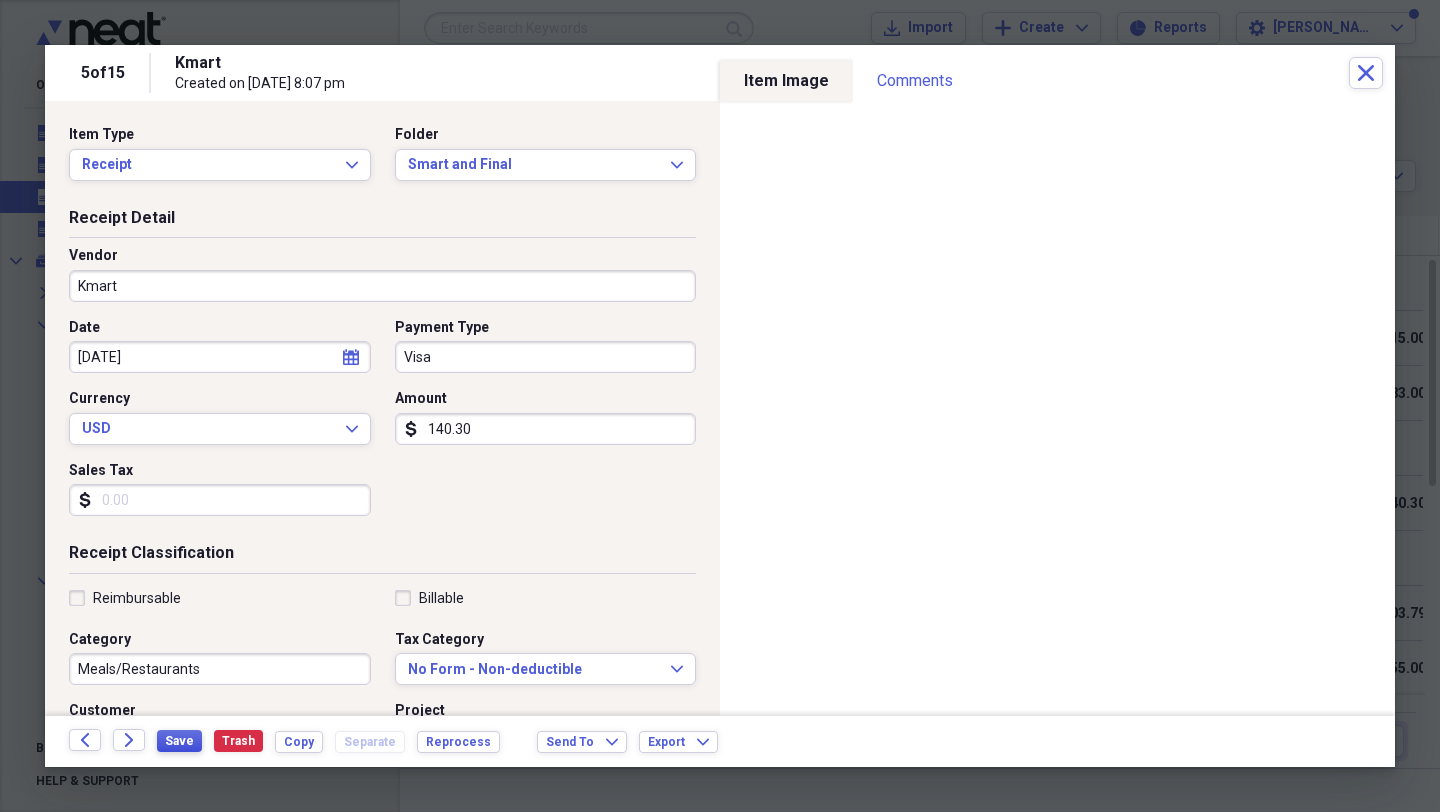 click on "Save" at bounding box center (179, 741) 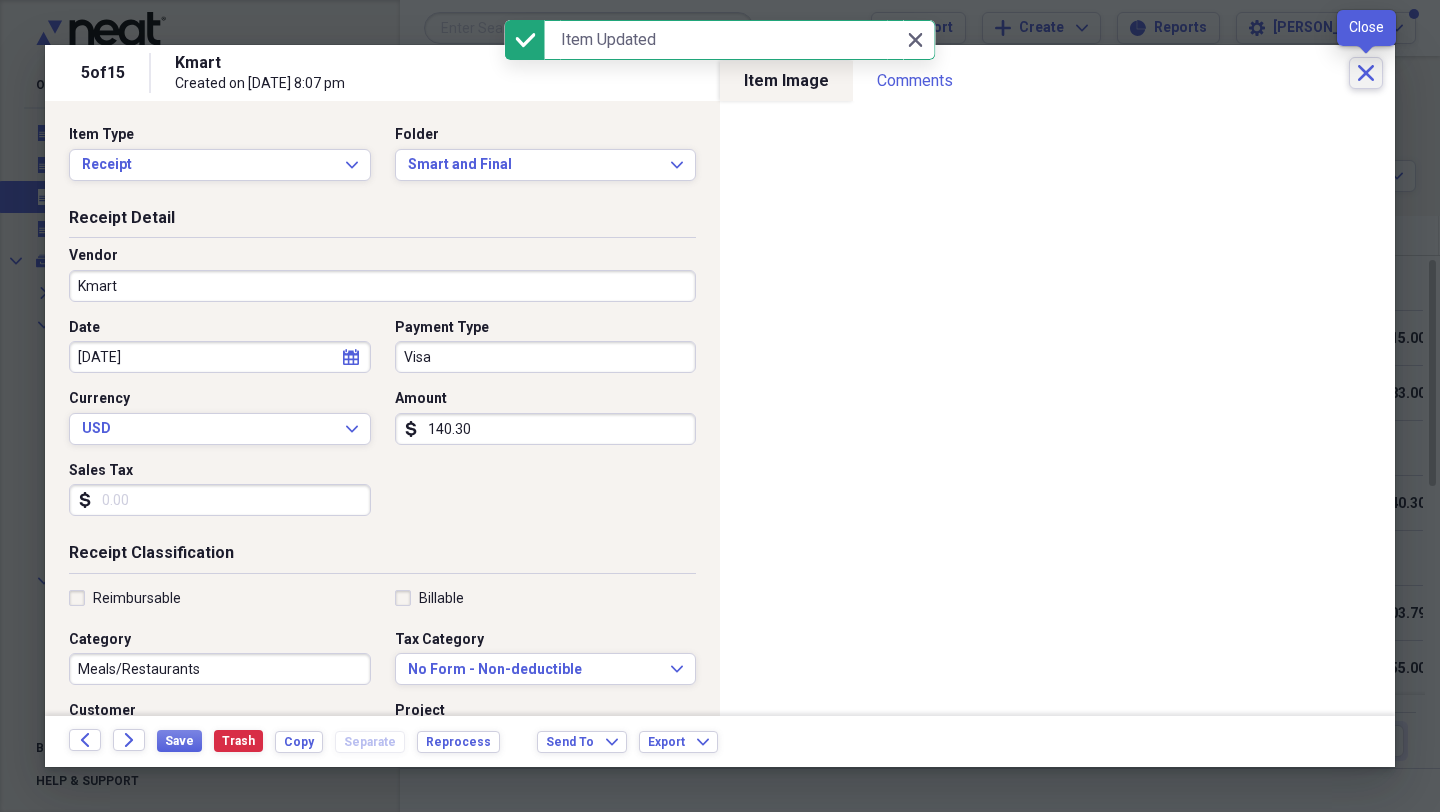 click on "Close" at bounding box center (1366, 73) 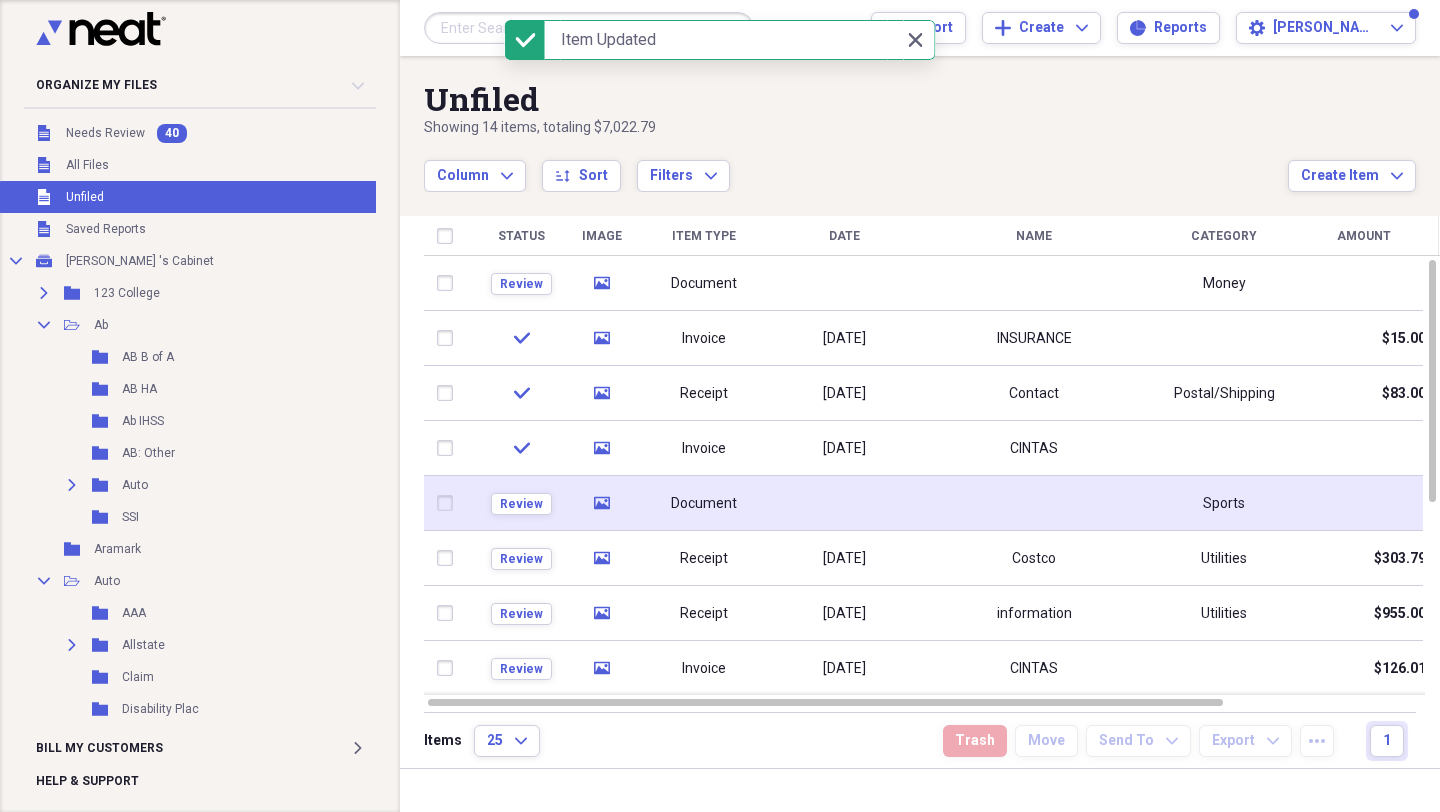 click on "Document" at bounding box center [704, 504] 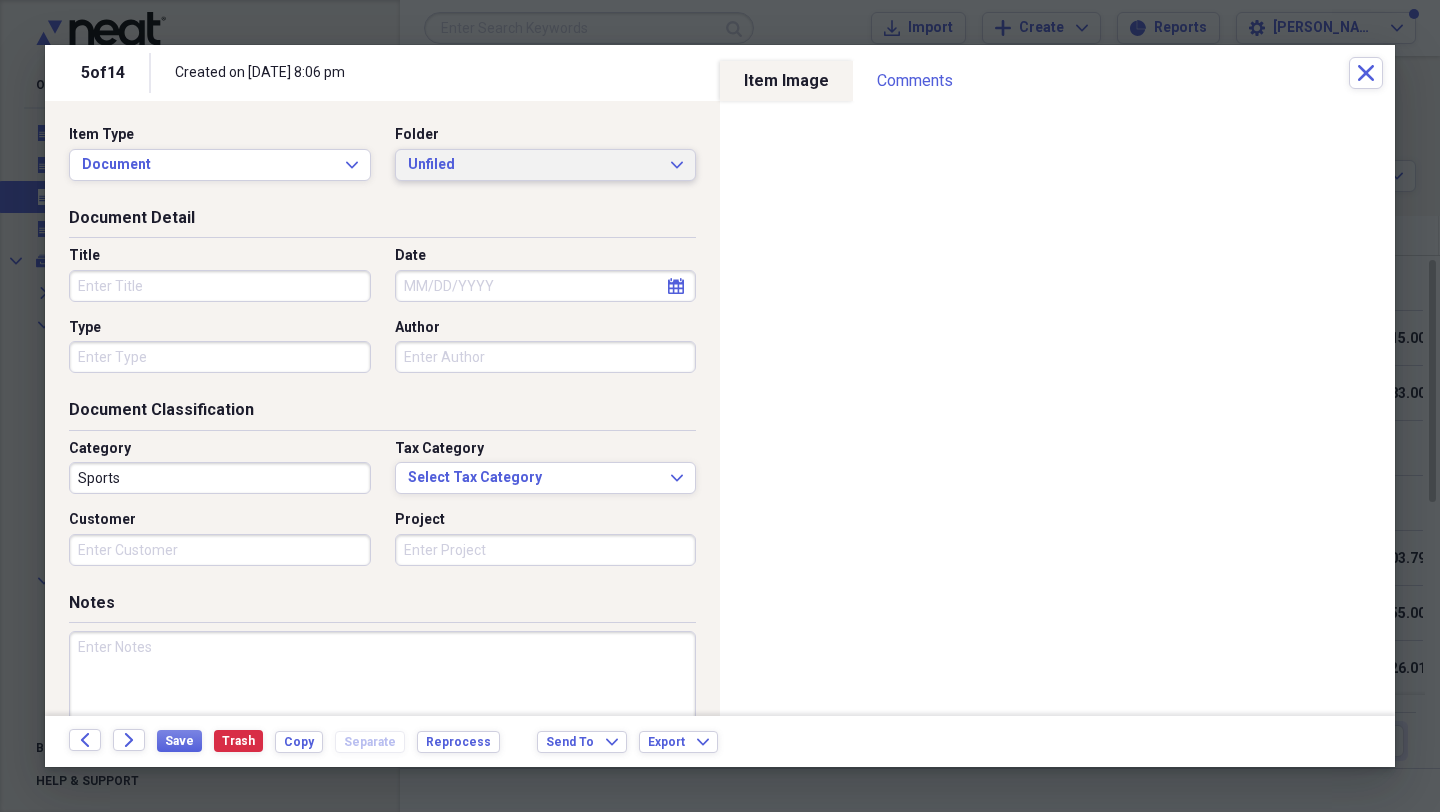 click on "Expand" 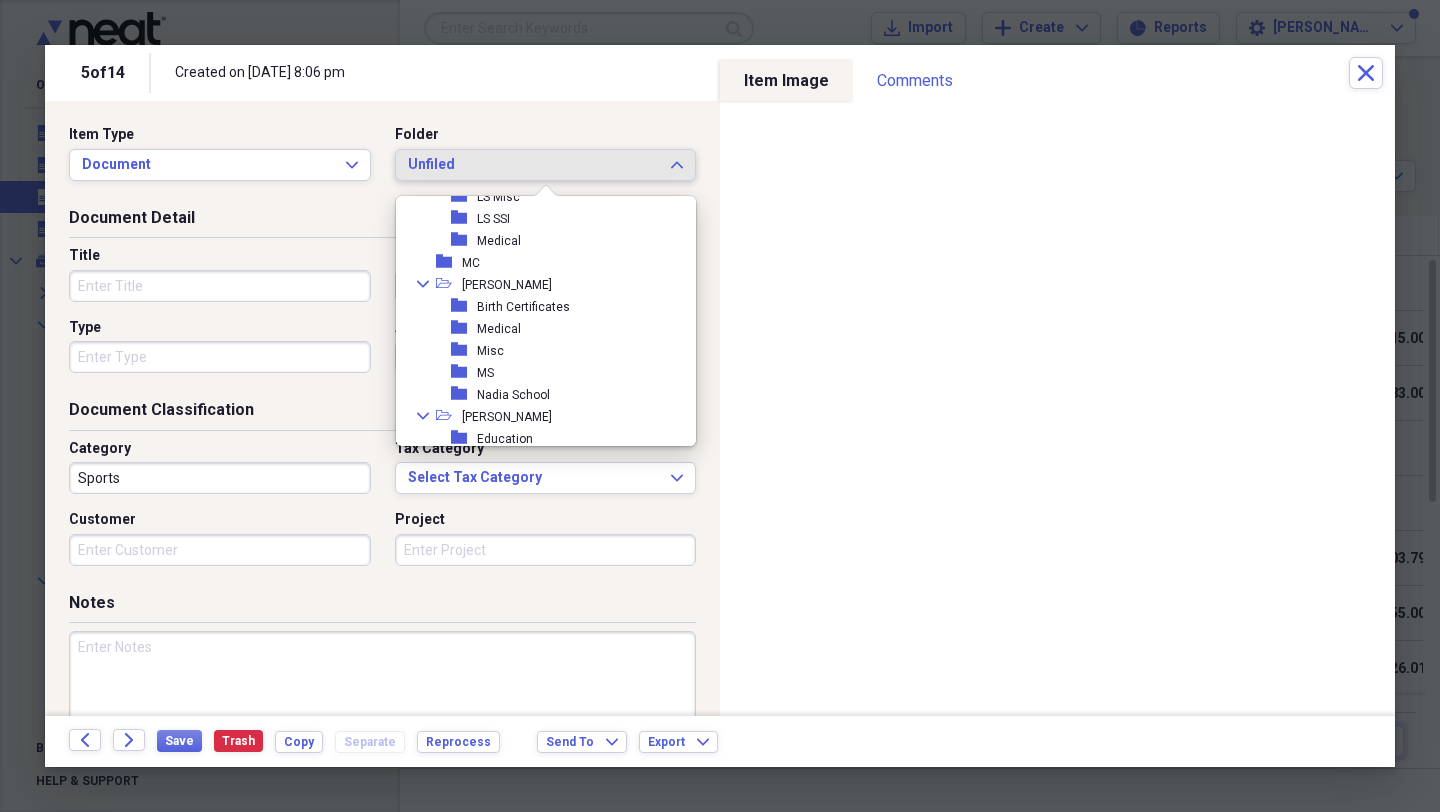 scroll, scrollTop: 5200, scrollLeft: 0, axis: vertical 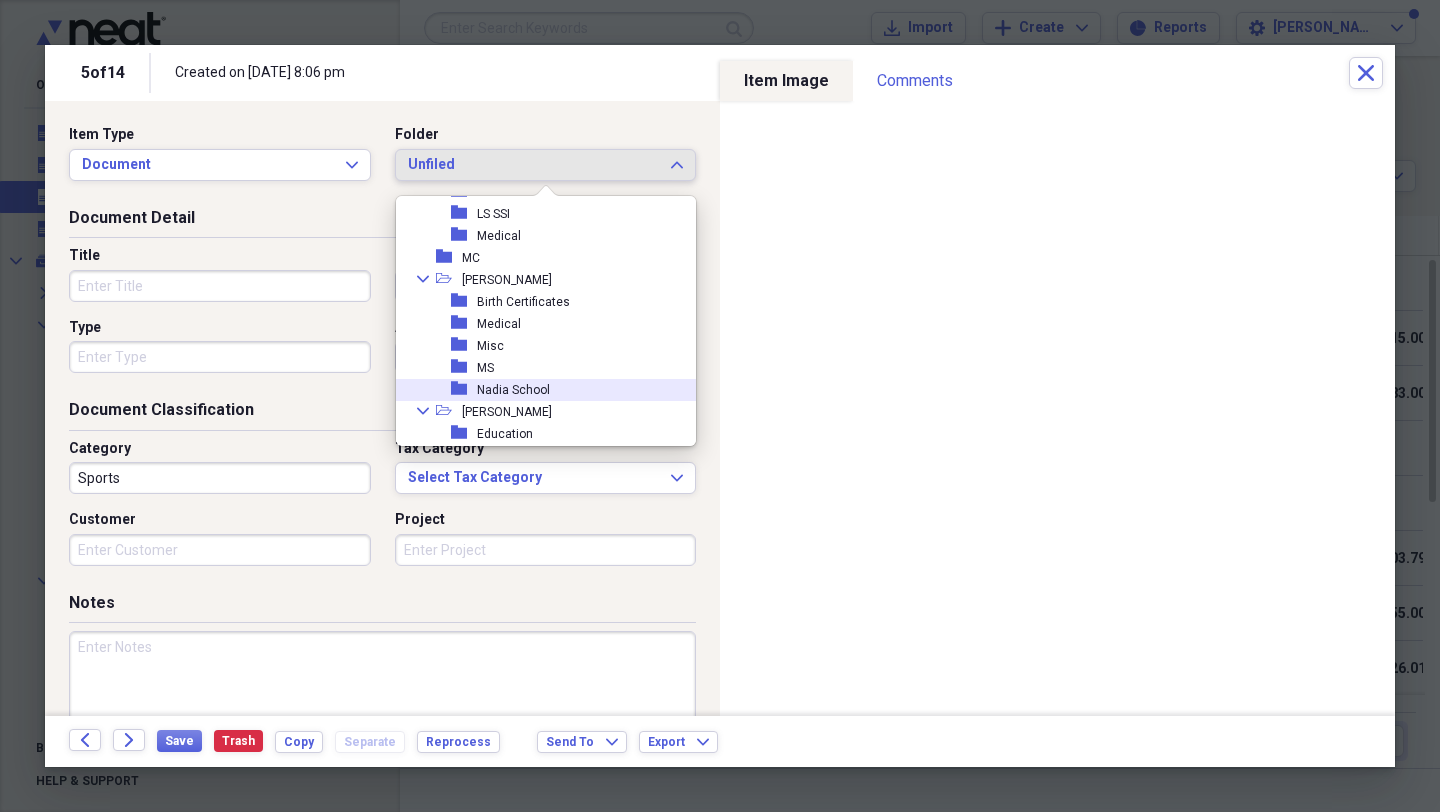 click on "Nadia School" at bounding box center (513, 390) 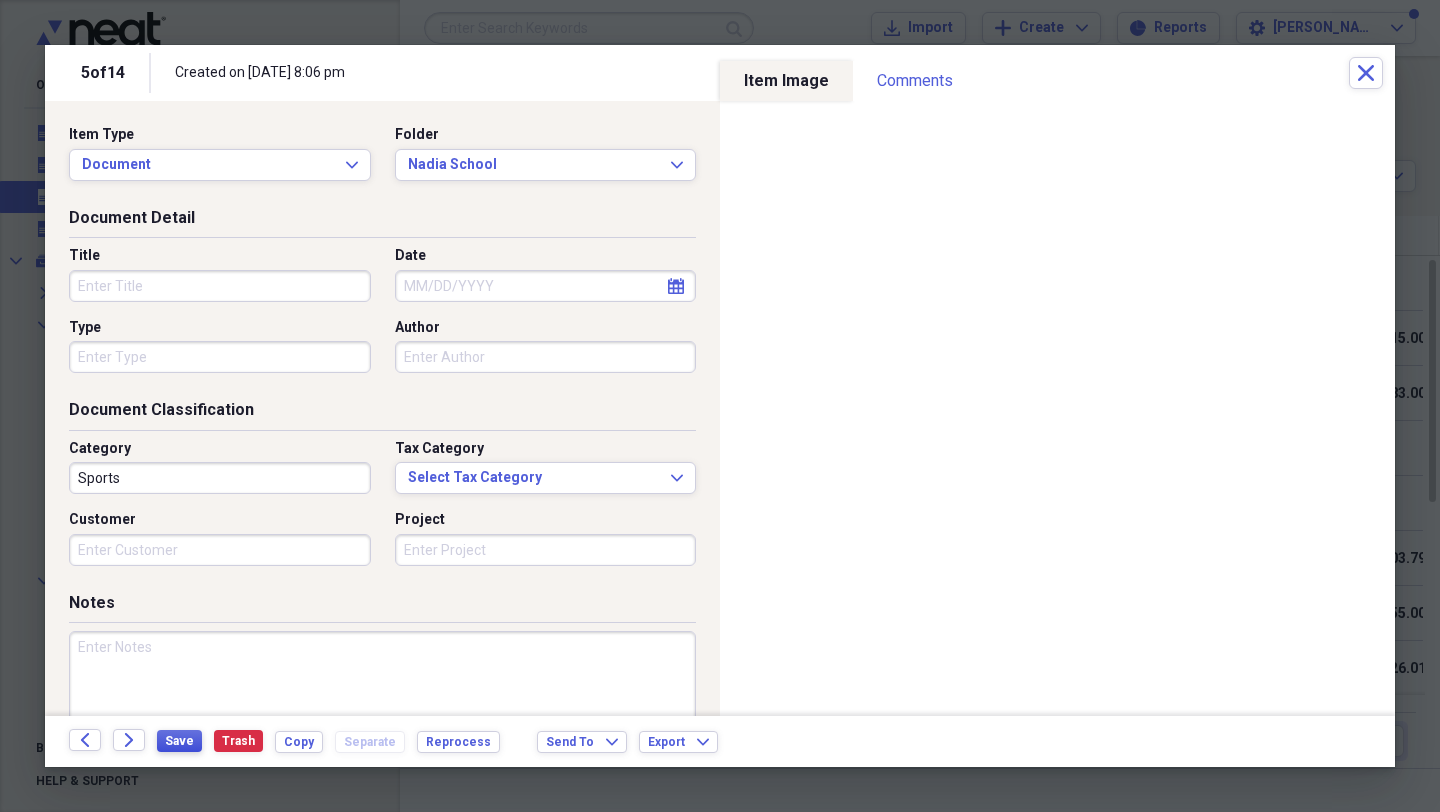 click on "Save" at bounding box center [179, 741] 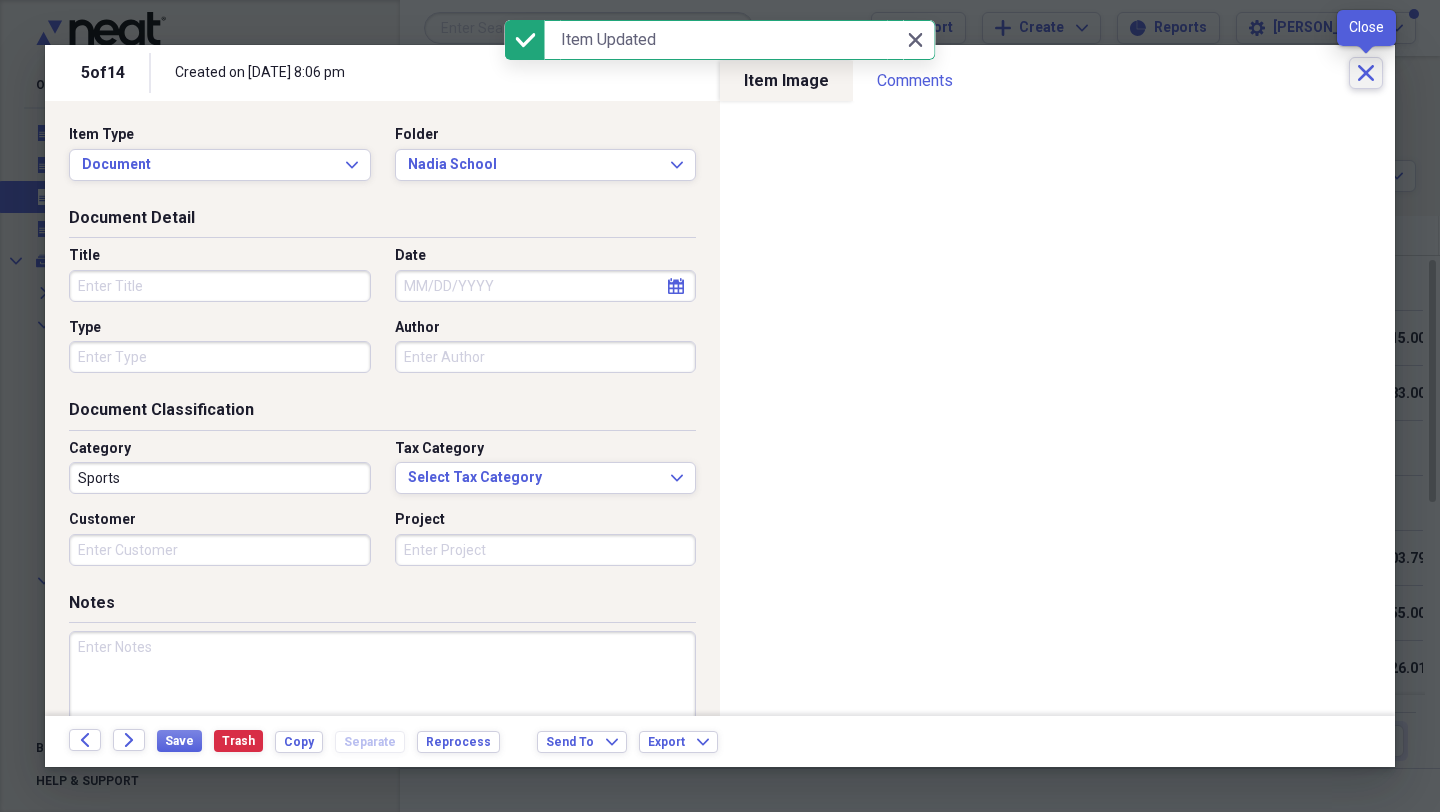 click 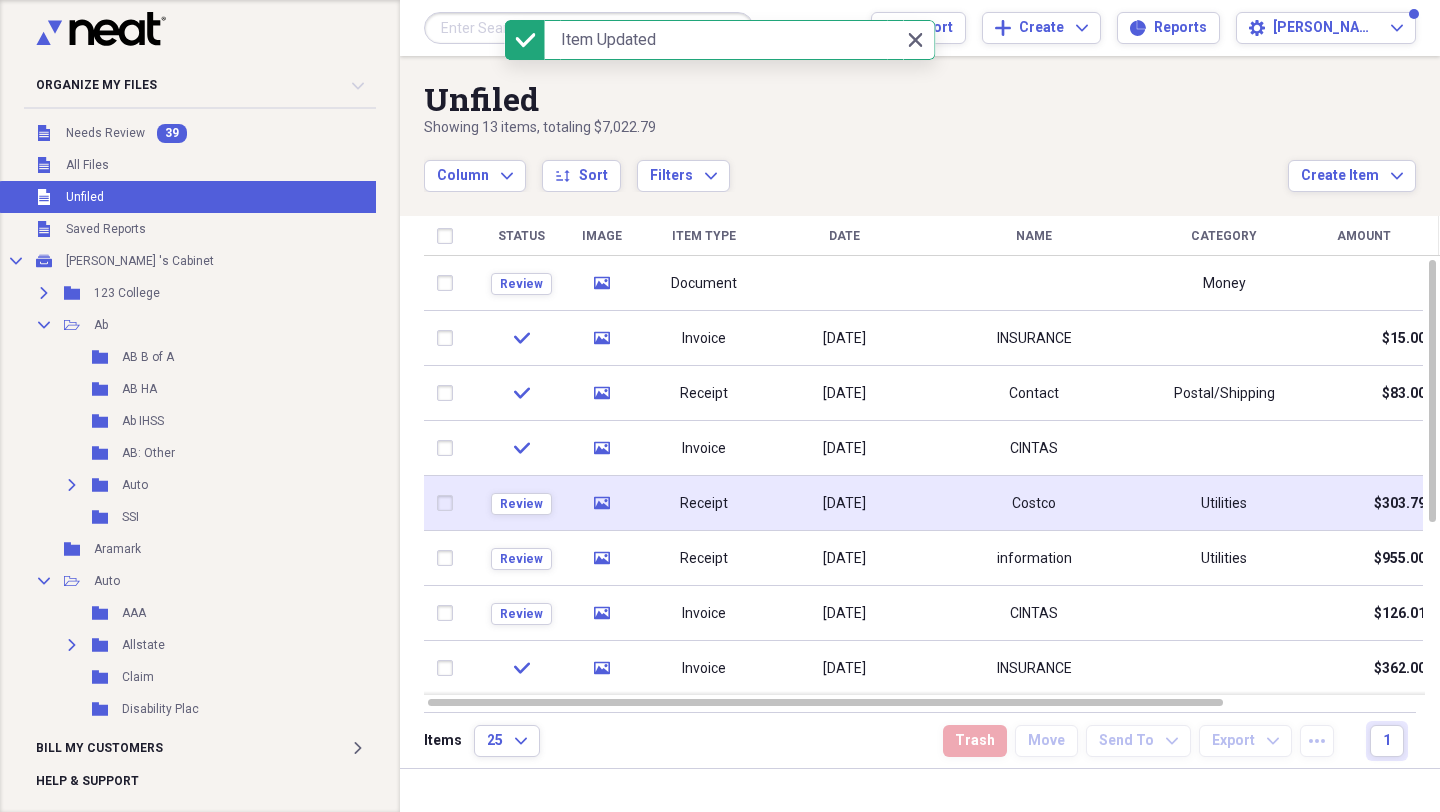 click on "Receipt" at bounding box center (704, 504) 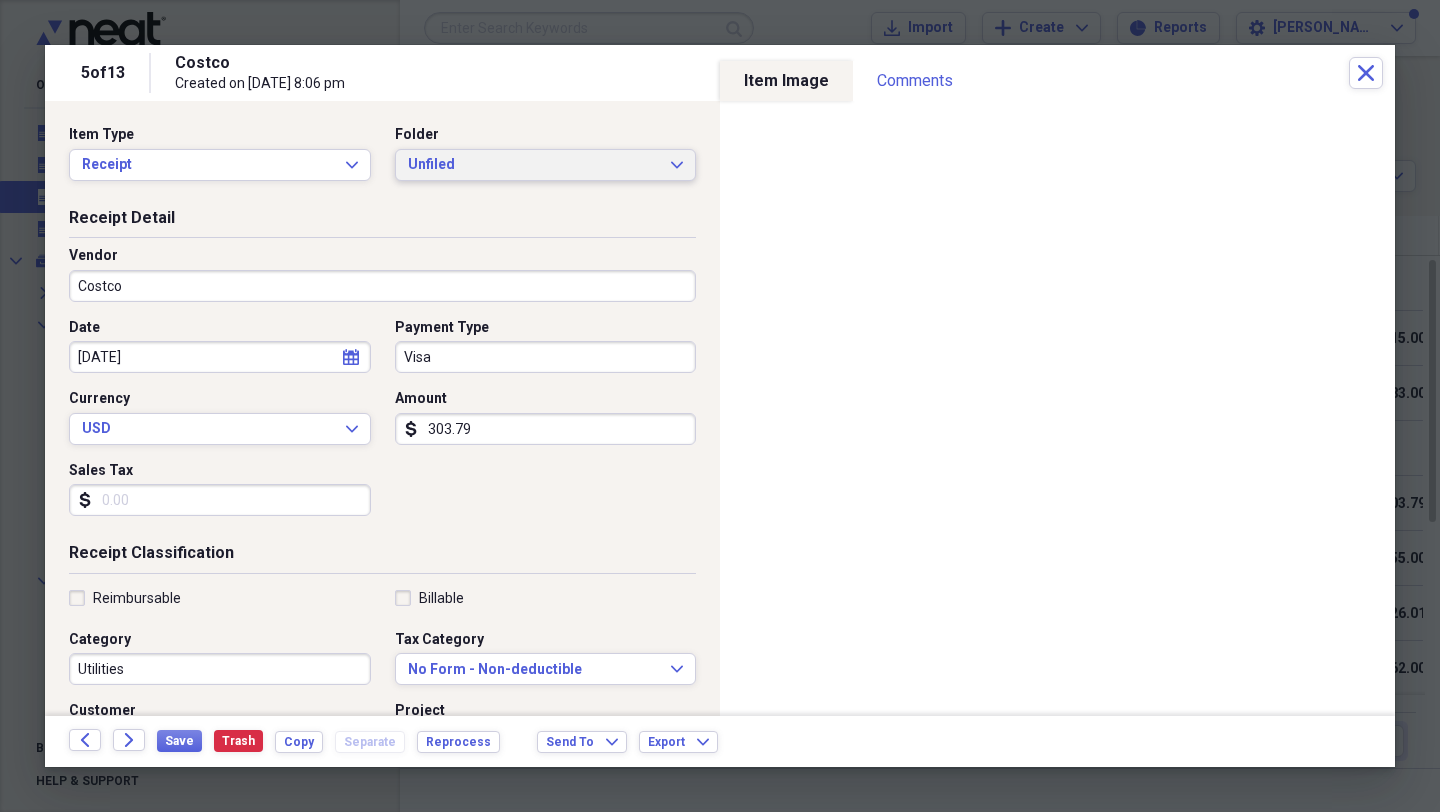 click on "Expand" 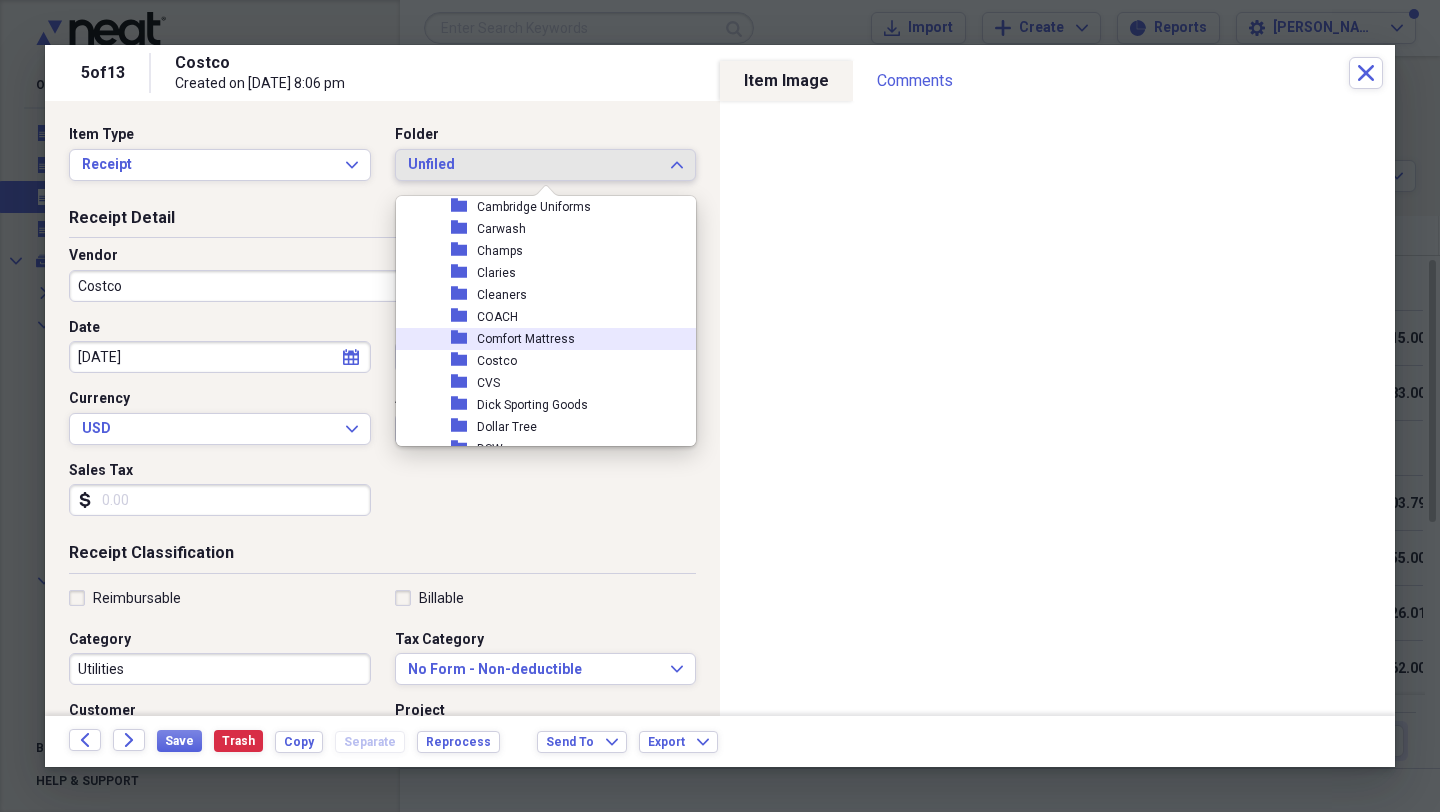 scroll, scrollTop: 9390, scrollLeft: 0, axis: vertical 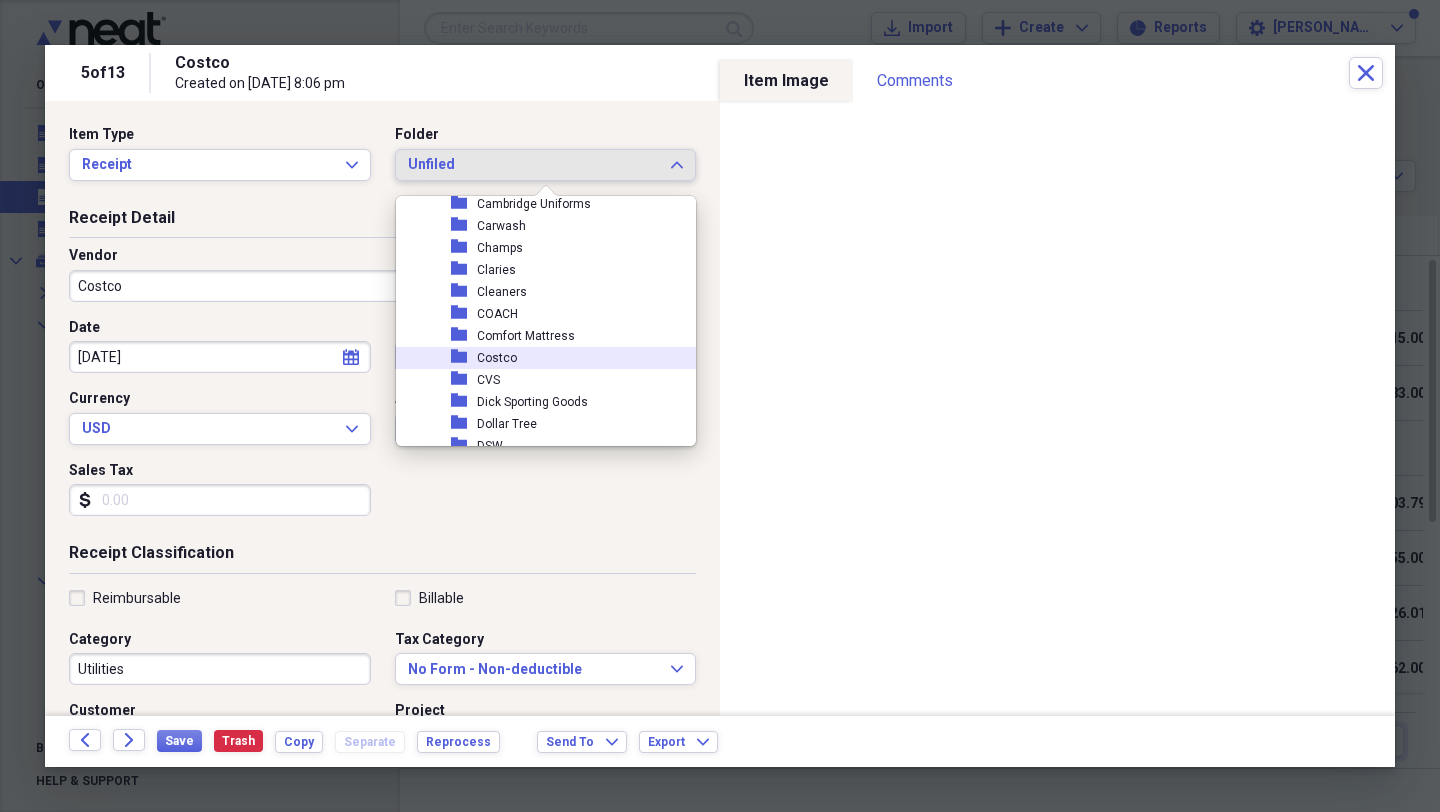 click on "folder Costco" at bounding box center (538, 358) 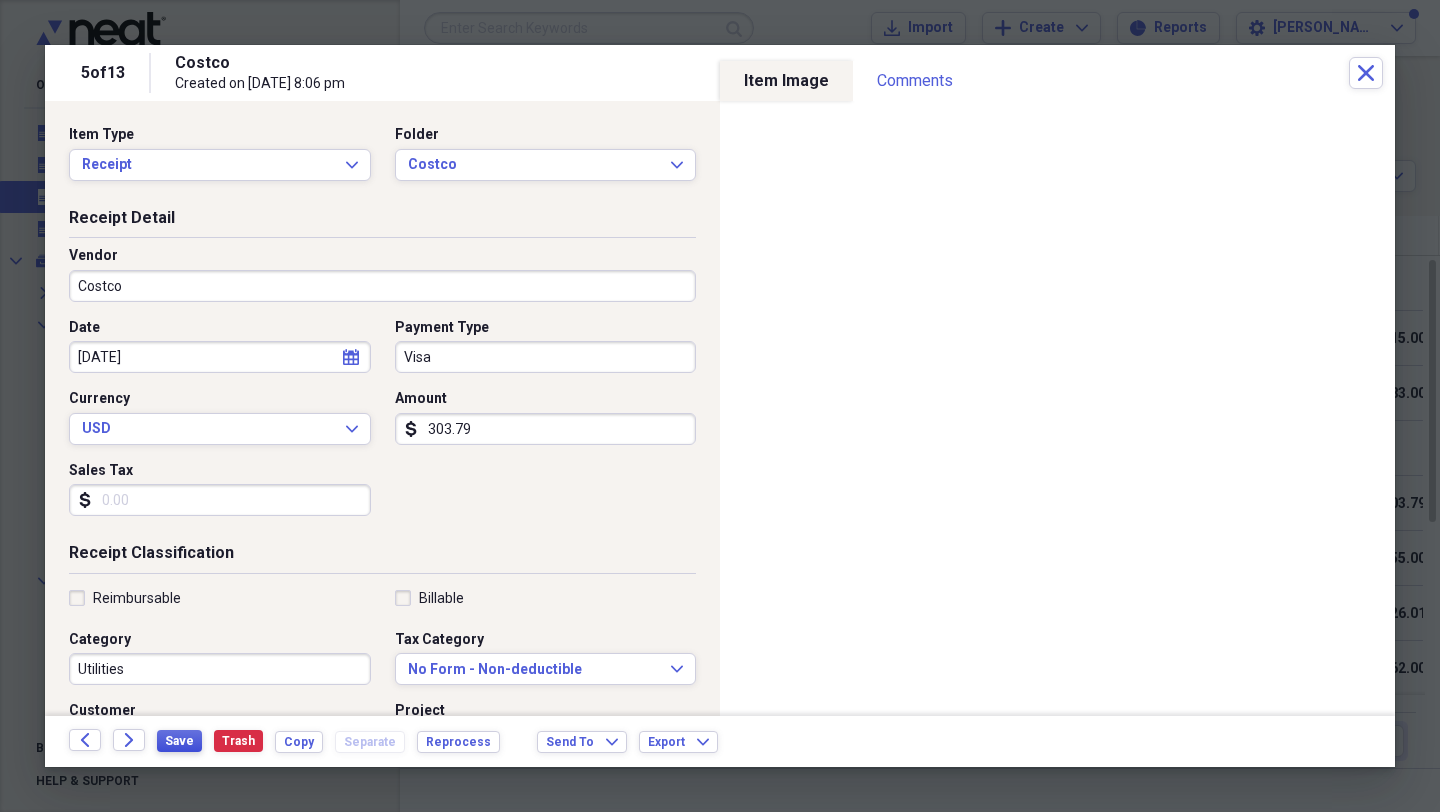 click on "Save" at bounding box center (179, 741) 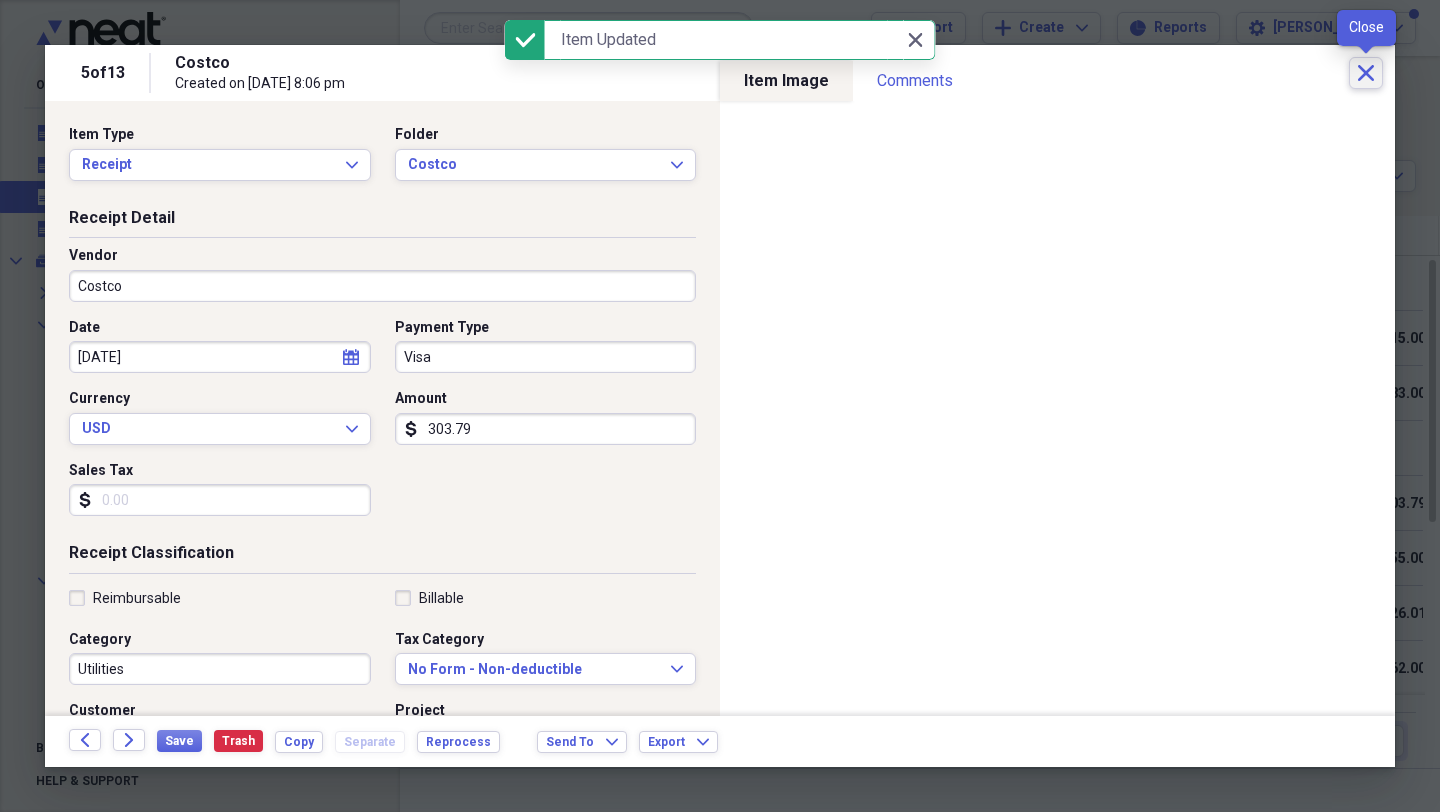 click 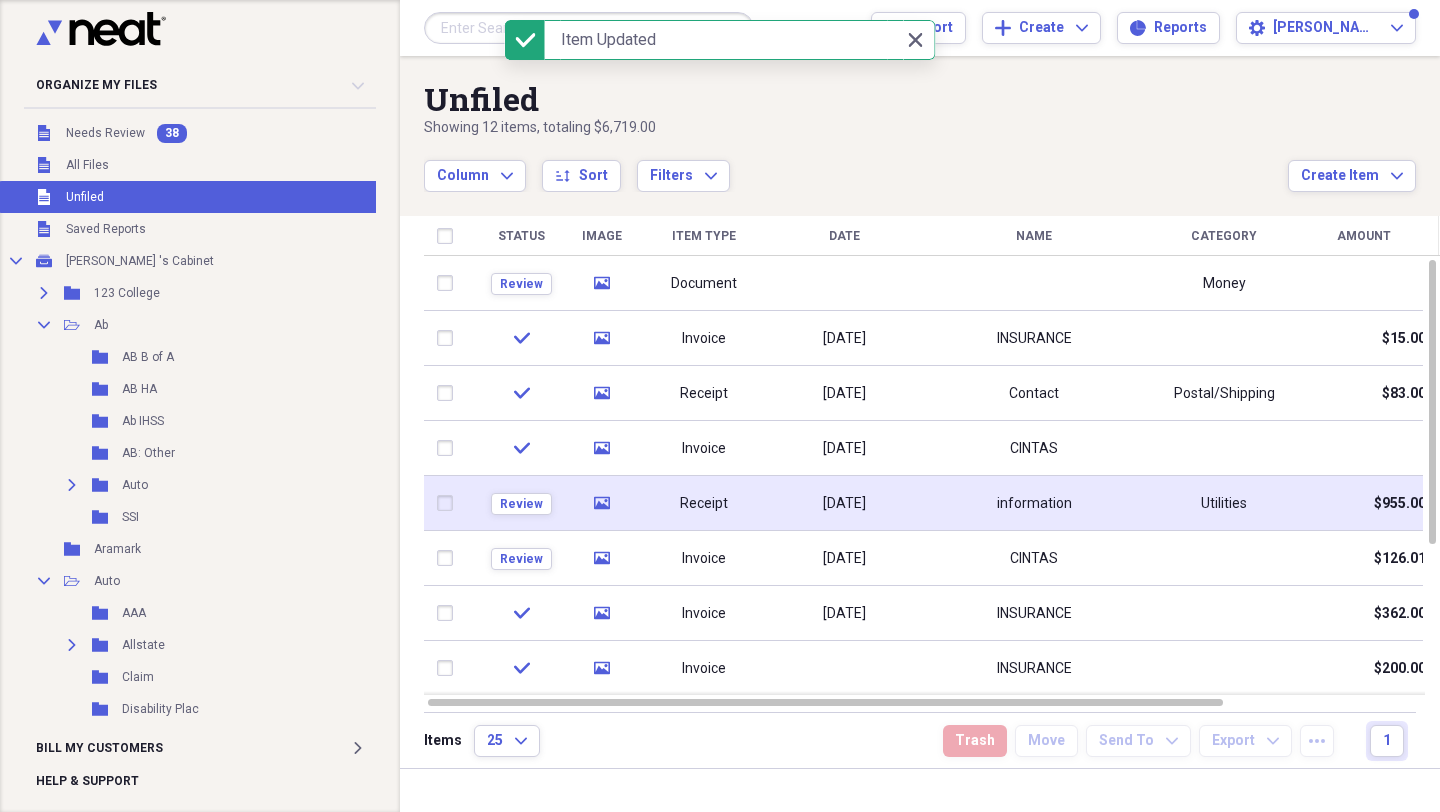 click on "Receipt" at bounding box center (704, 504) 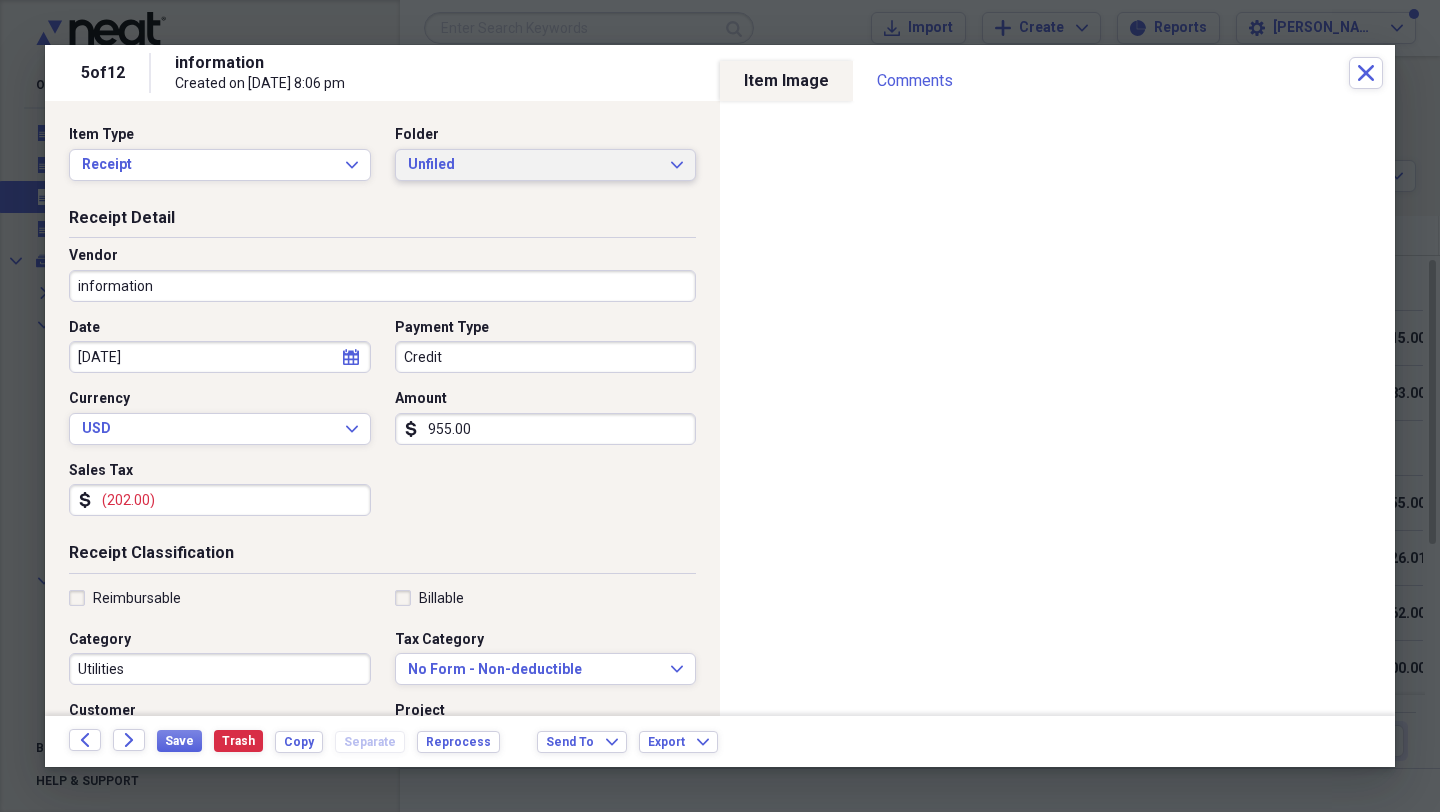 click on "Expand" 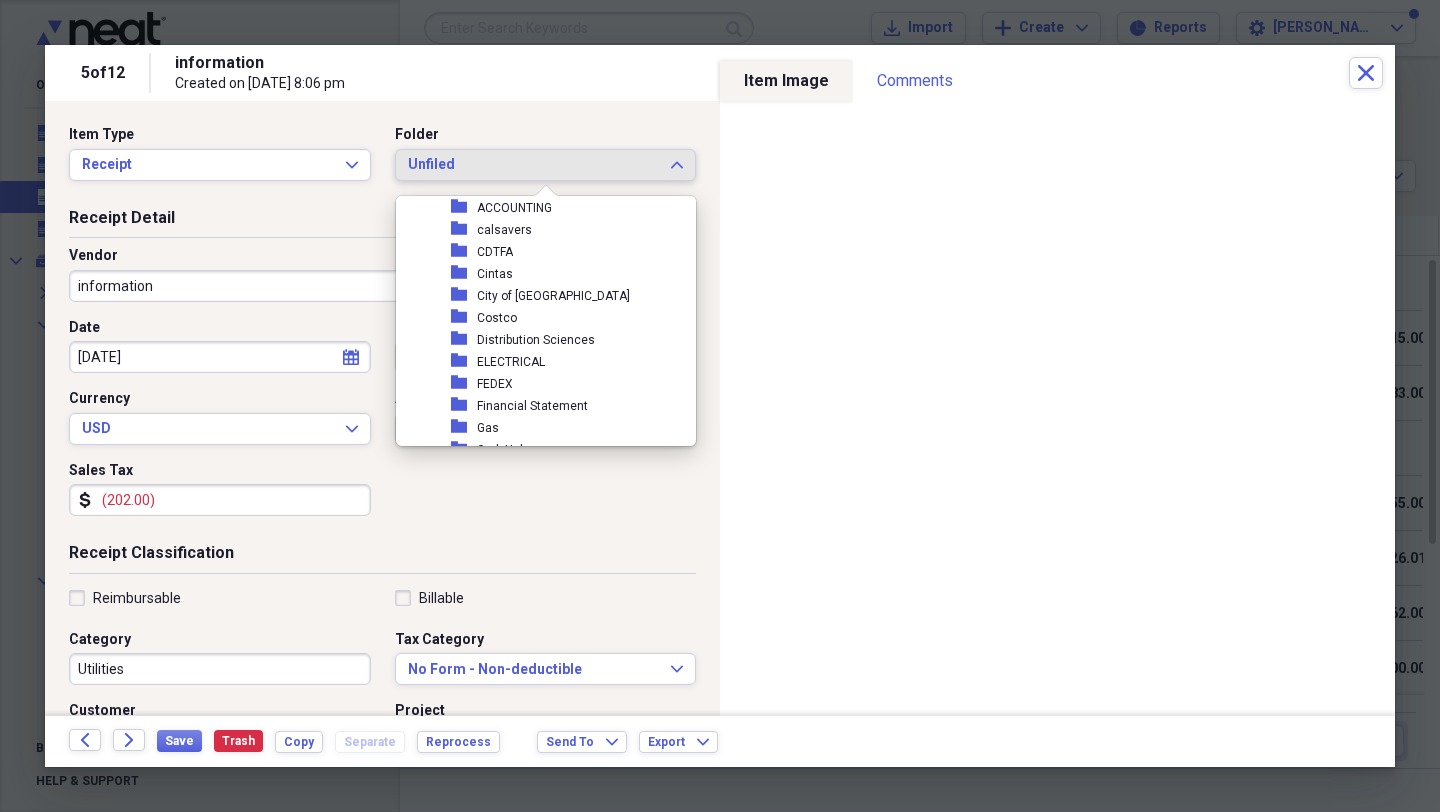 scroll, scrollTop: 12297, scrollLeft: 0, axis: vertical 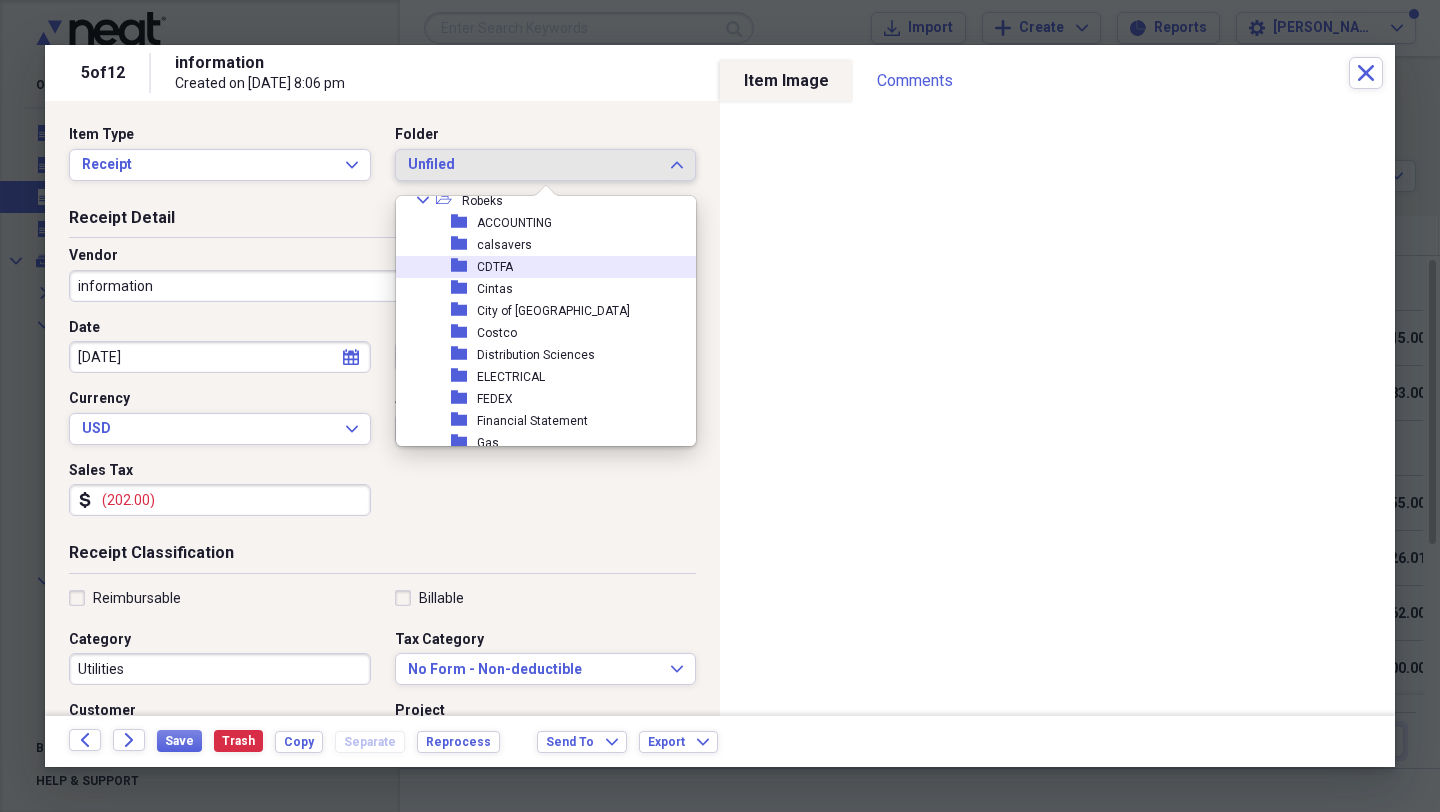 click on "CDTFA" at bounding box center (495, 267) 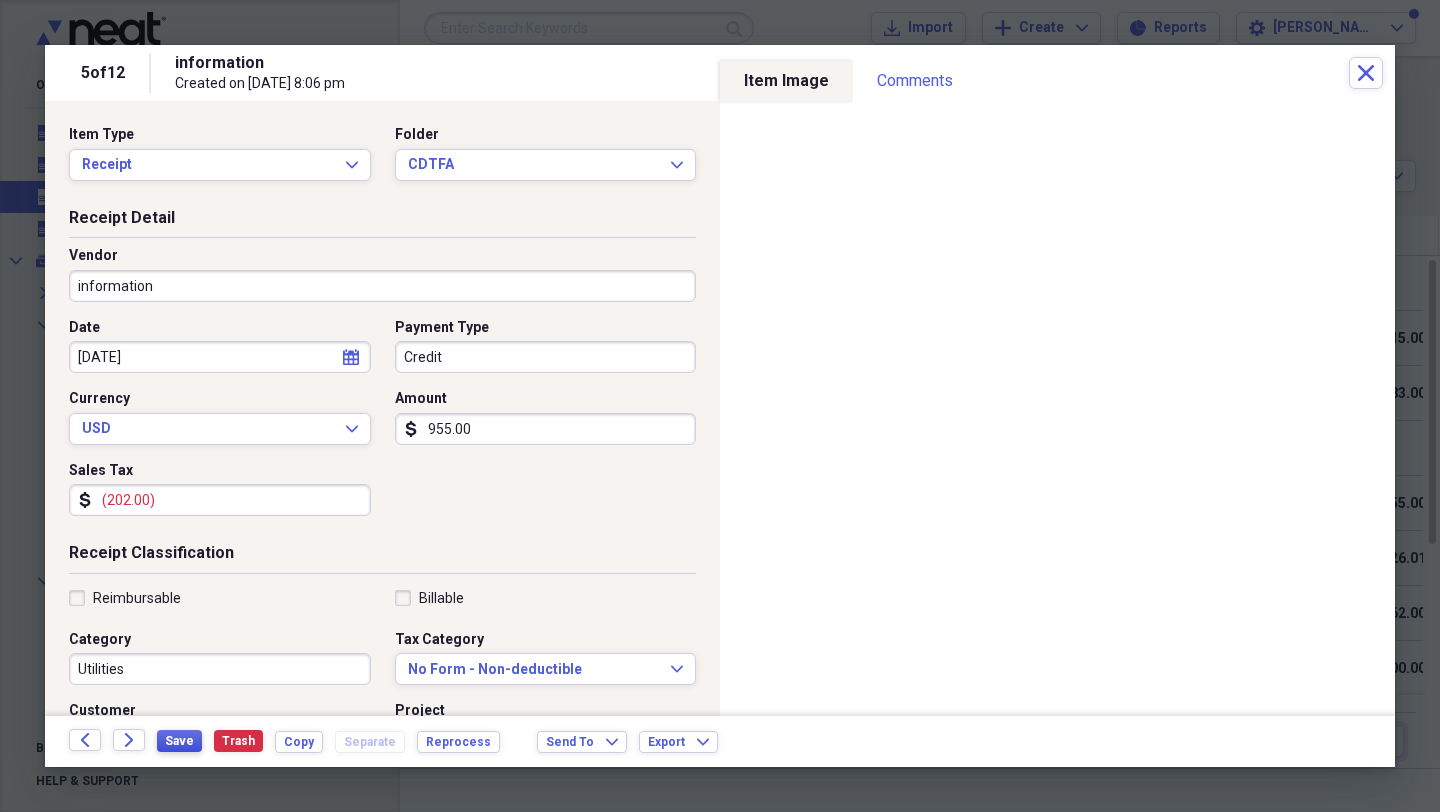 click on "Save" at bounding box center [179, 741] 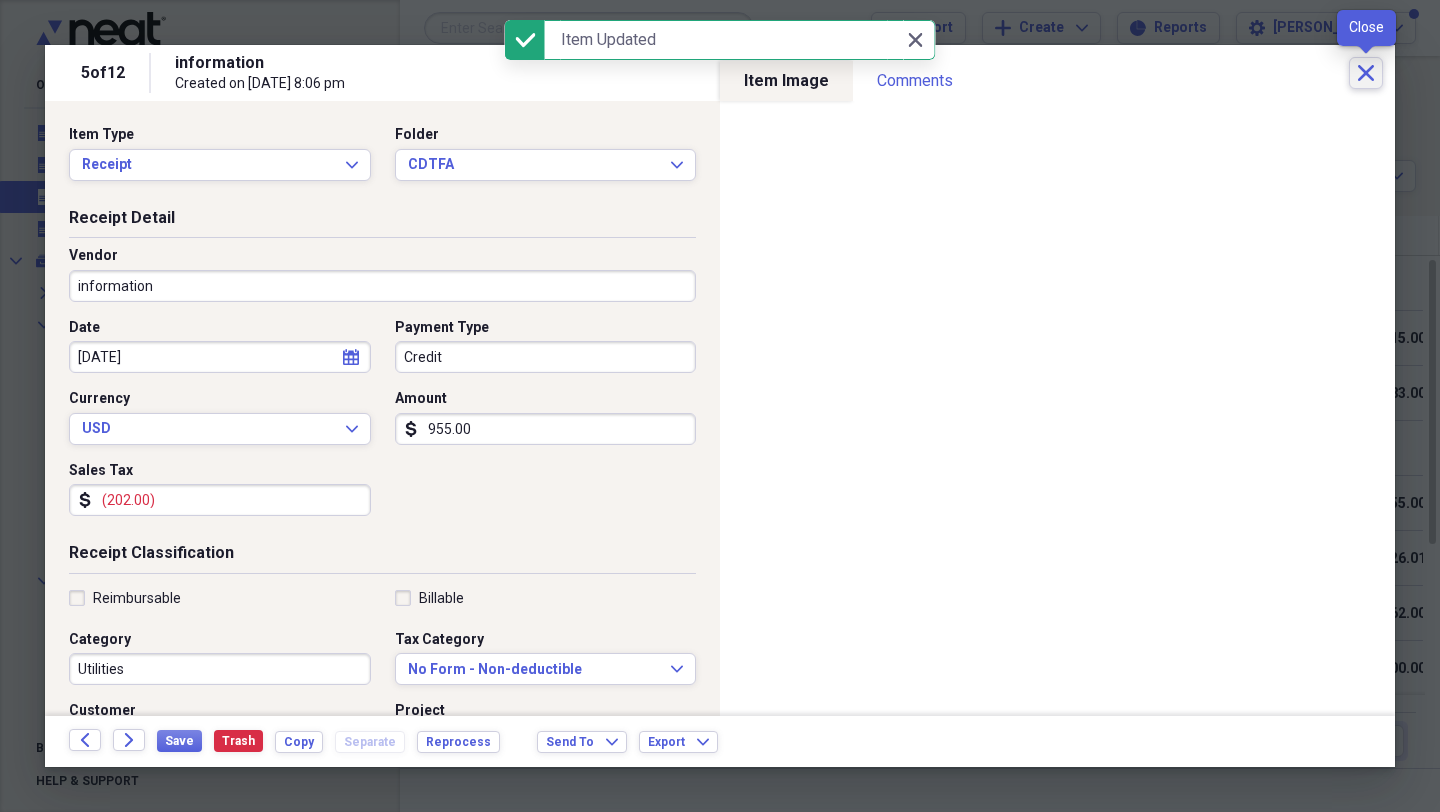 click on "Close" 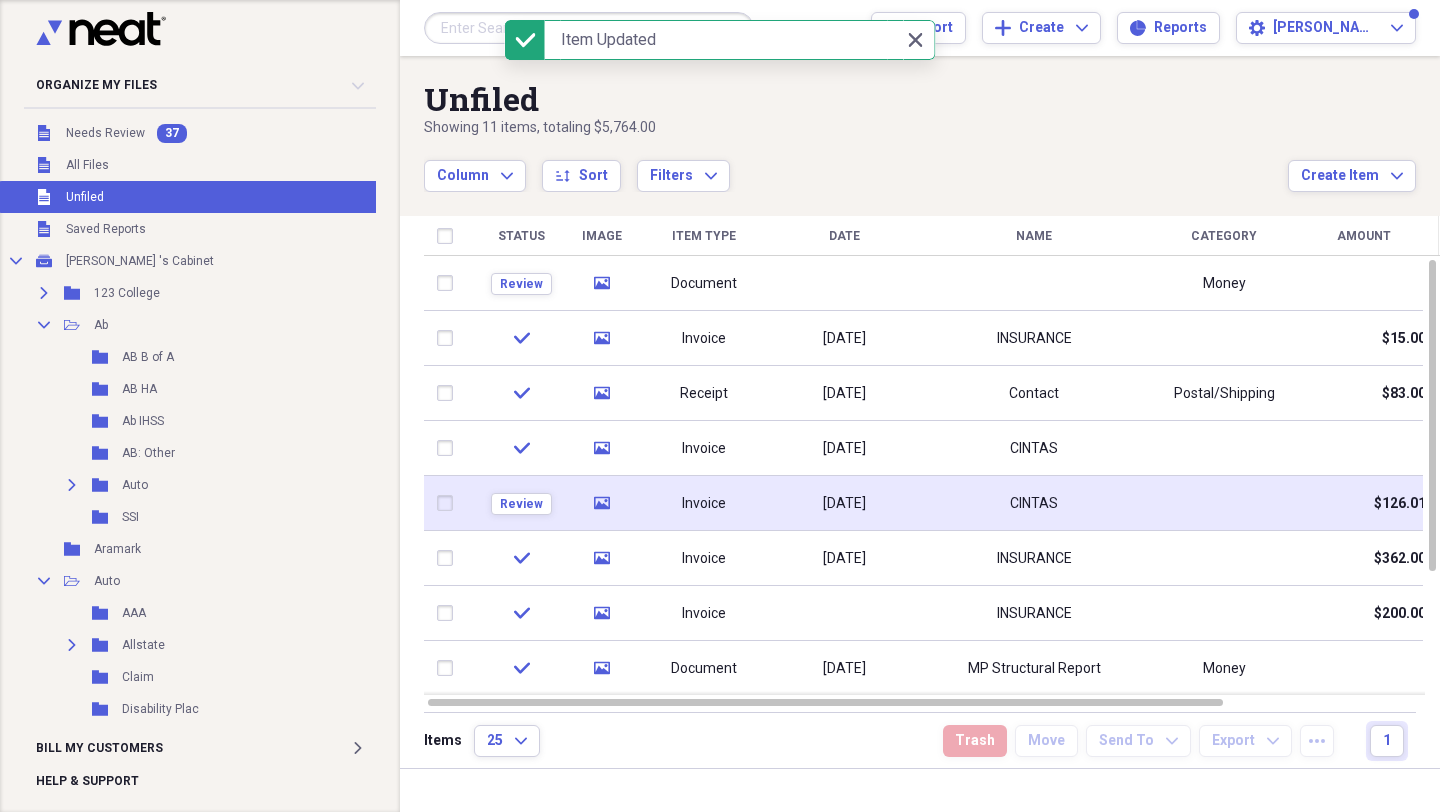 click on "Invoice" at bounding box center [704, 504] 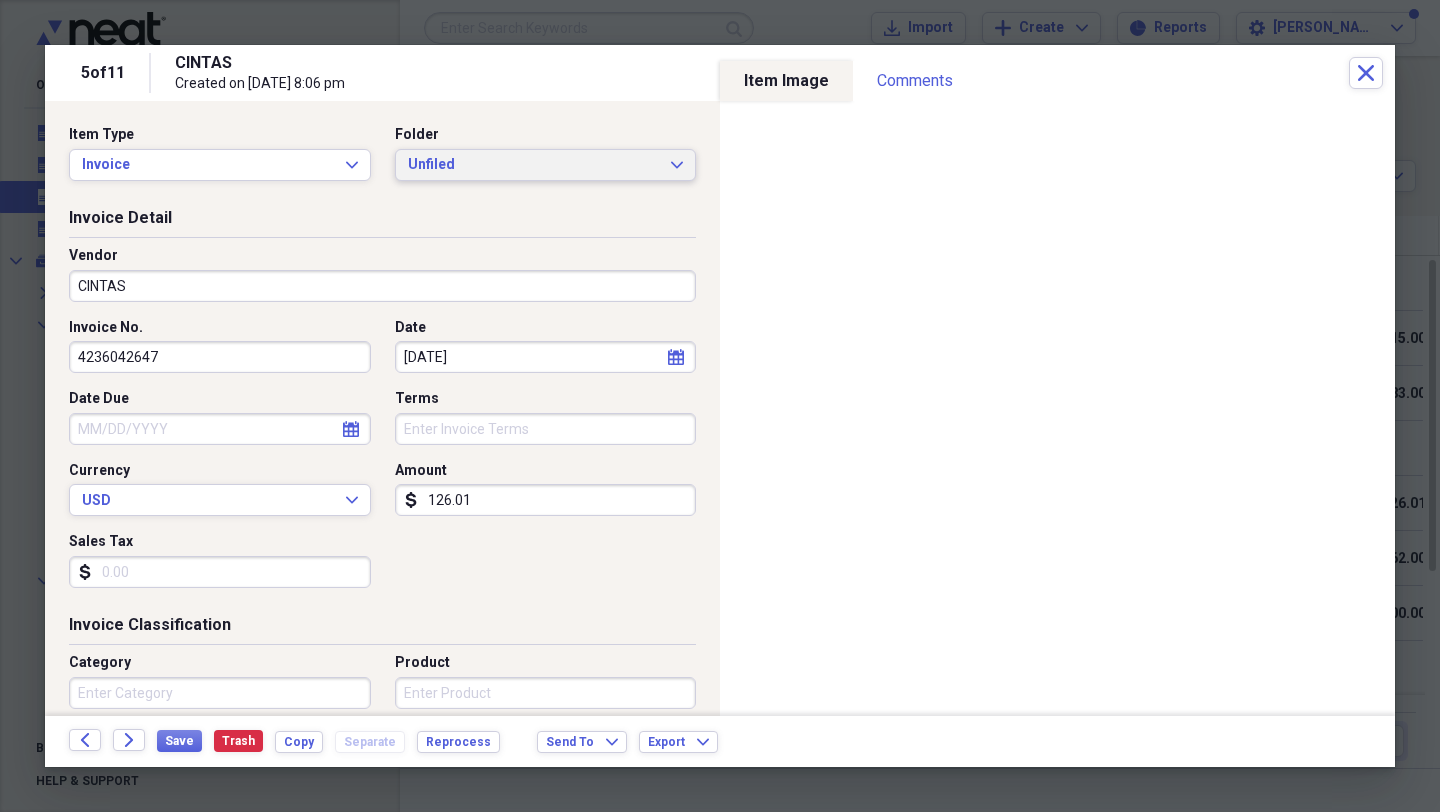 click on "Expand" 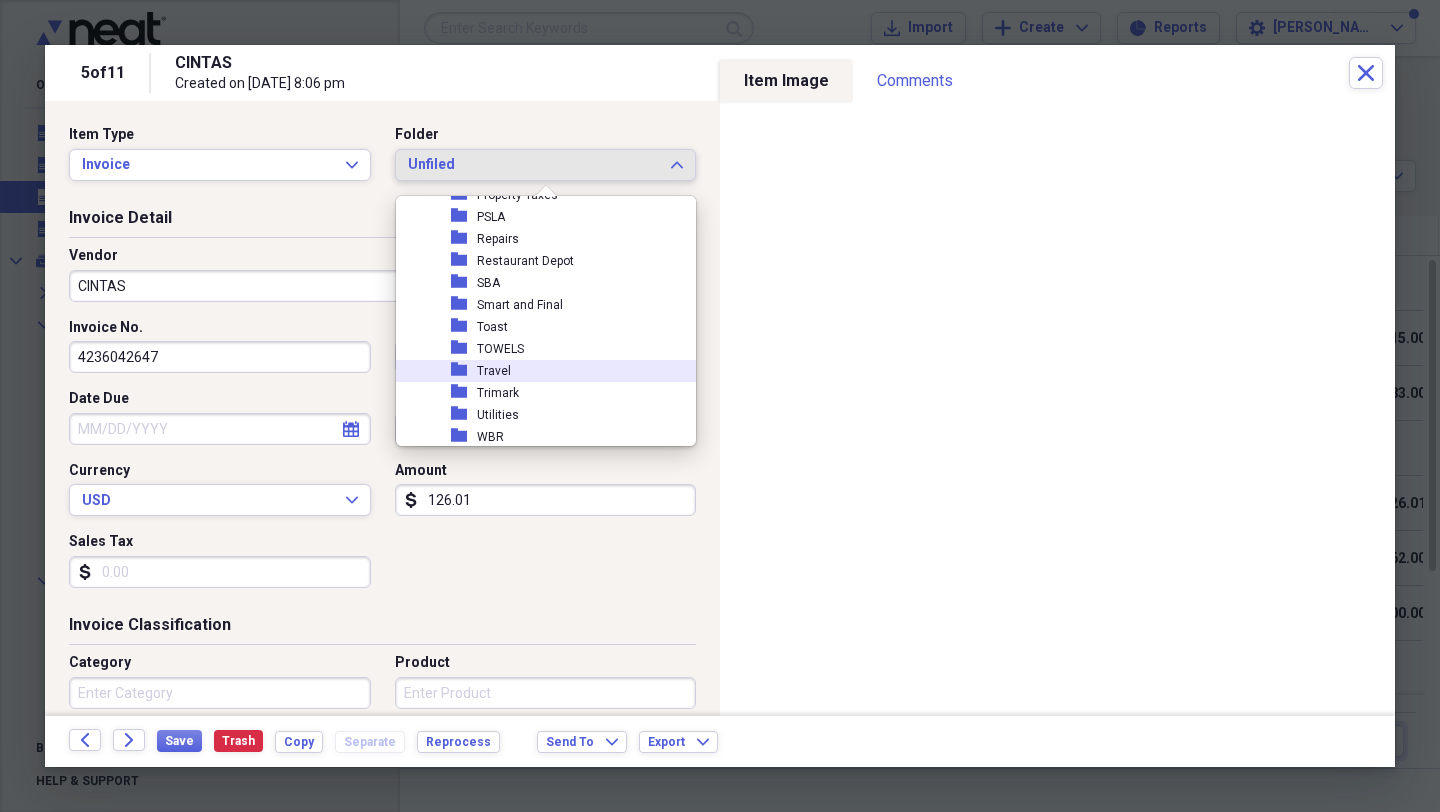 scroll, scrollTop: 12748, scrollLeft: 0, axis: vertical 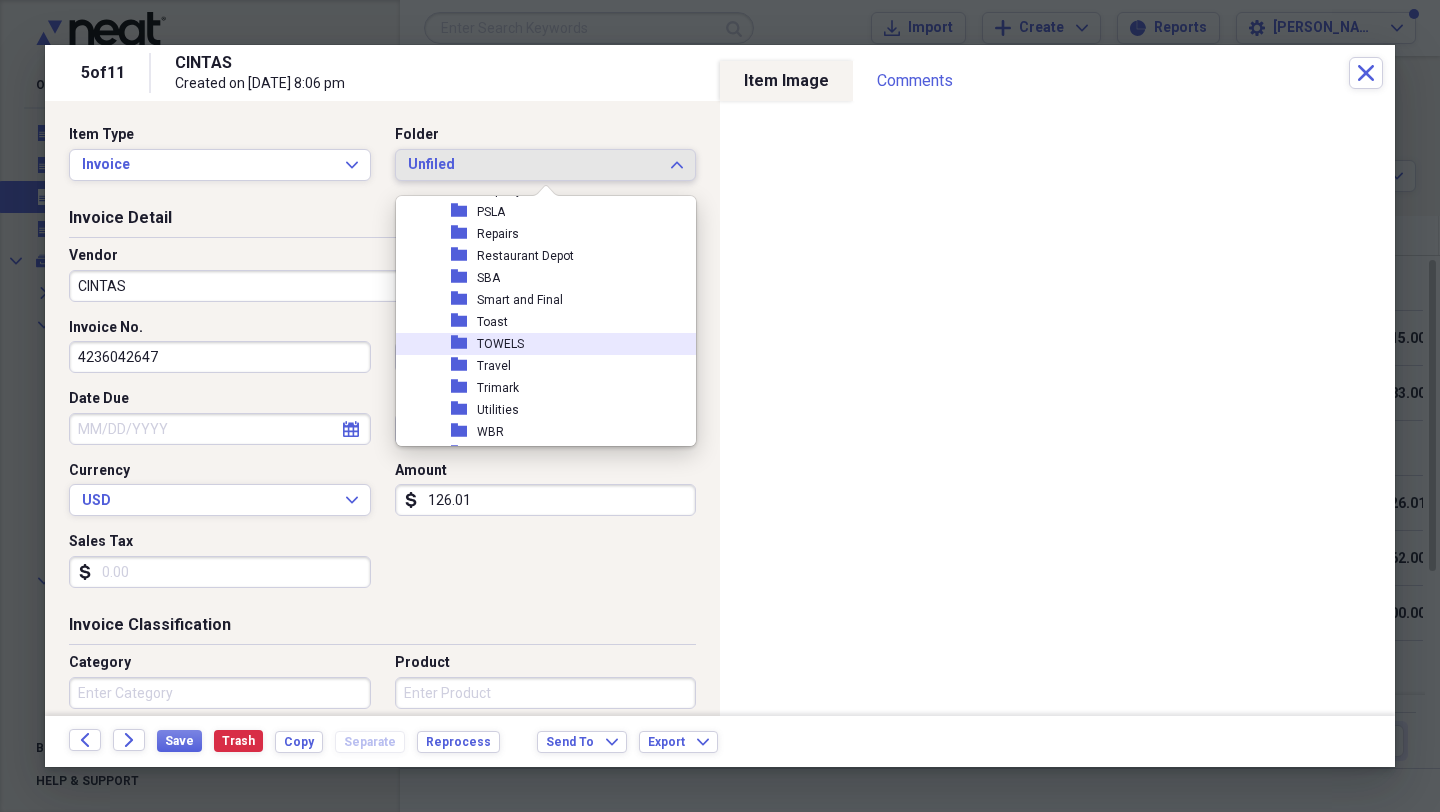 click on "folder TOWELS" at bounding box center (538, 344) 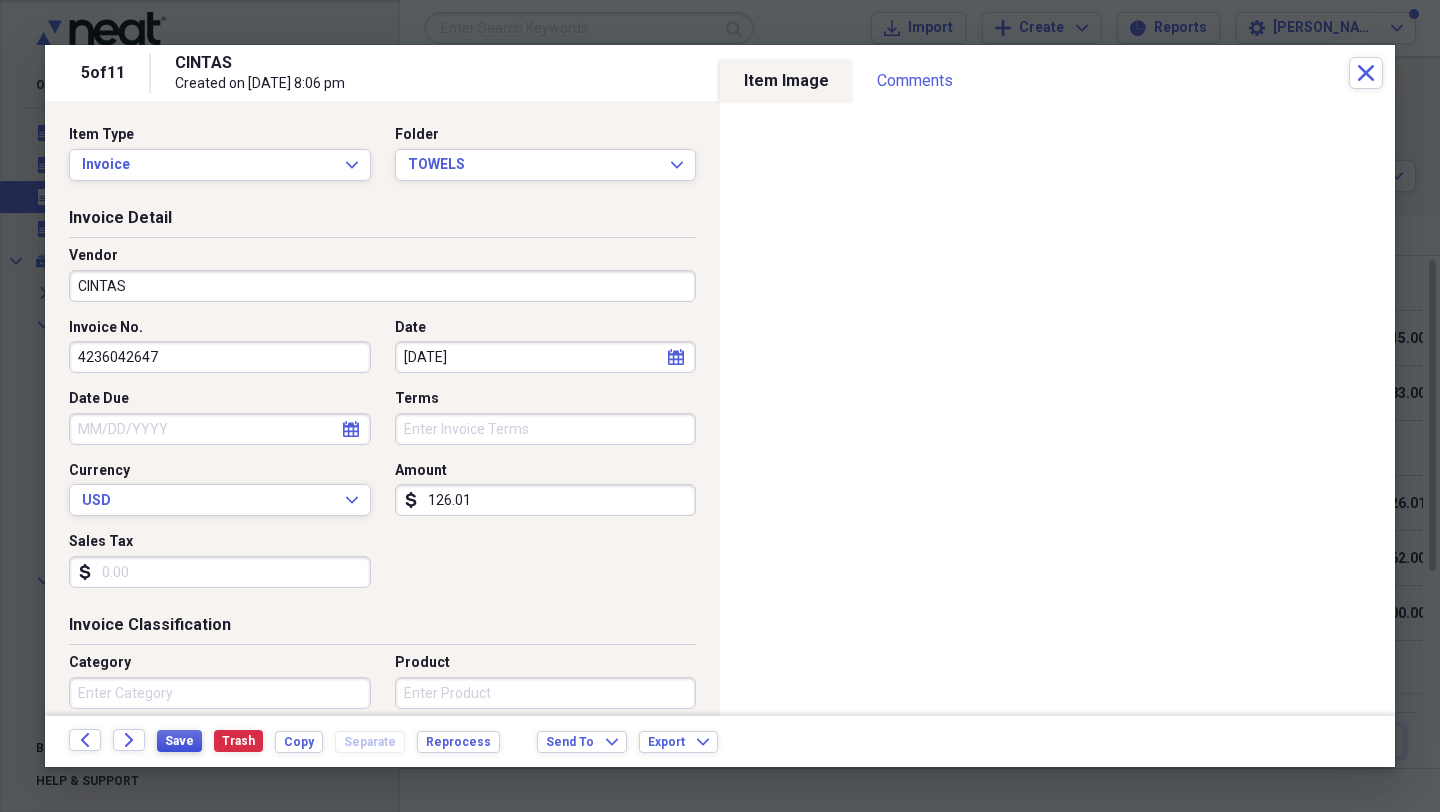 click on "Save" at bounding box center (179, 741) 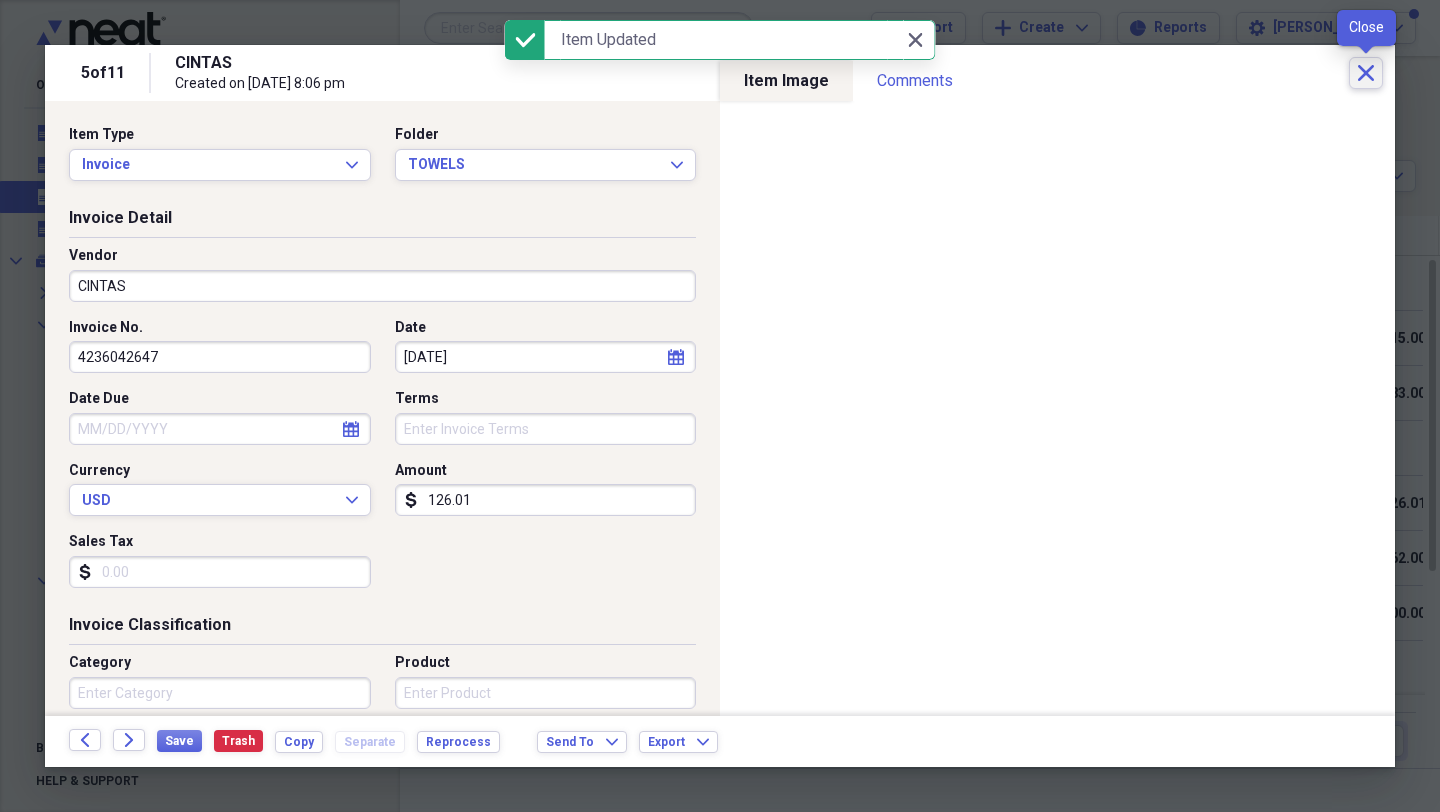 click 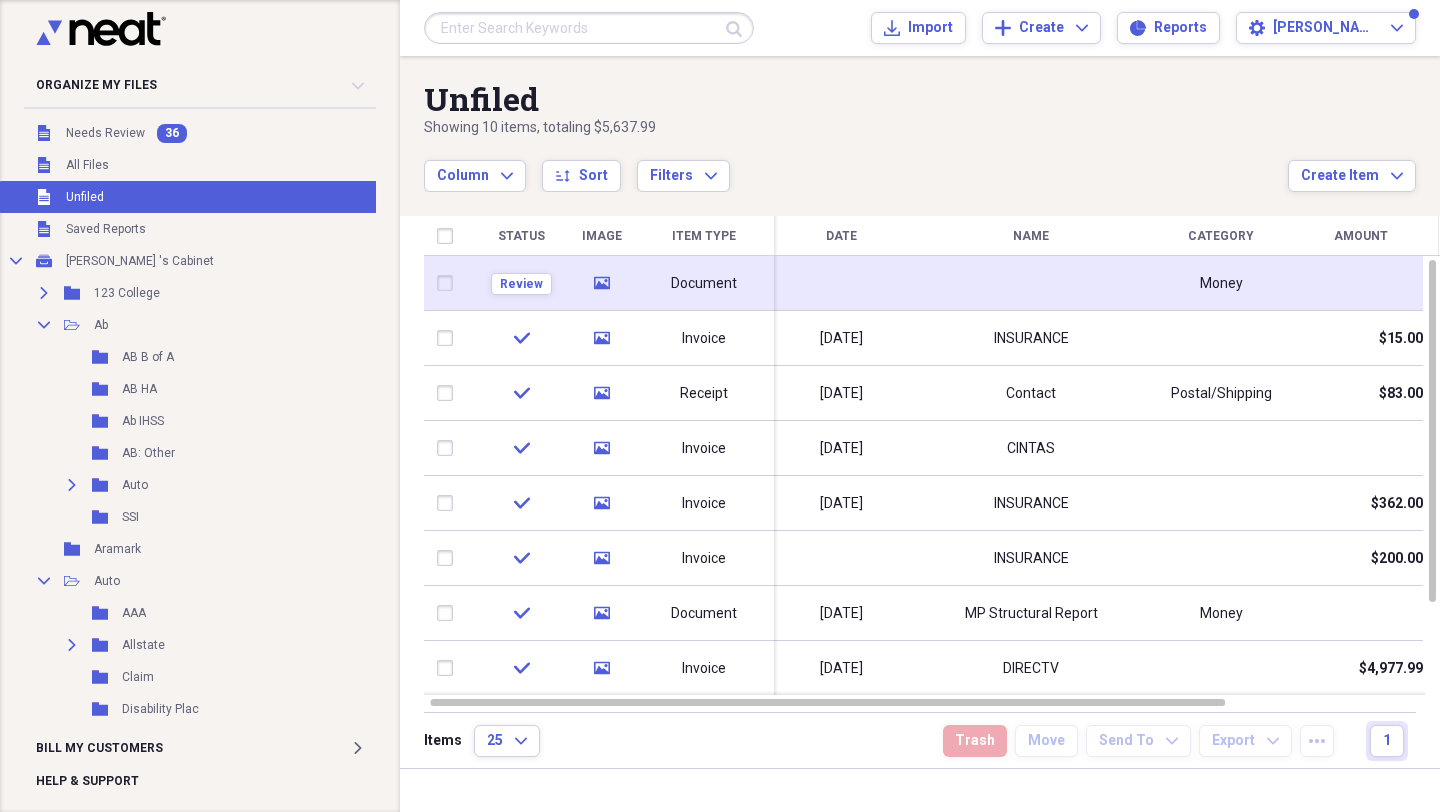 click on "Document" at bounding box center (704, 284) 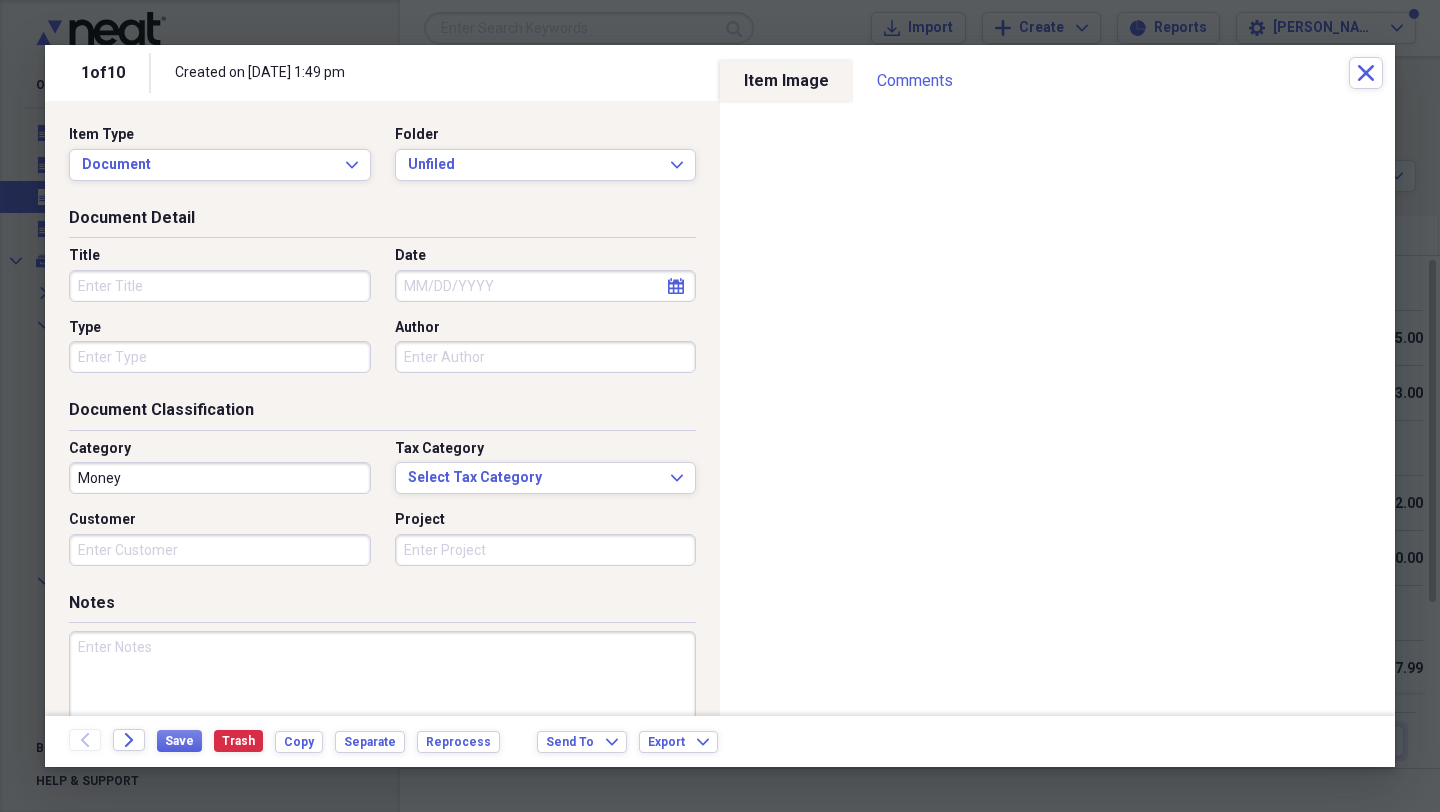 click on "Title" at bounding box center (220, 286) 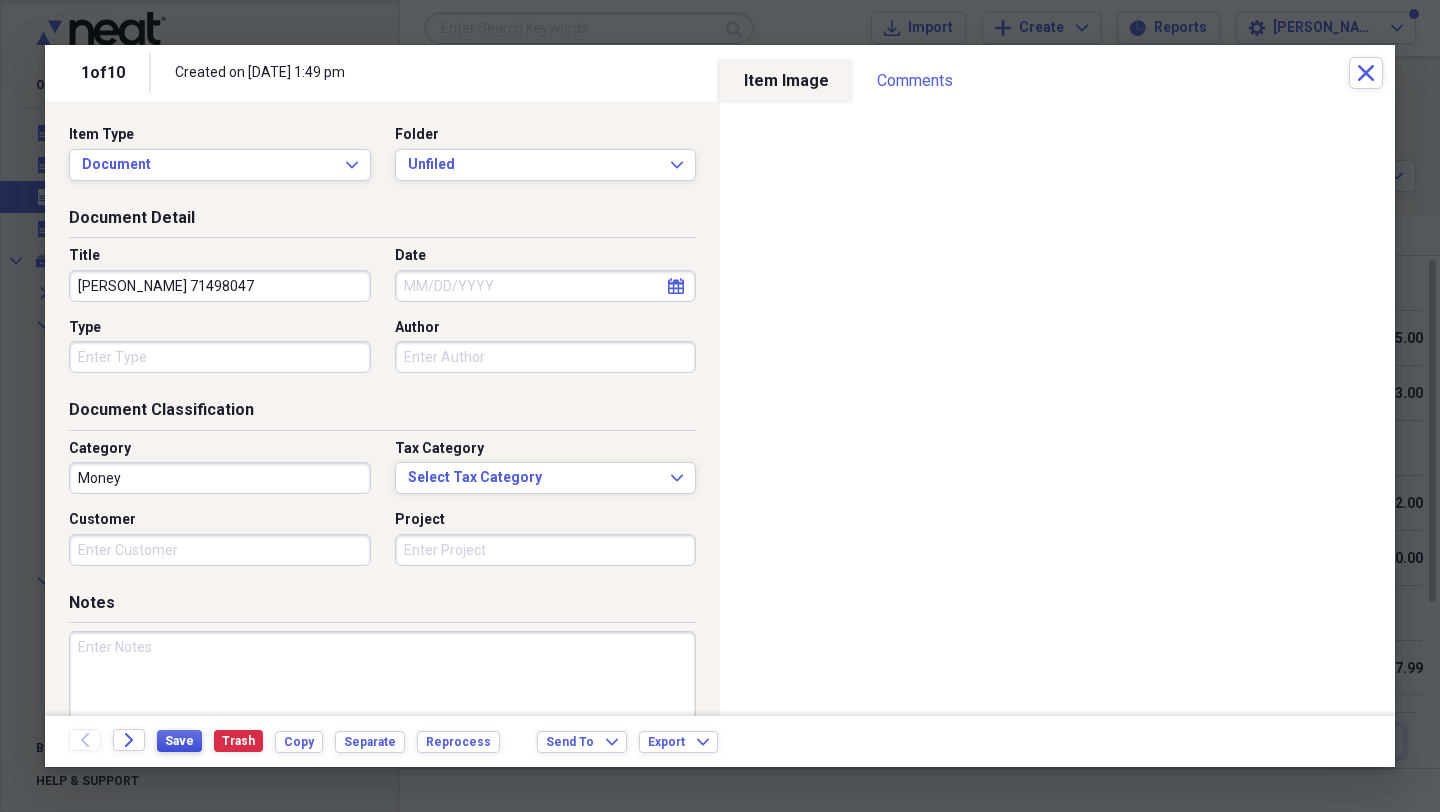 type on "[PERSON_NAME] 71498047" 